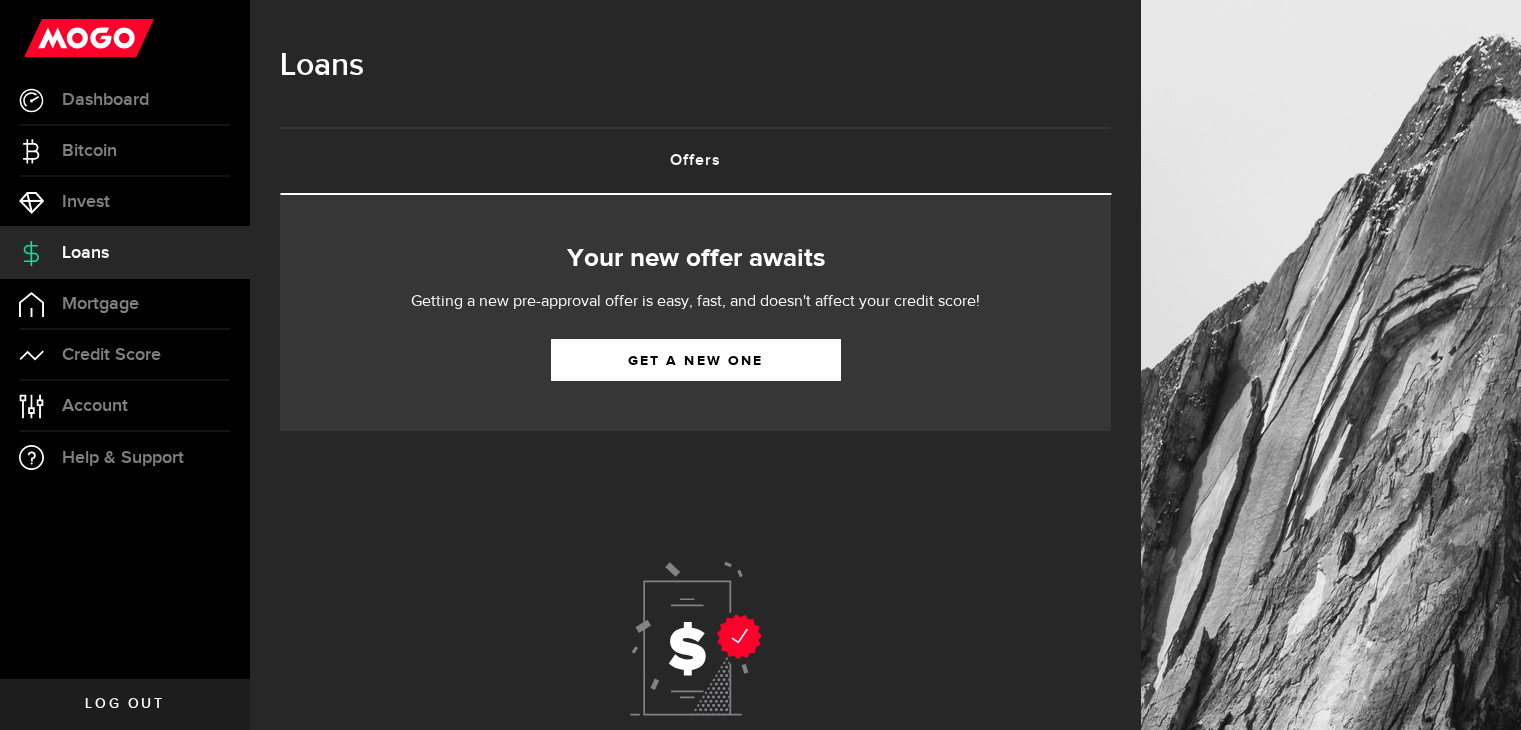 scroll, scrollTop: 0, scrollLeft: 0, axis: both 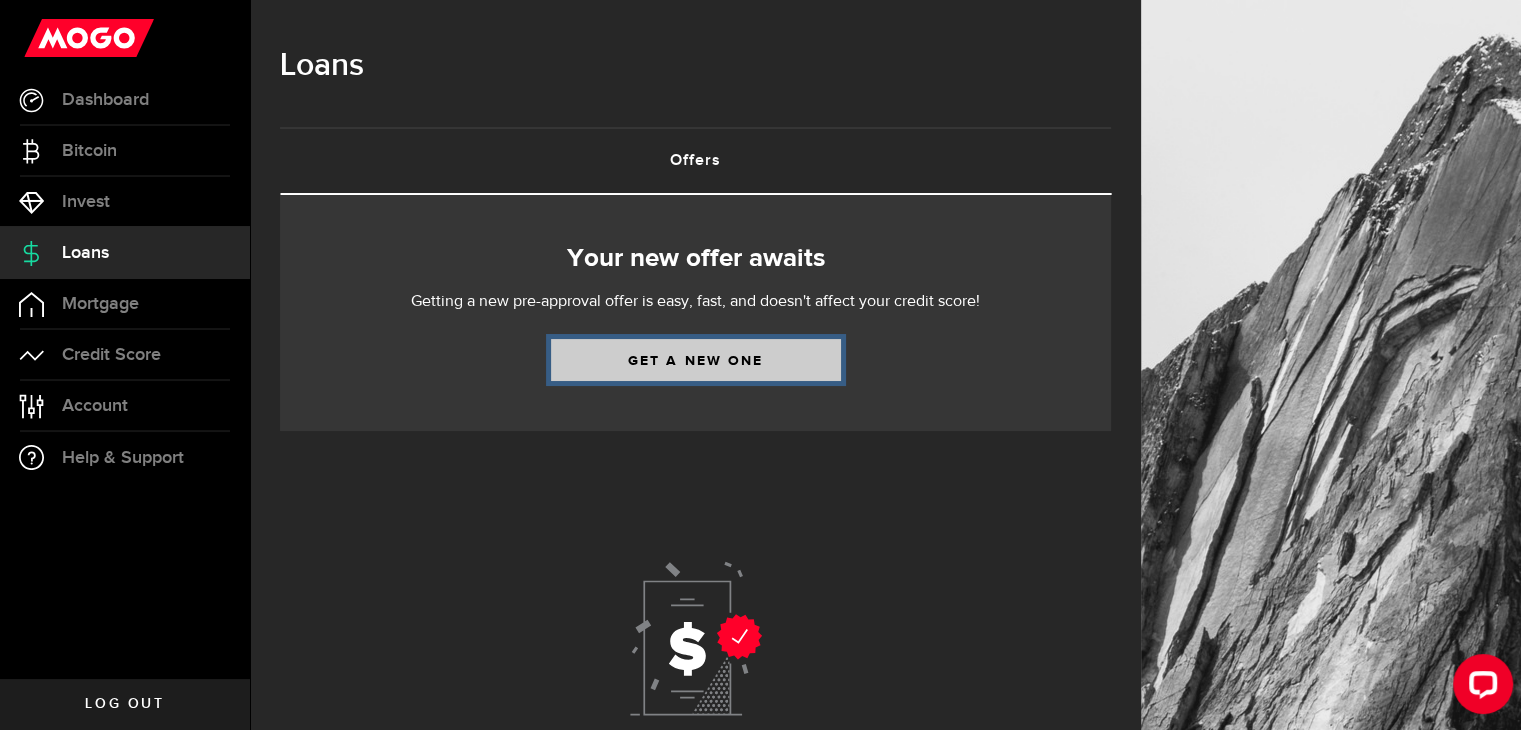 click on "Get a new one" at bounding box center [696, 360] 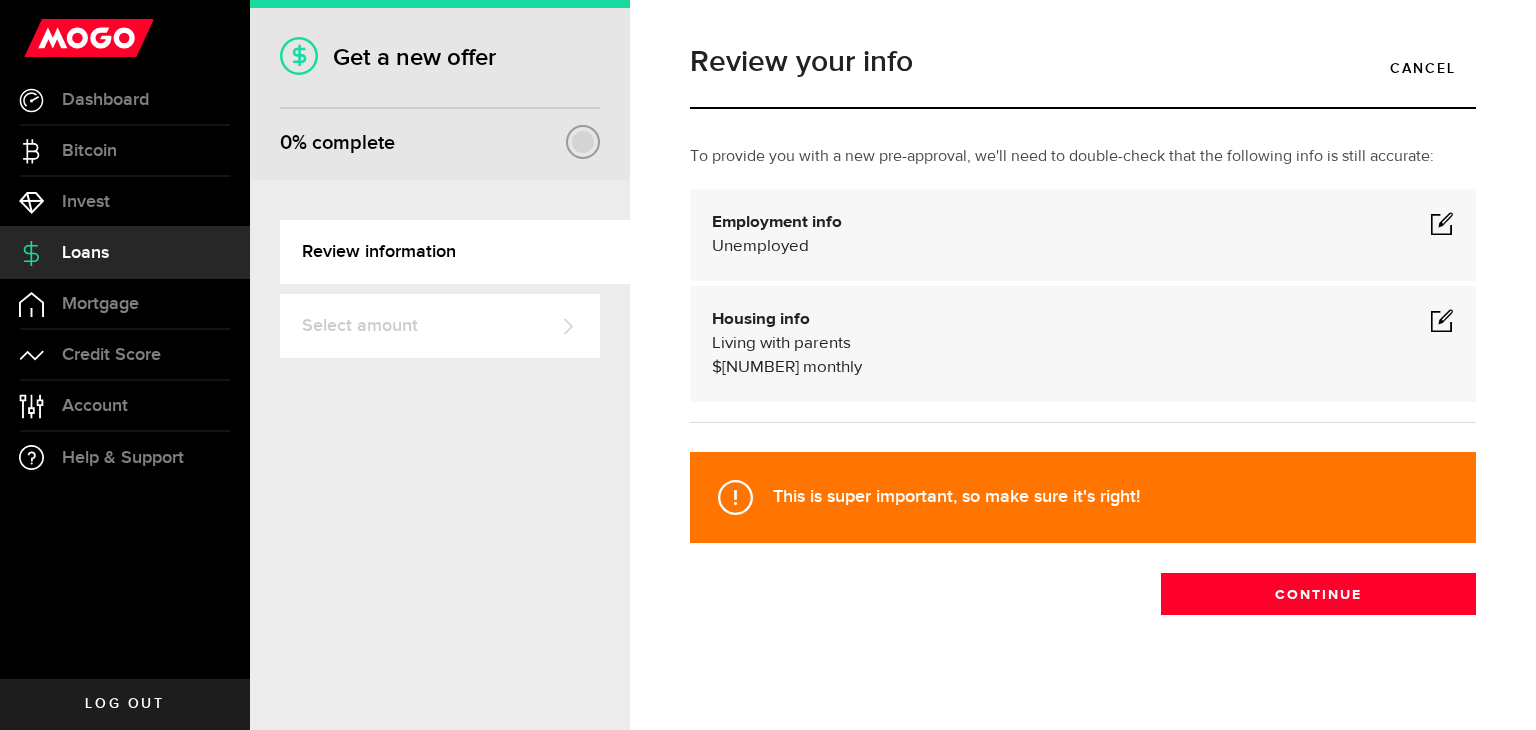 click on "Unemployed" at bounding box center [760, 246] 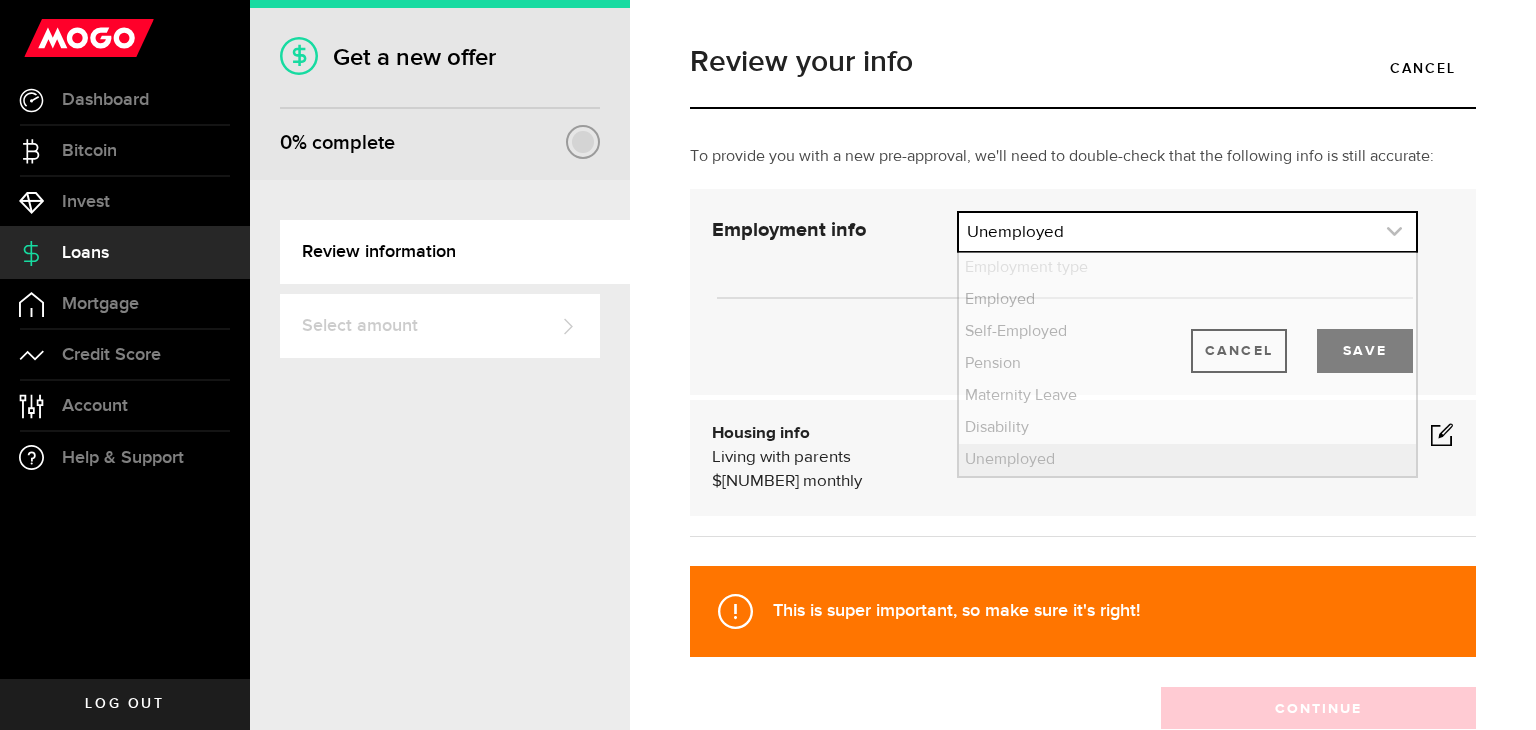 click at bounding box center [1187, 232] 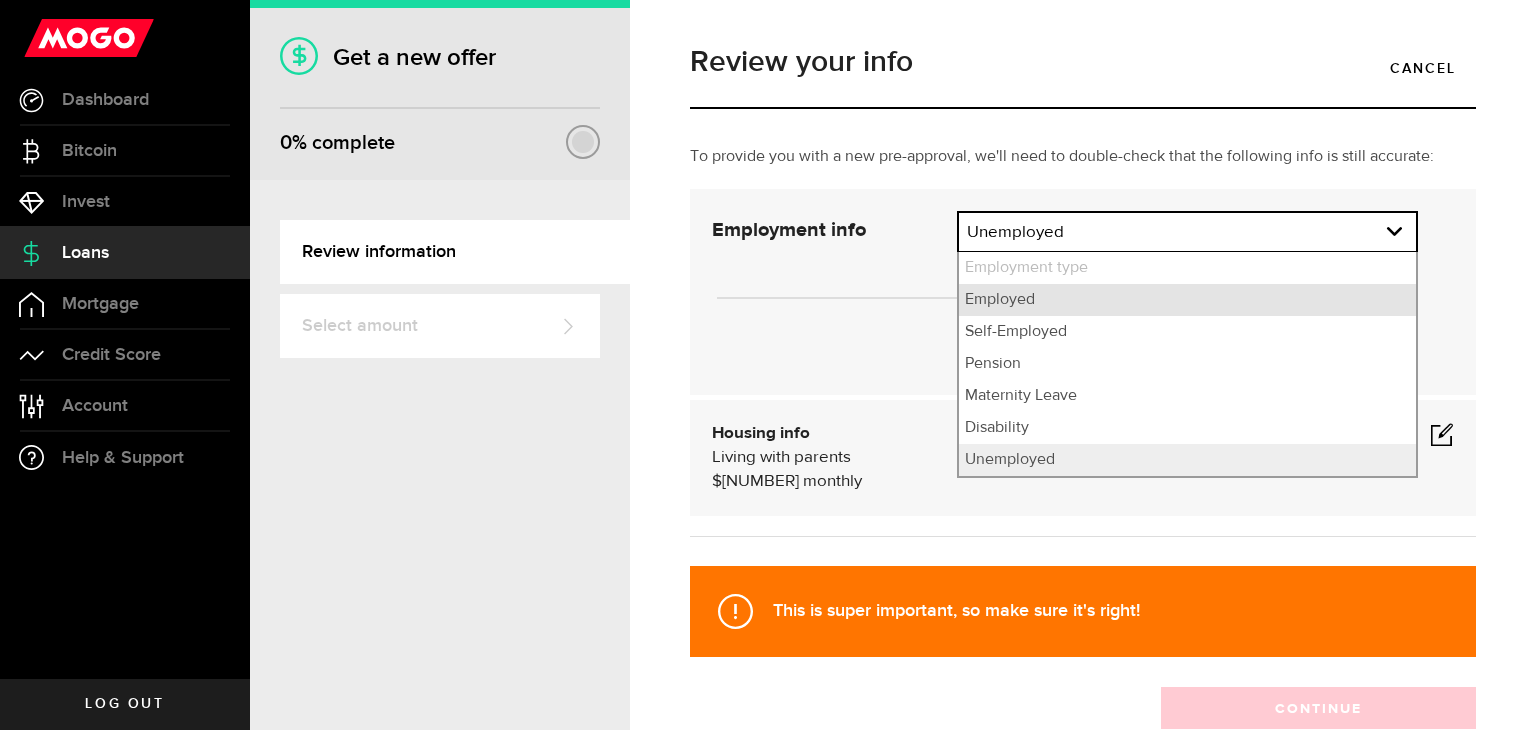 click on "Employed" at bounding box center (1187, 300) 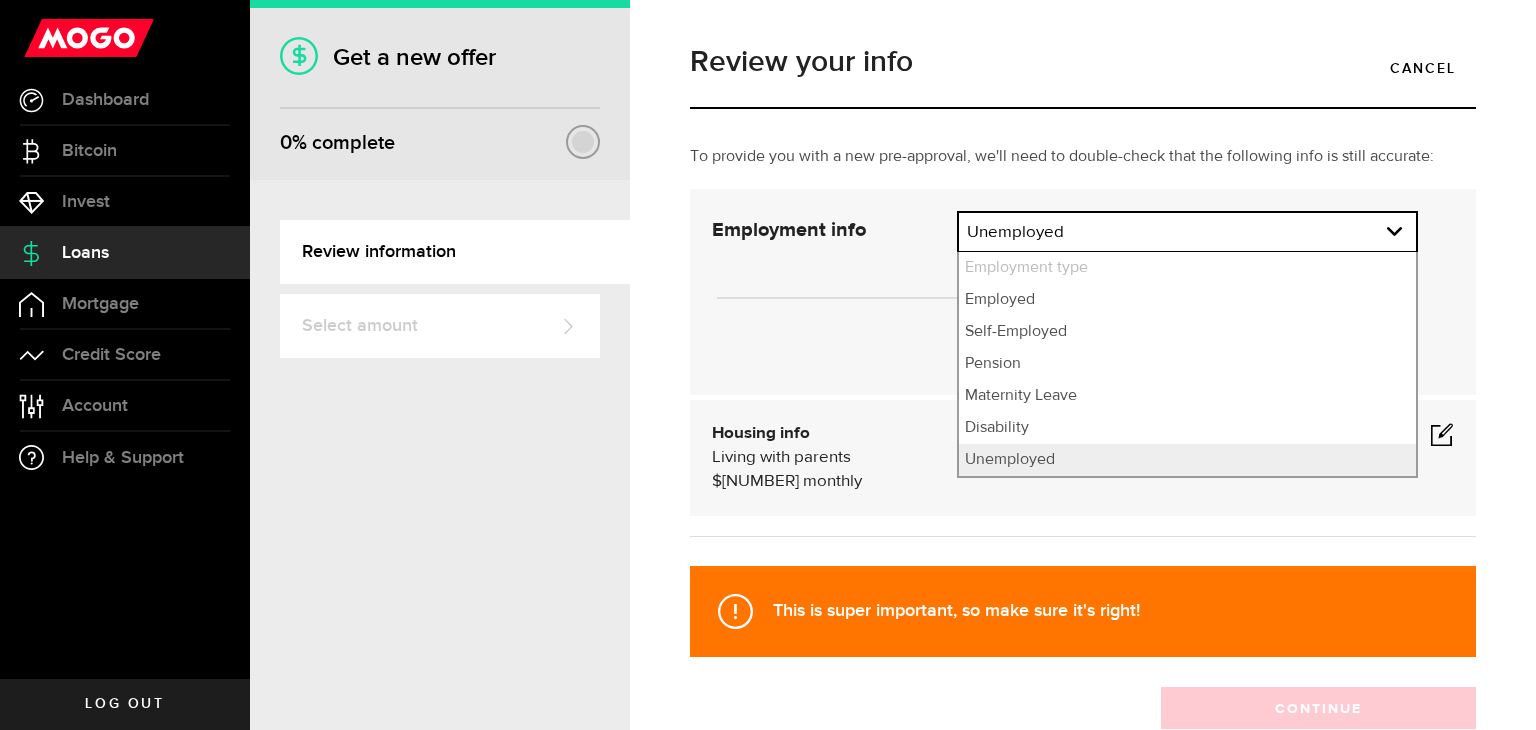 select on "Employed" 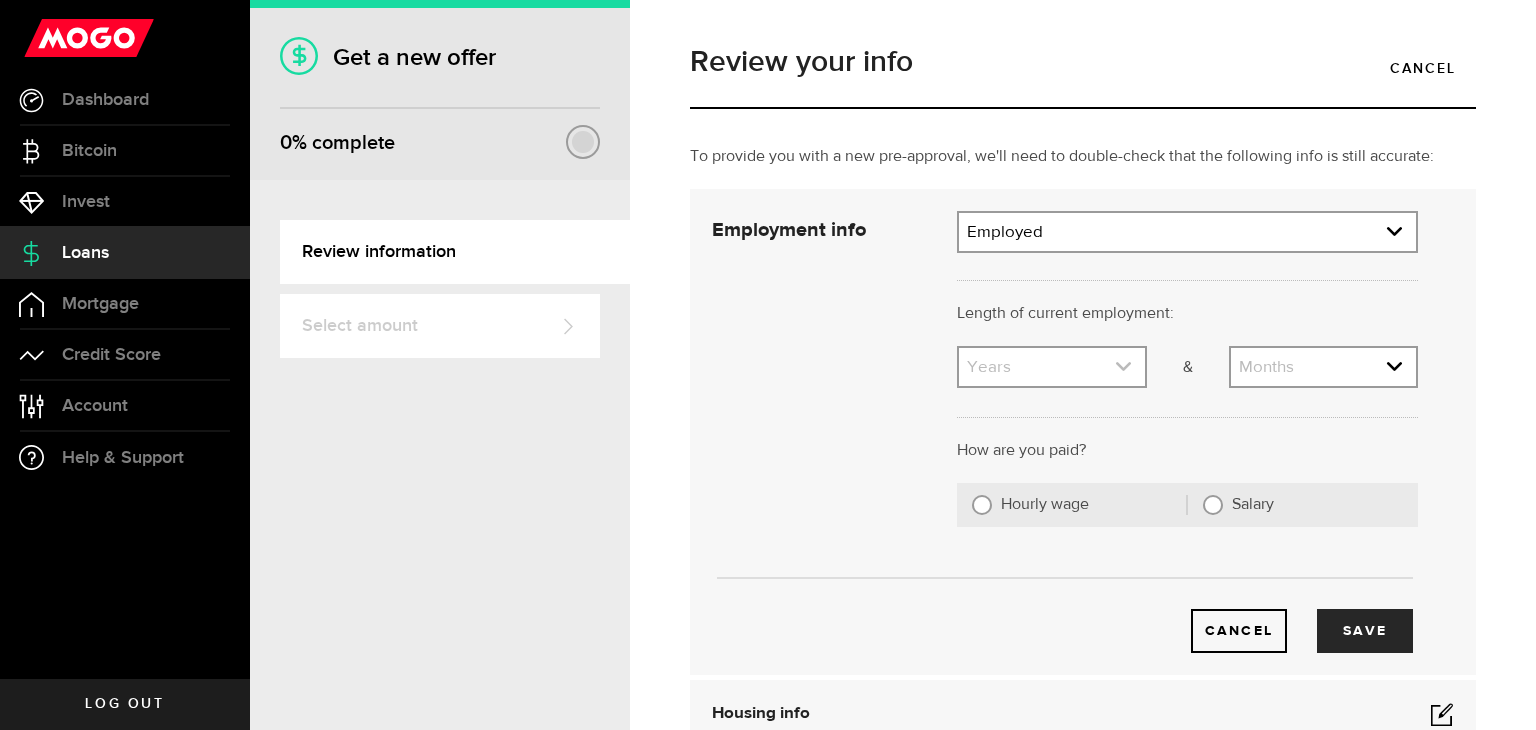 click at bounding box center (1051, 367) 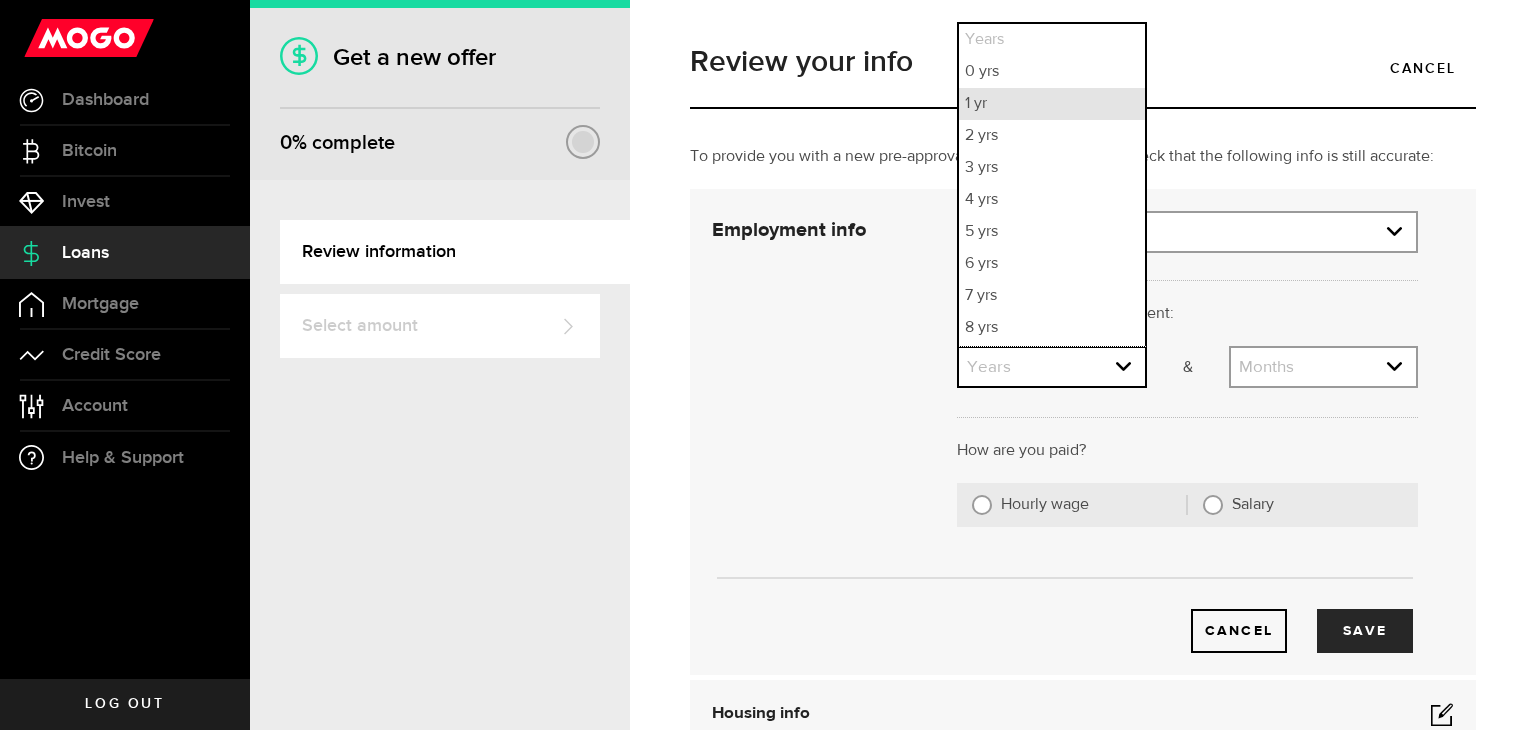 click on "1 yr" at bounding box center [1051, 104] 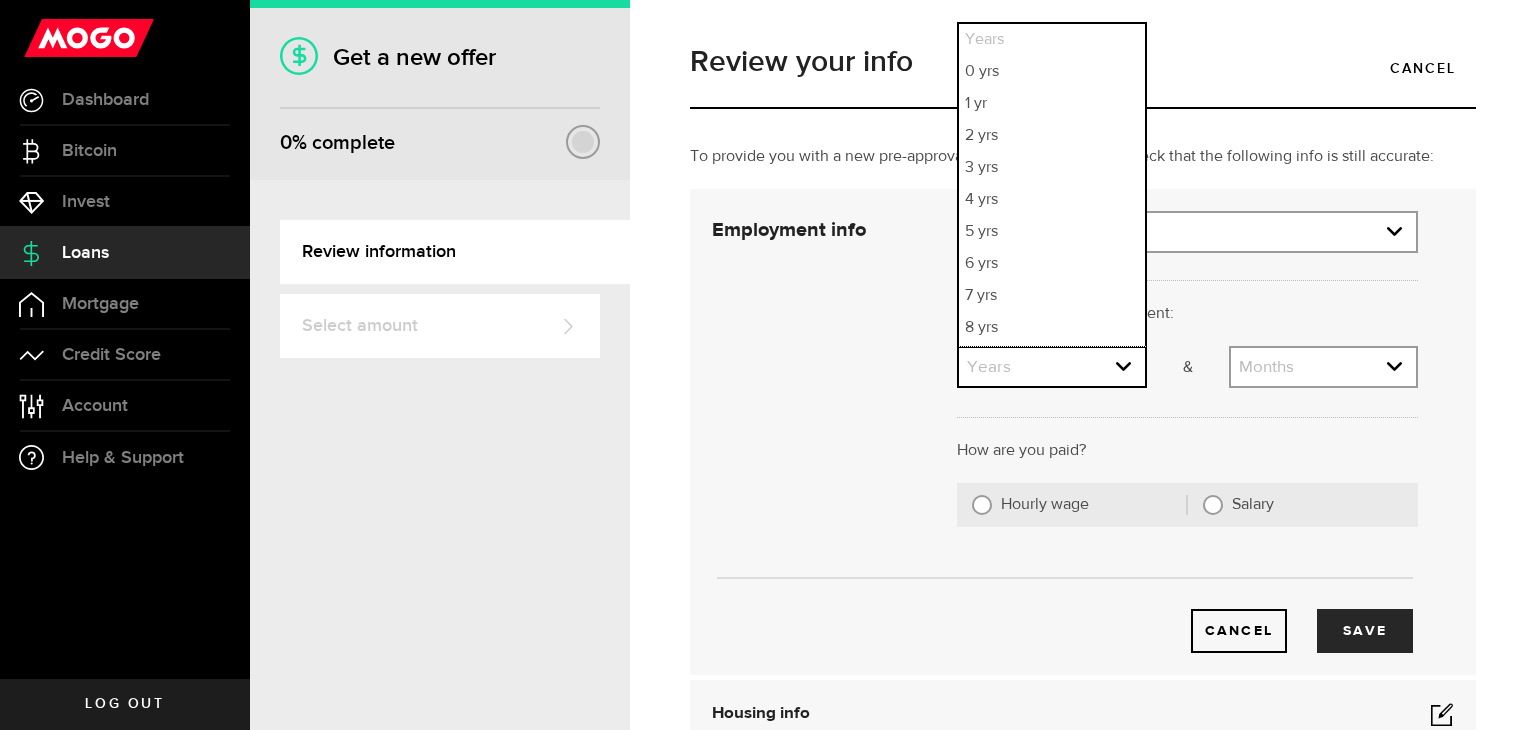 select on "1" 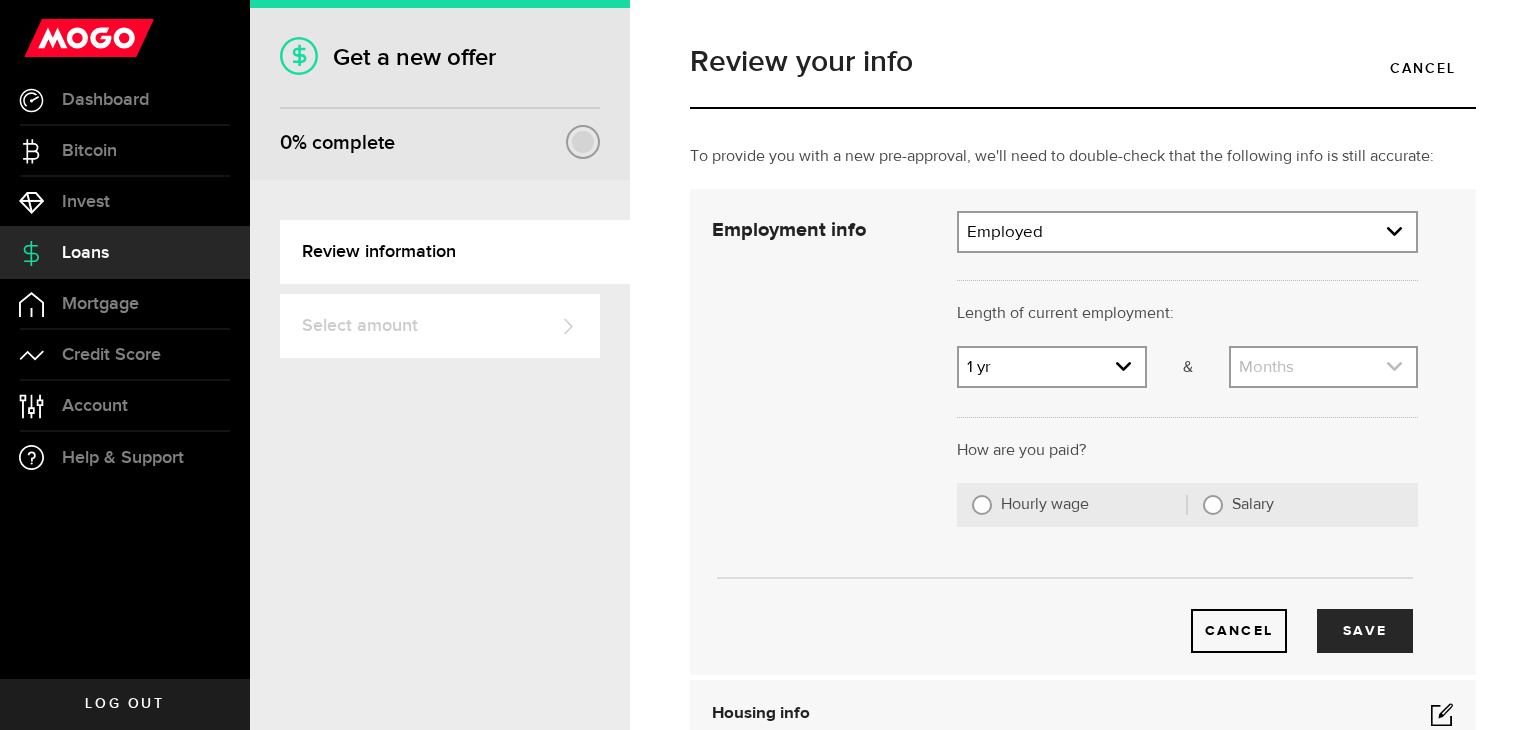 click at bounding box center [1323, 367] 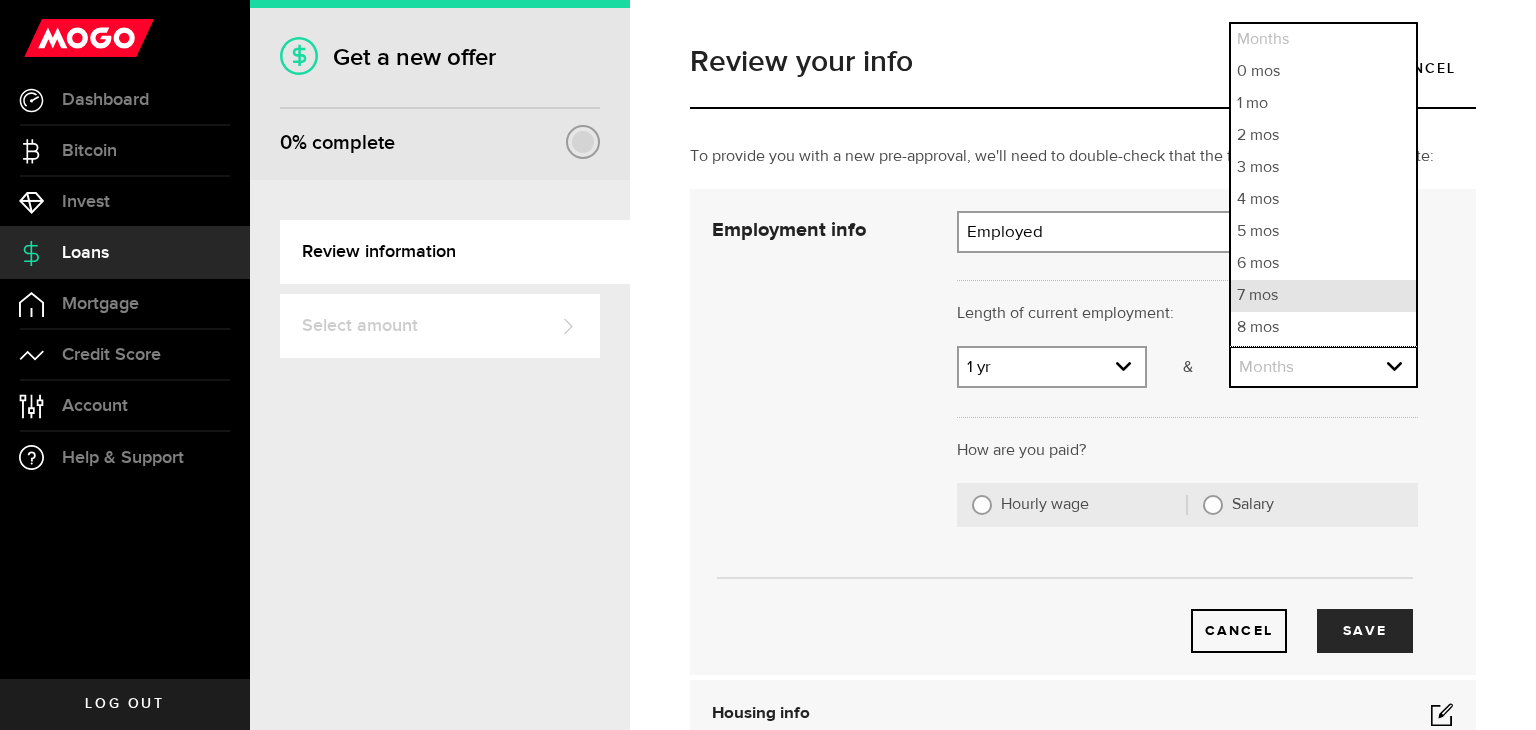 scroll, scrollTop: 29, scrollLeft: 0, axis: vertical 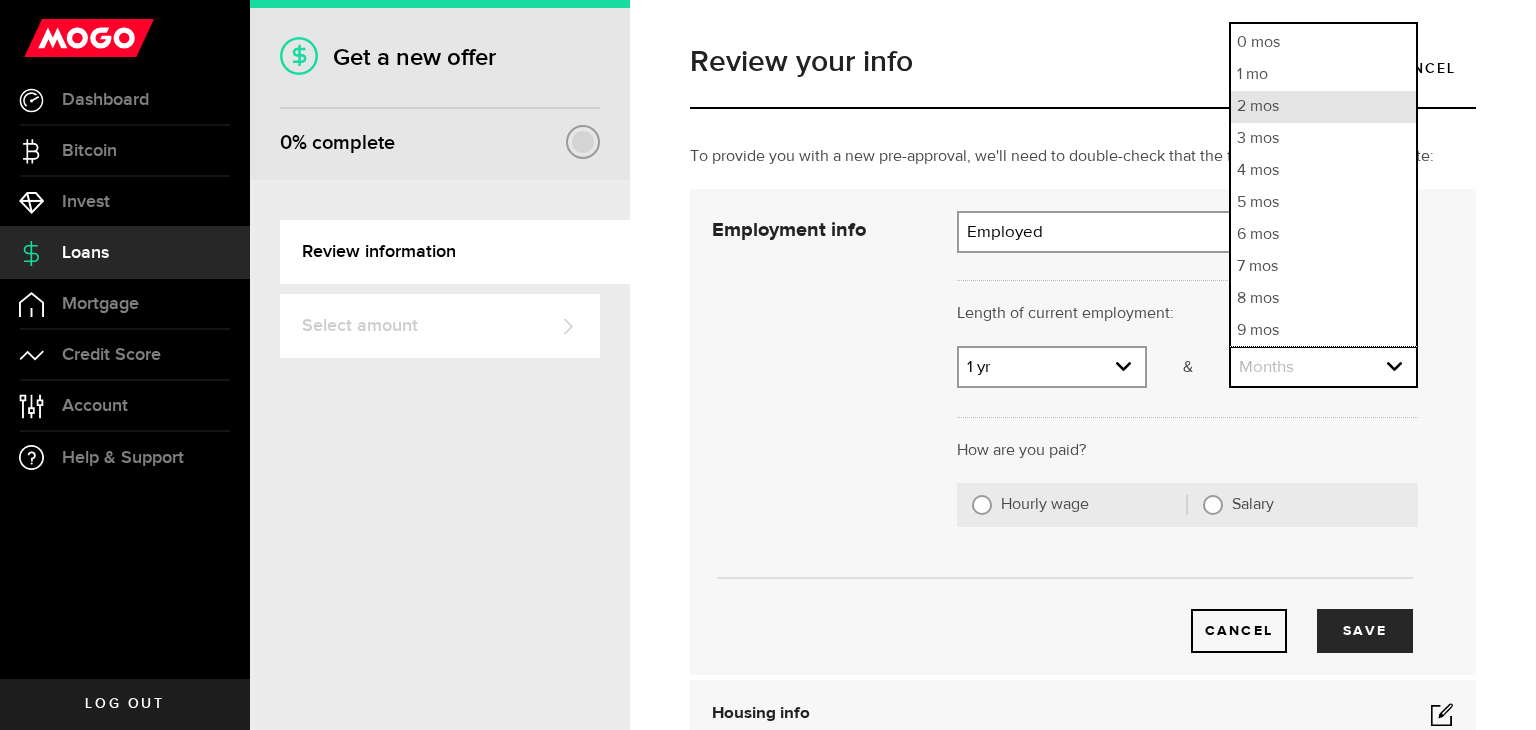 click on "2 mos" at bounding box center [1323, 107] 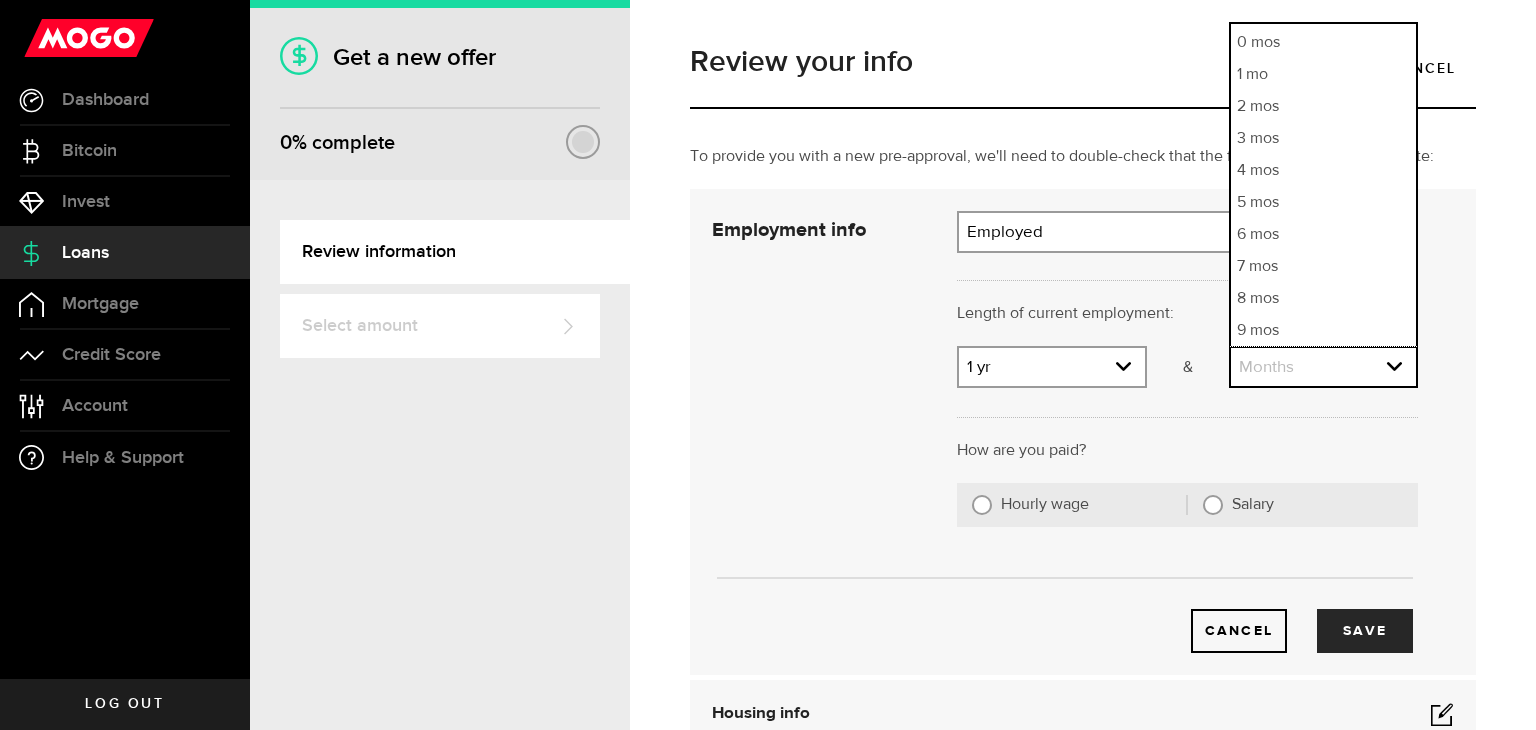 select on "2" 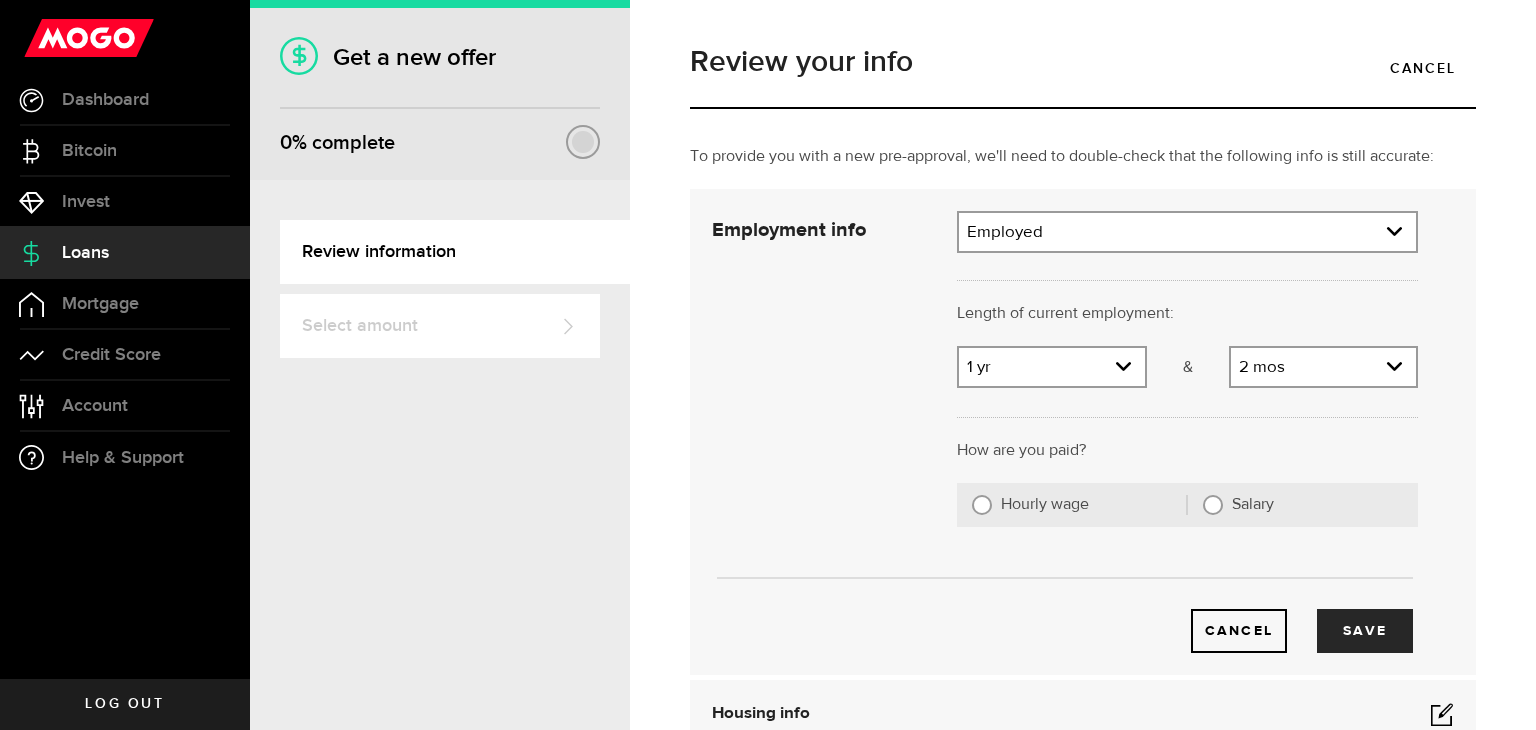 click on "Hourly wage" at bounding box center (982, 505) 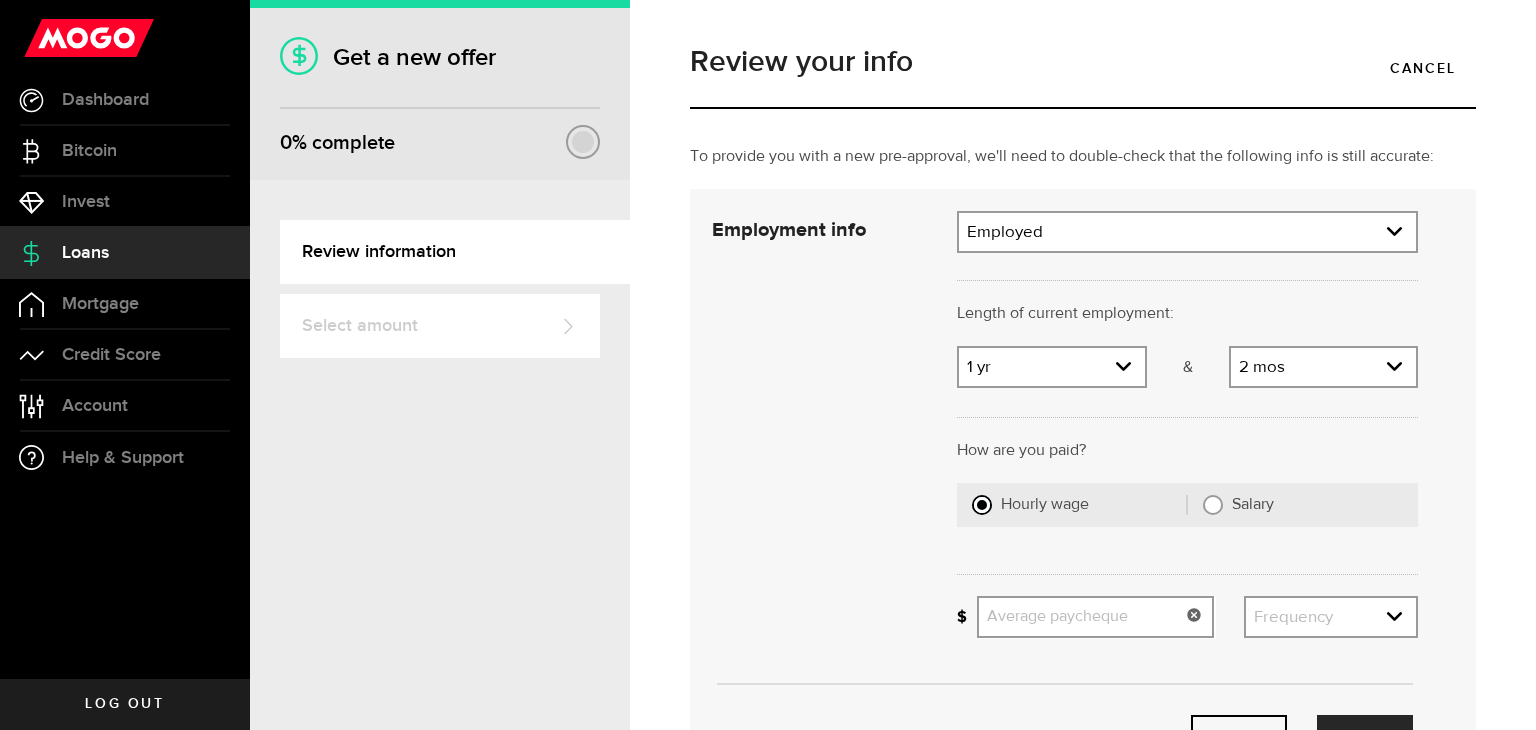 click on "Average paycheque" at bounding box center [1095, 617] 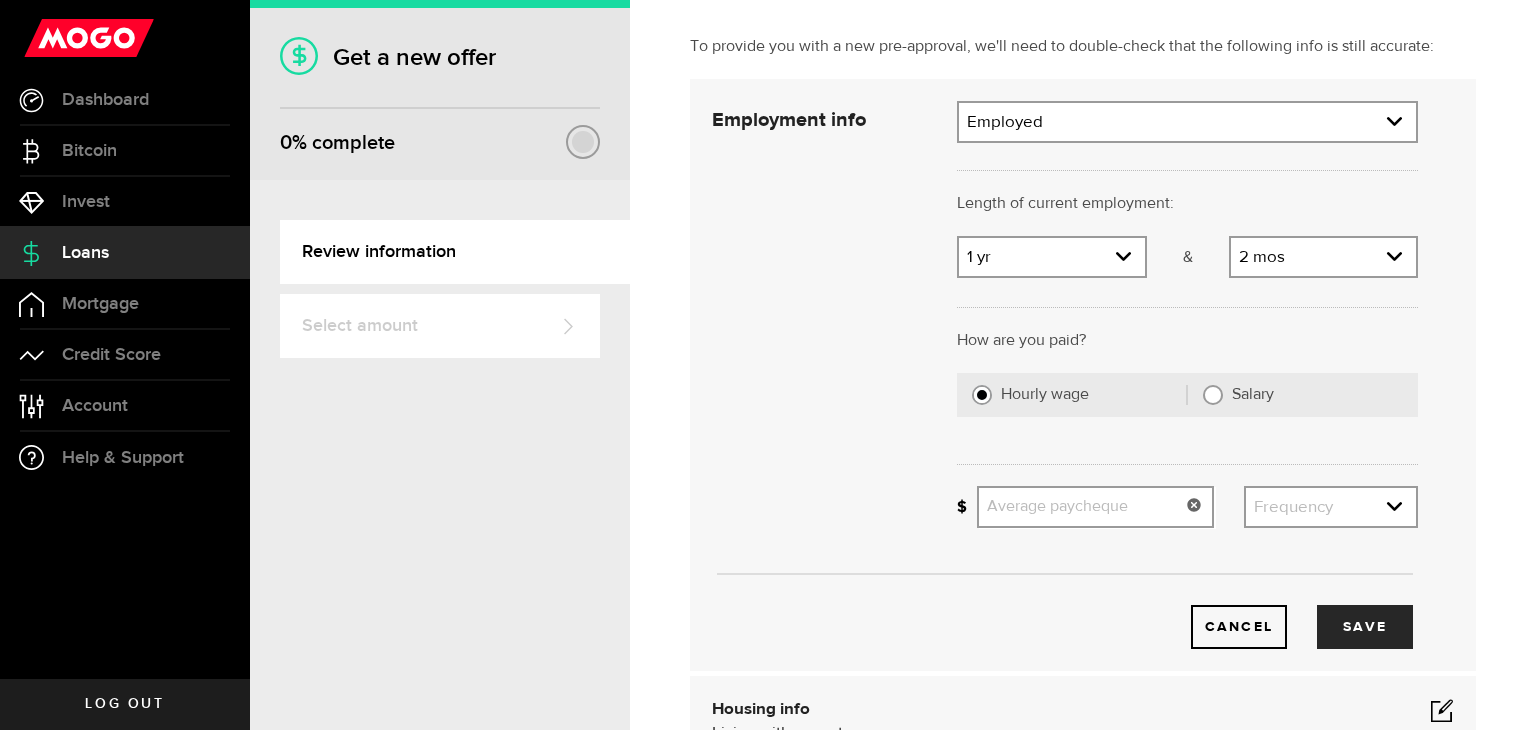 scroll, scrollTop: 112, scrollLeft: 0, axis: vertical 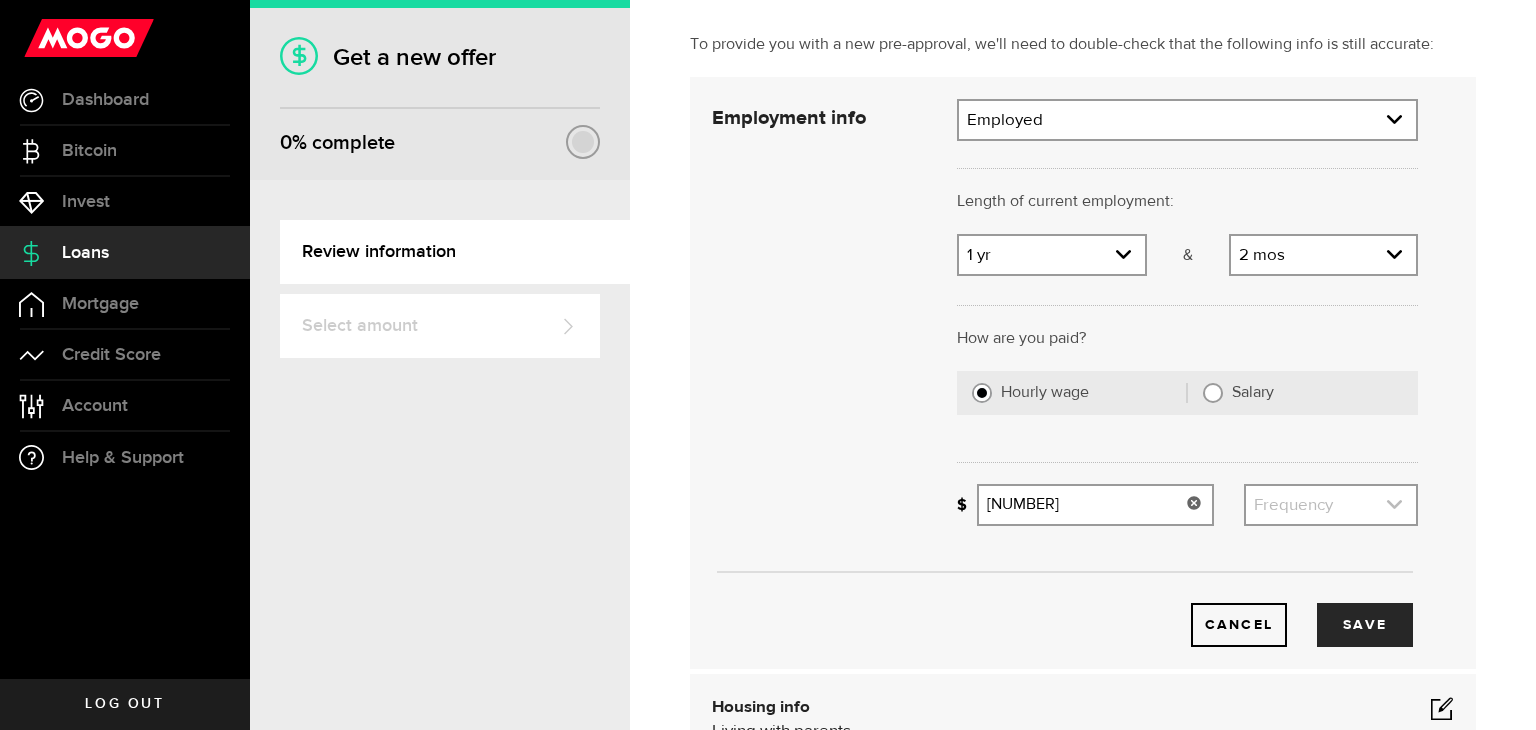type on "756" 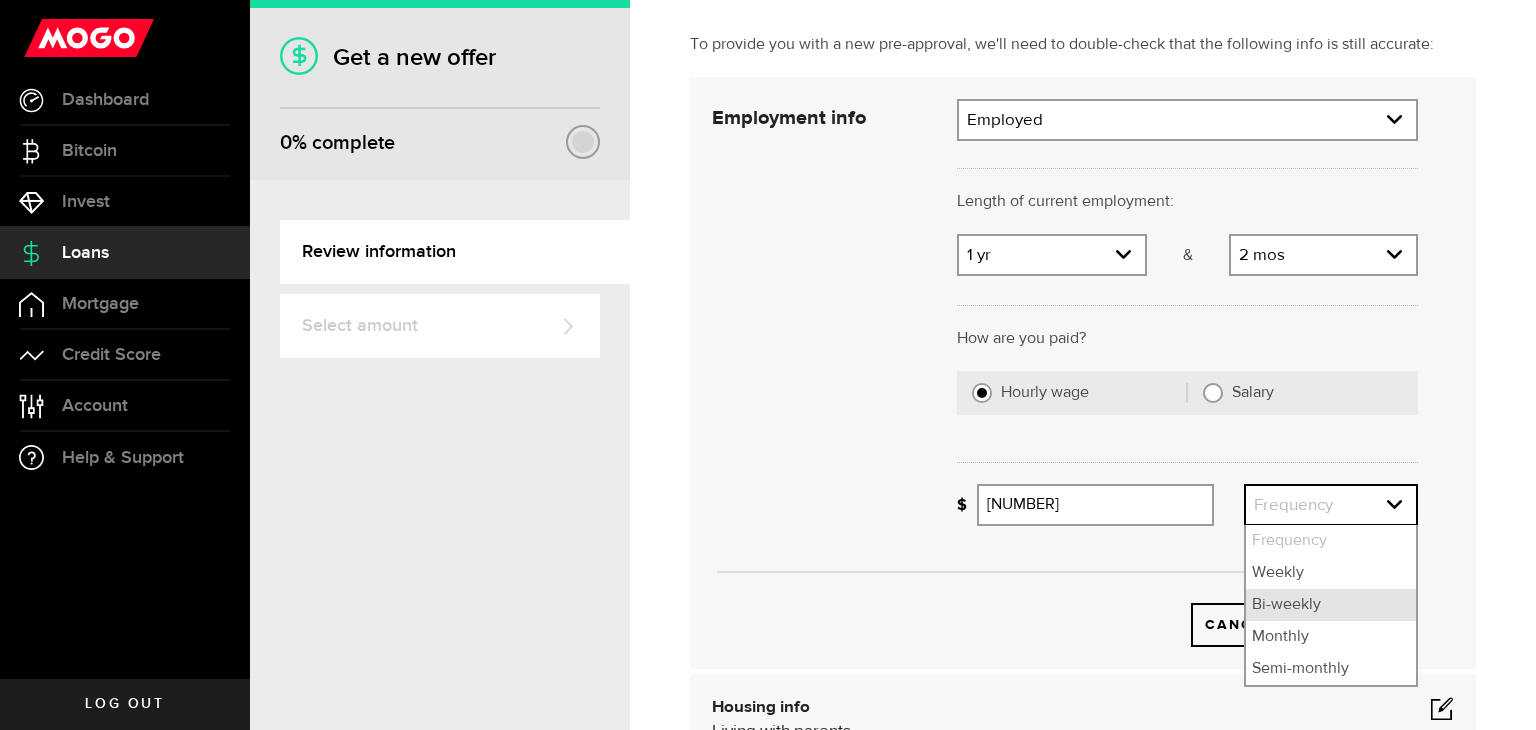 click on "Bi-weekly" at bounding box center [1331, 605] 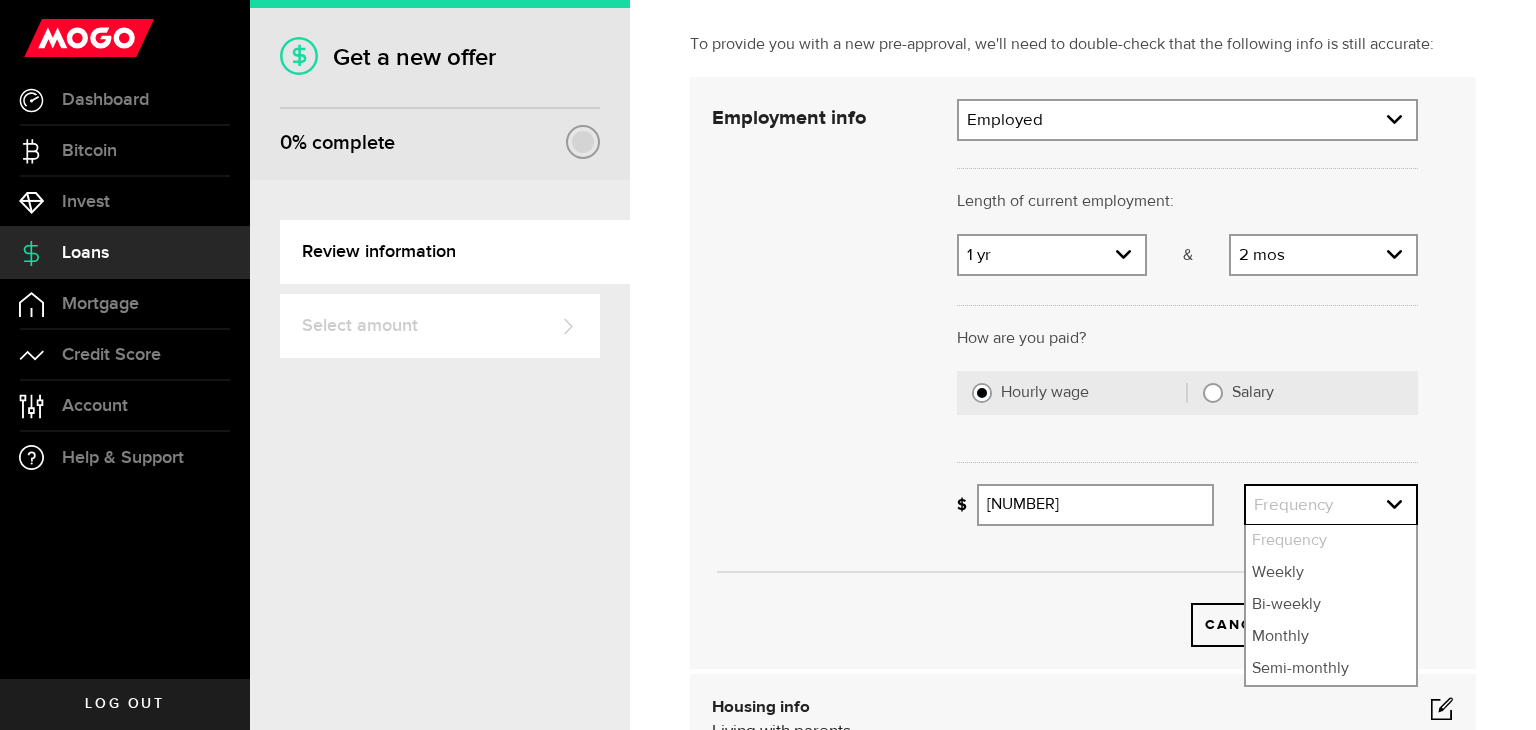 select on "bi_weekly" 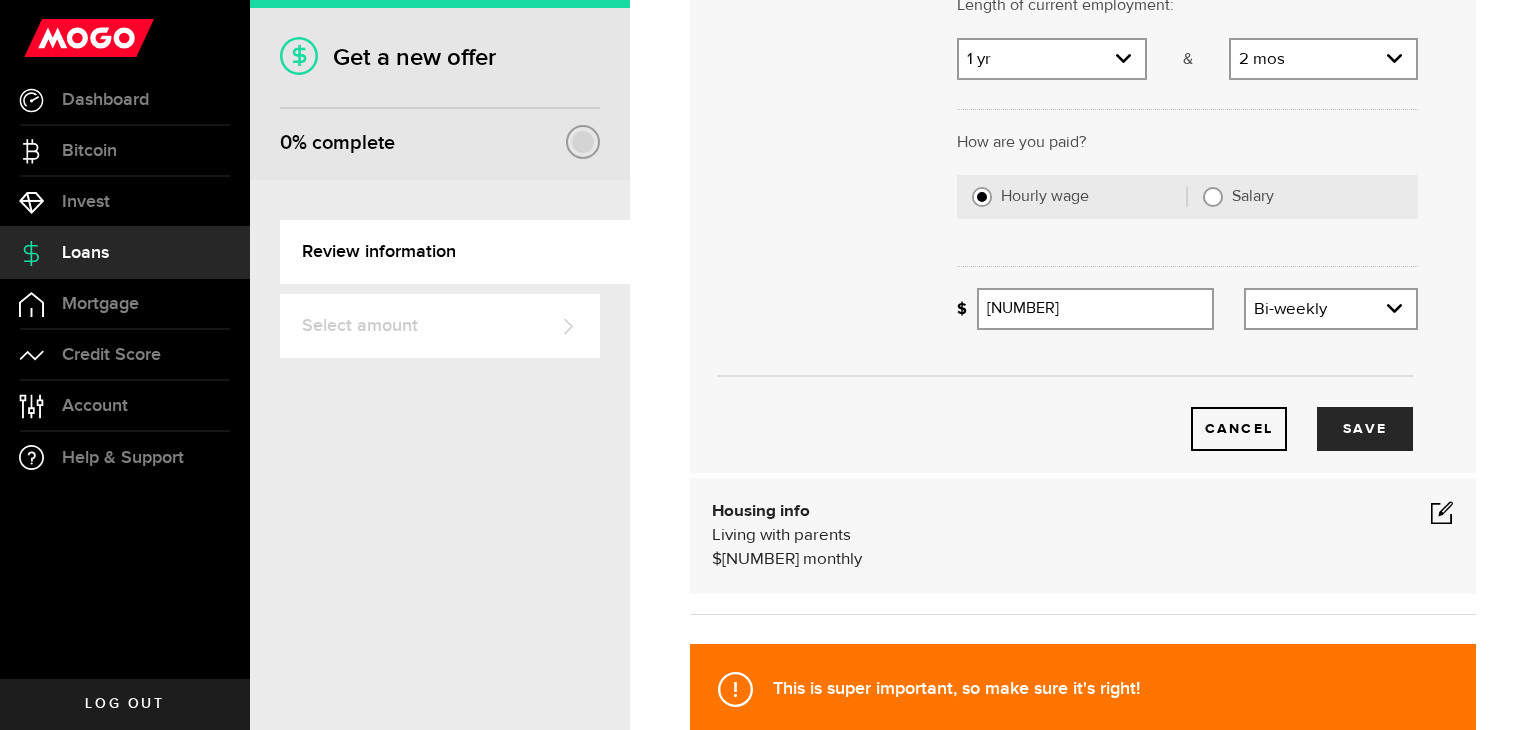 scroll, scrollTop: 310, scrollLeft: 0, axis: vertical 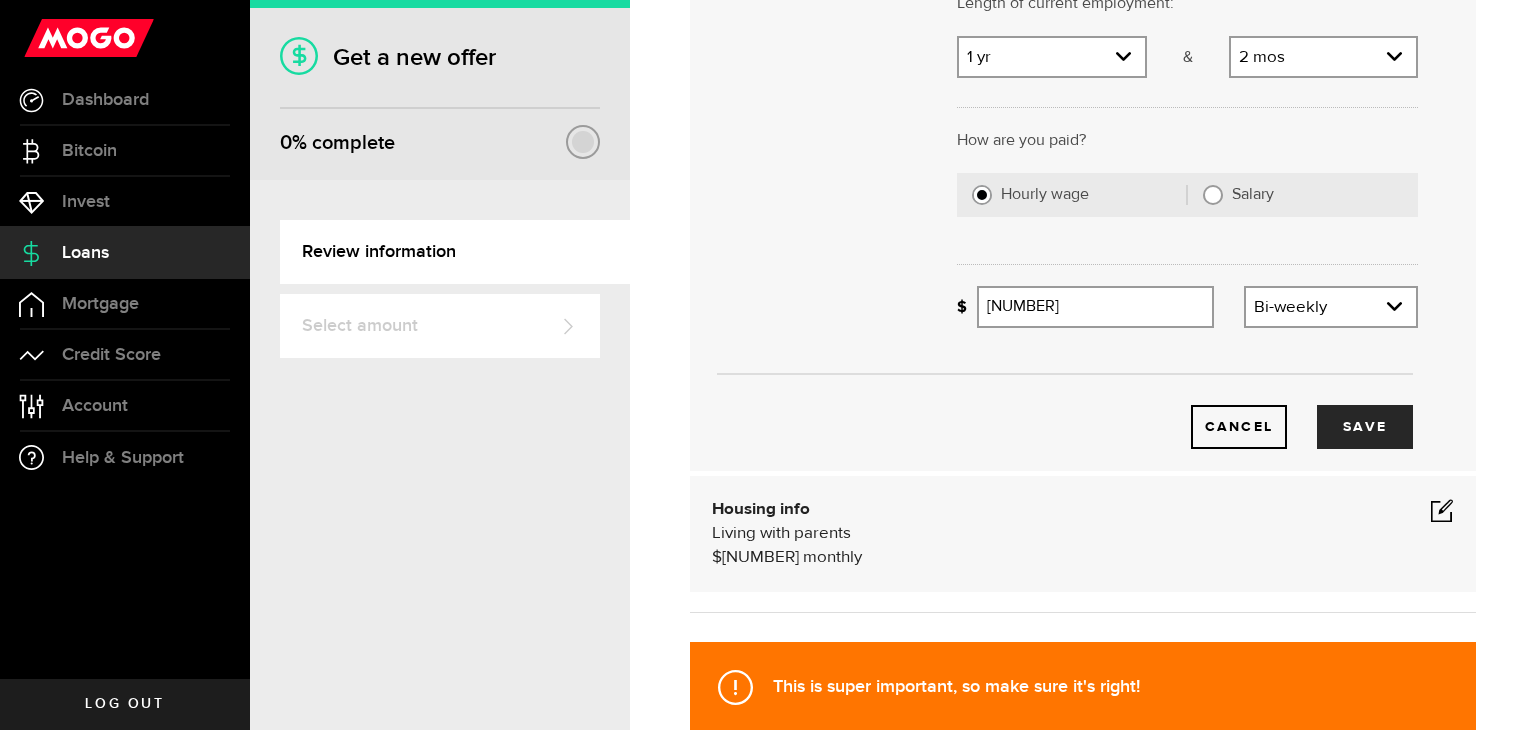 click on "Living with parents" at bounding box center (781, 533) 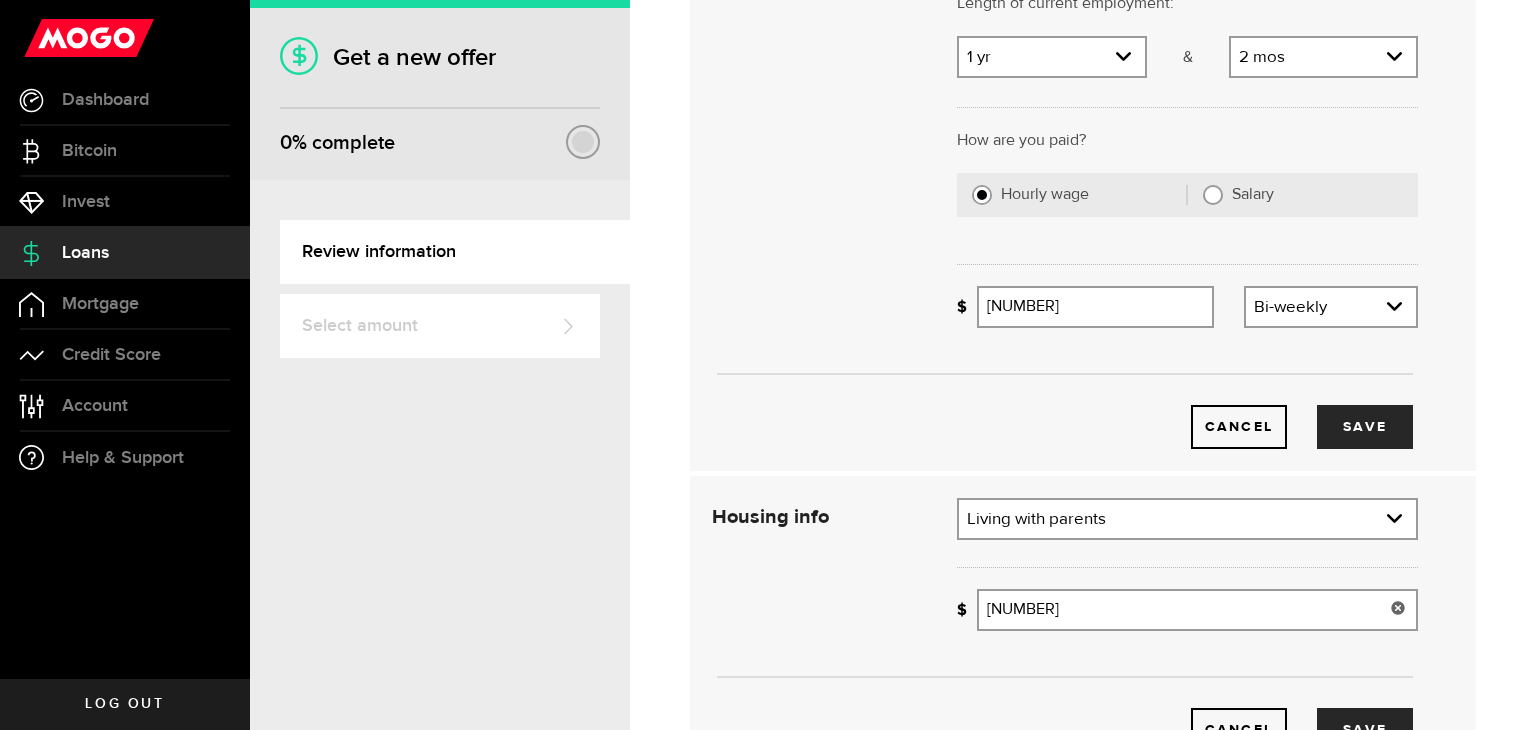 click on "900" at bounding box center [1197, 610] 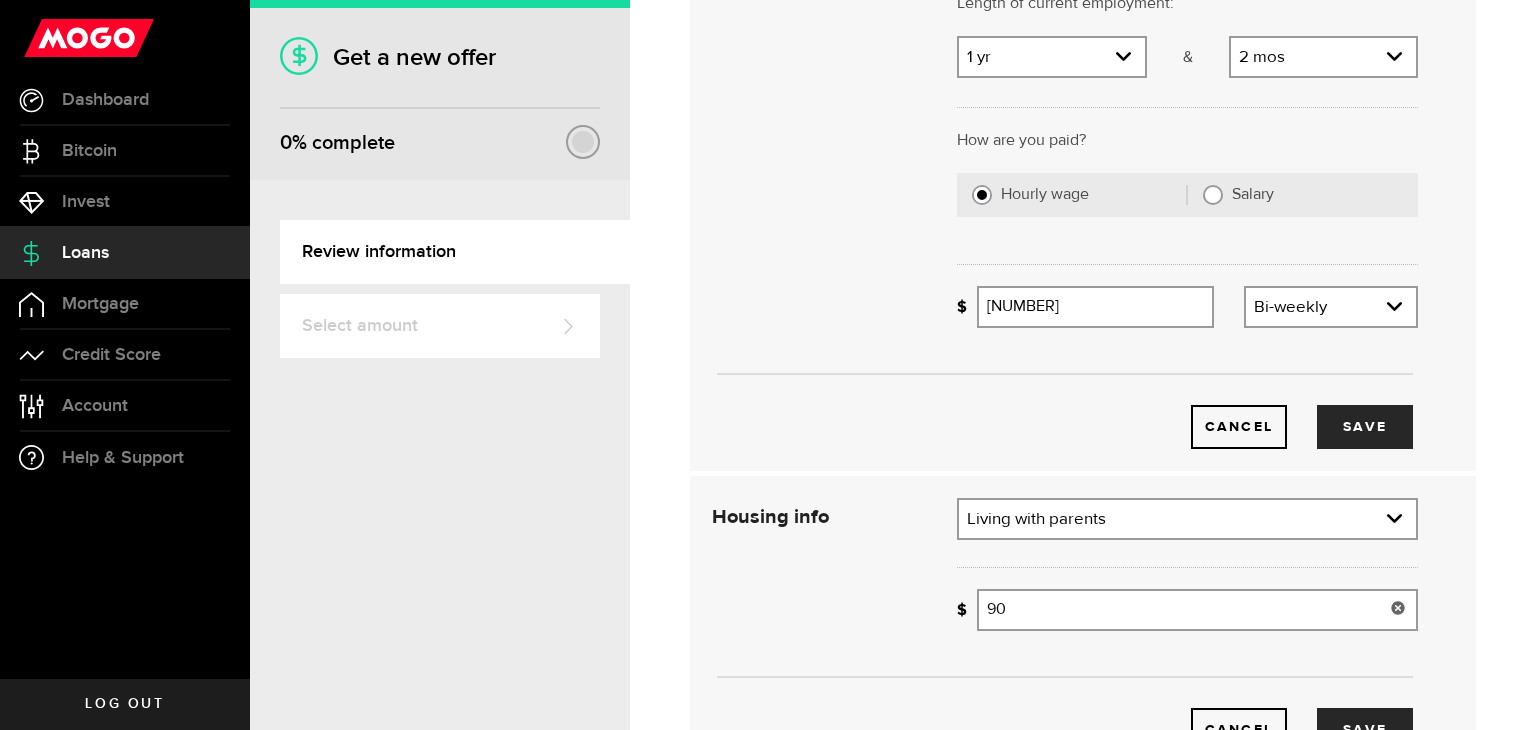 type on "9" 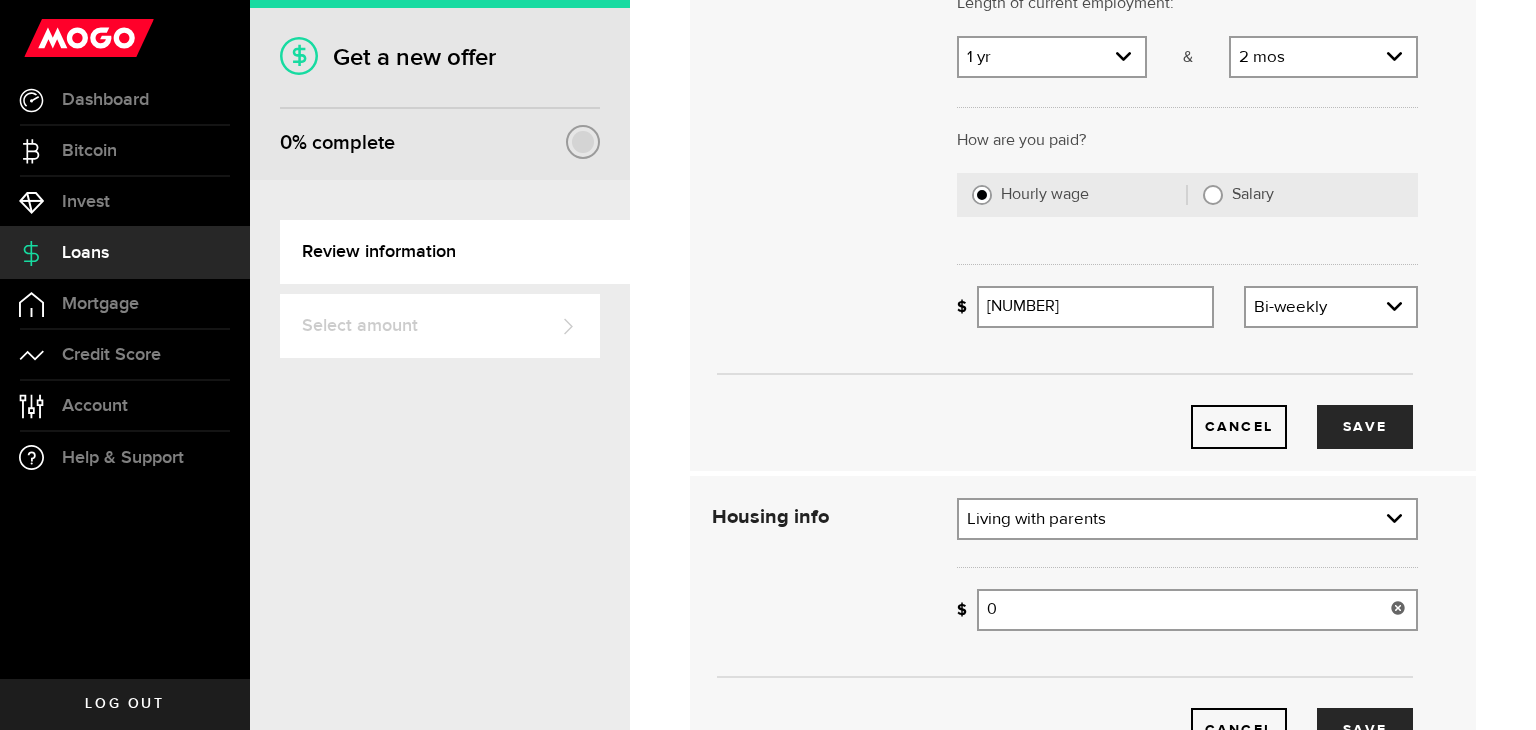 type on "0" 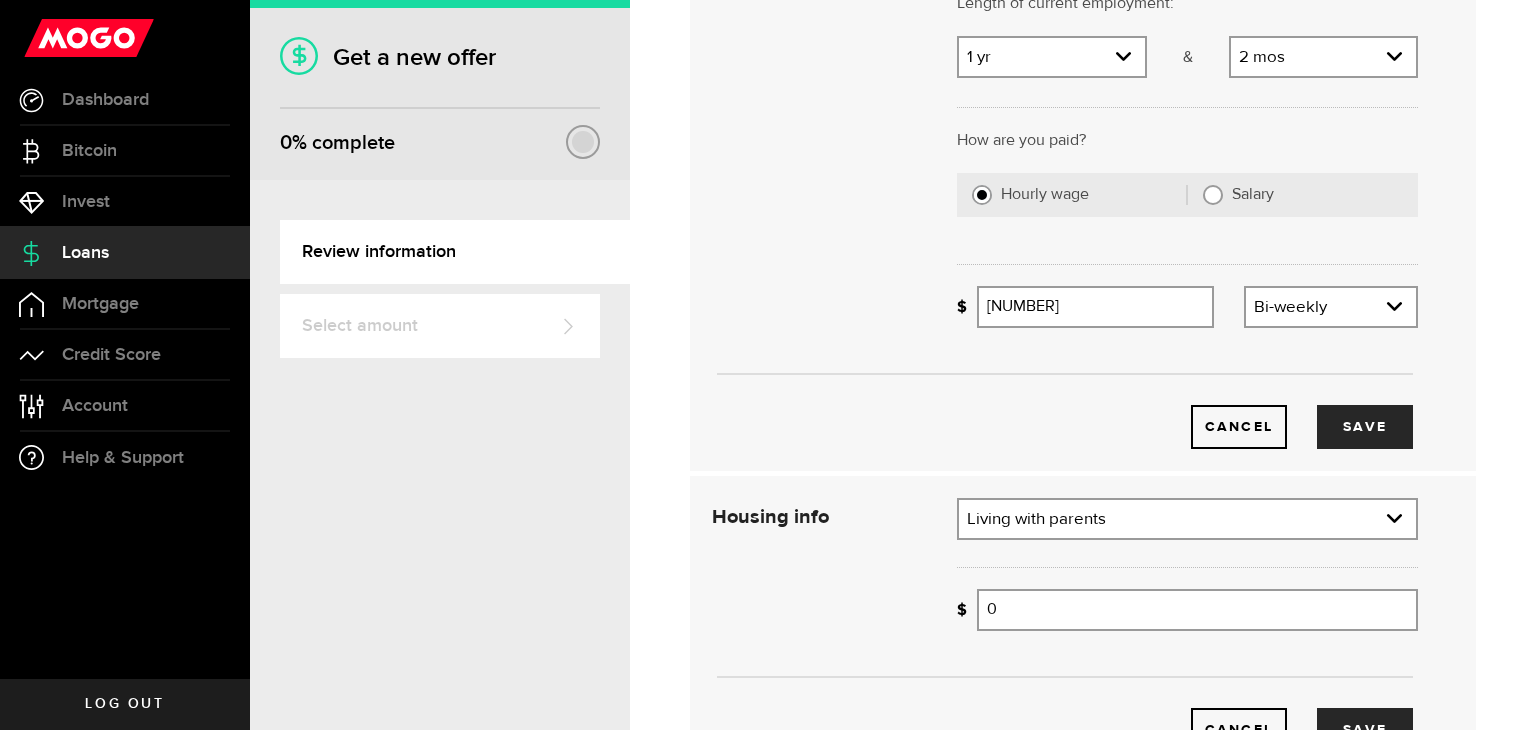 click on "Housing info Living with parents $ 0   monthly     Housing info Residential status What's your residential status? Living with parents Residential status Rent Own Living with parents Other Residential status Rent Own Living with parents Other                           How much is your monthly payment? 0 Monthly mortgage/rent Cancel Save" at bounding box center [1083, 625] 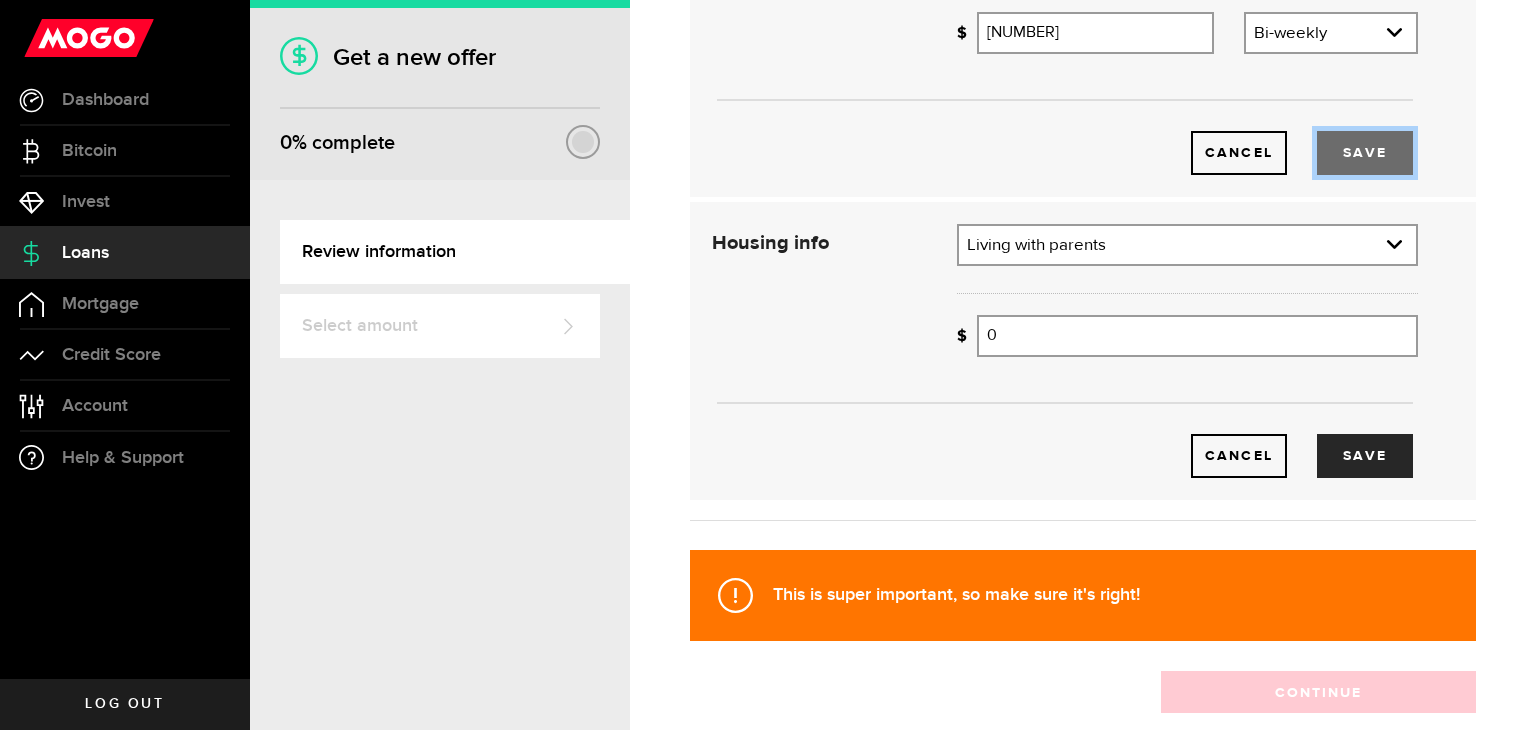 click on "Save" at bounding box center [1365, 153] 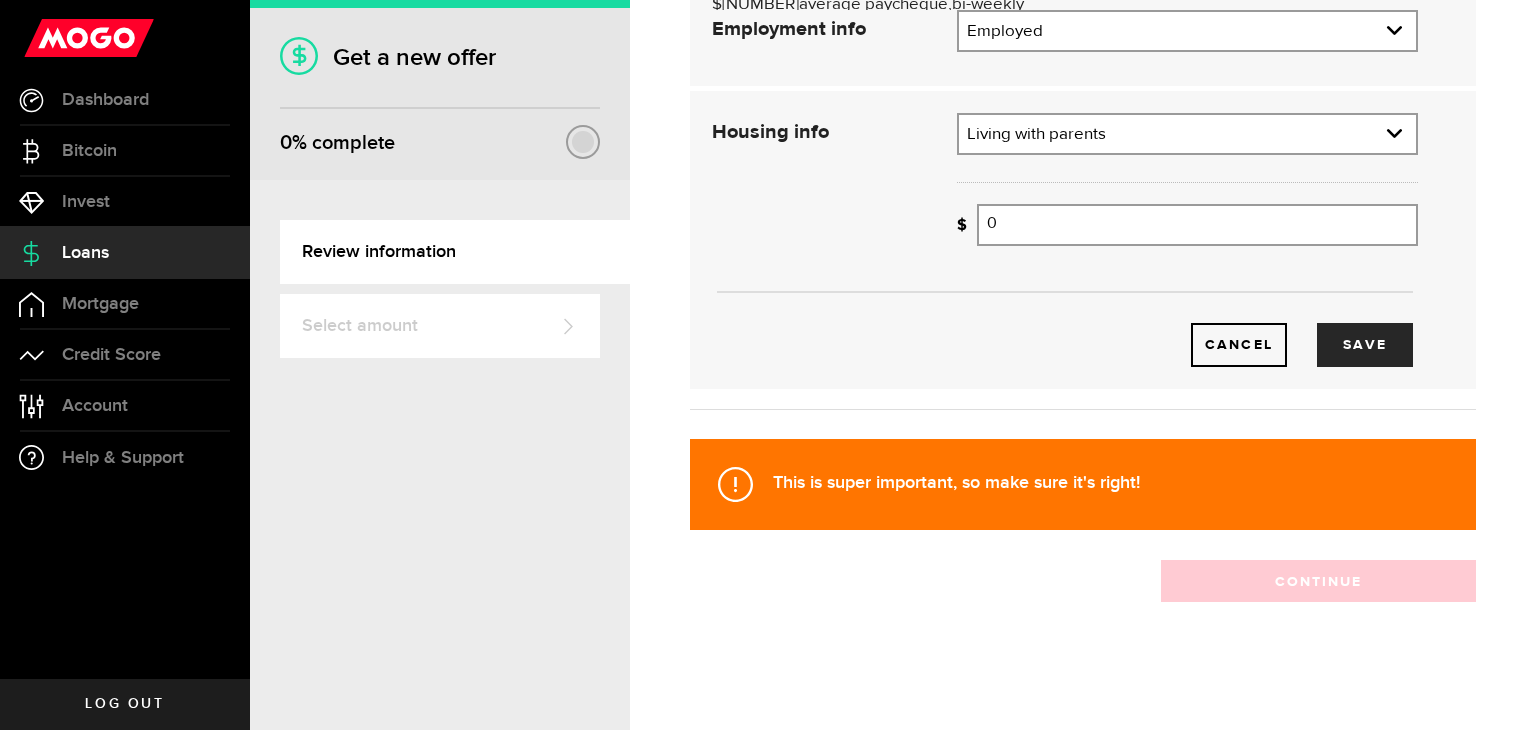 scroll, scrollTop: 218, scrollLeft: 0, axis: vertical 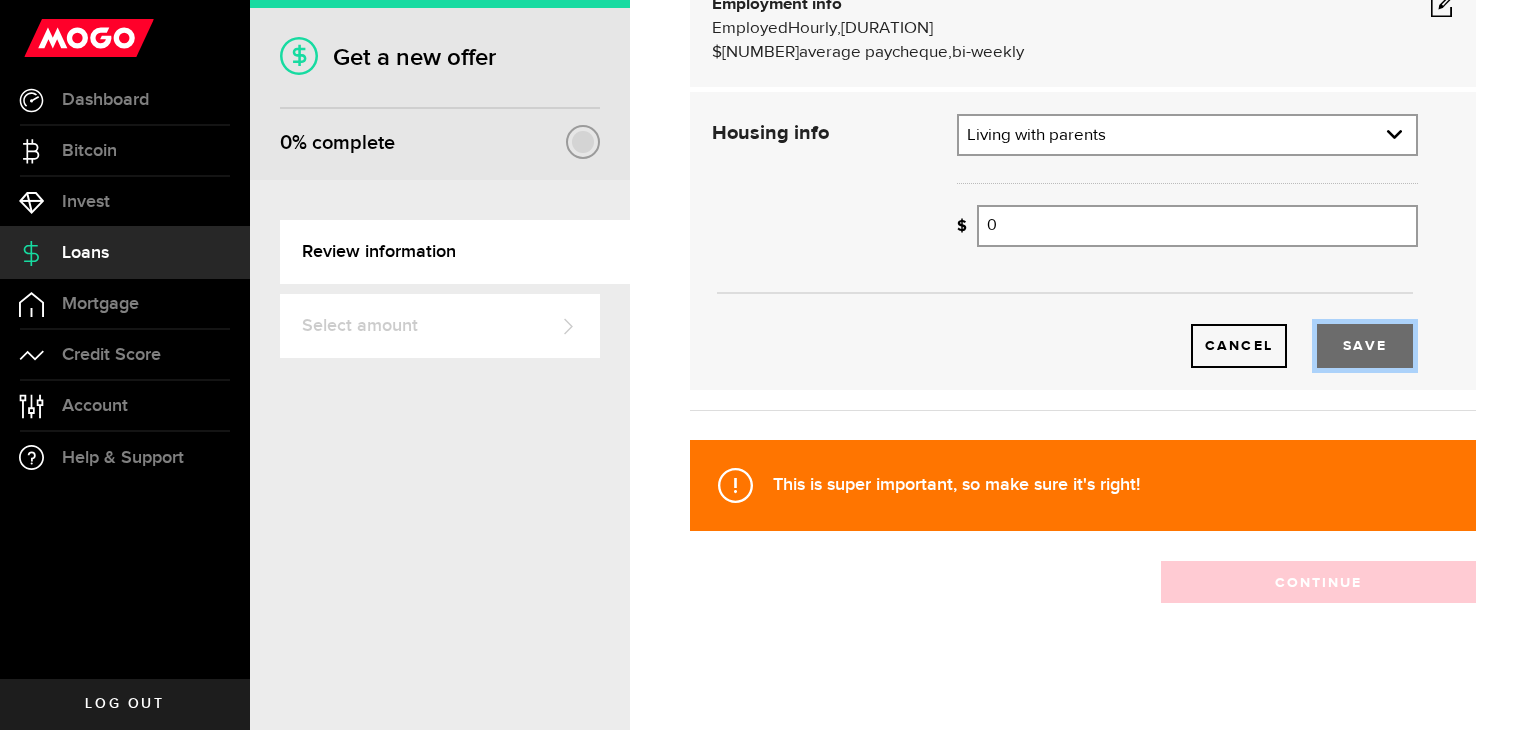 click on "Save" at bounding box center (1365, 346) 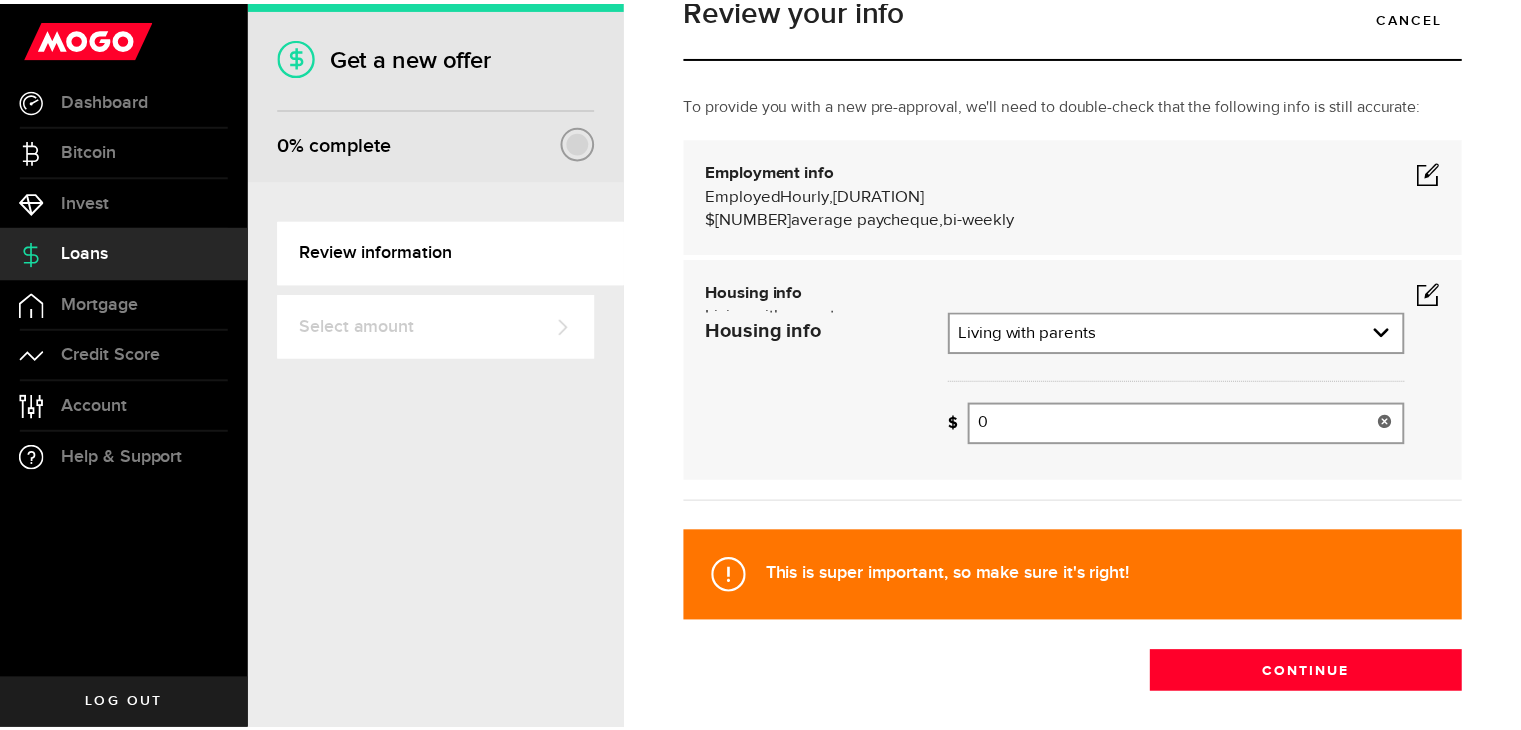 scroll, scrollTop: 36, scrollLeft: 0, axis: vertical 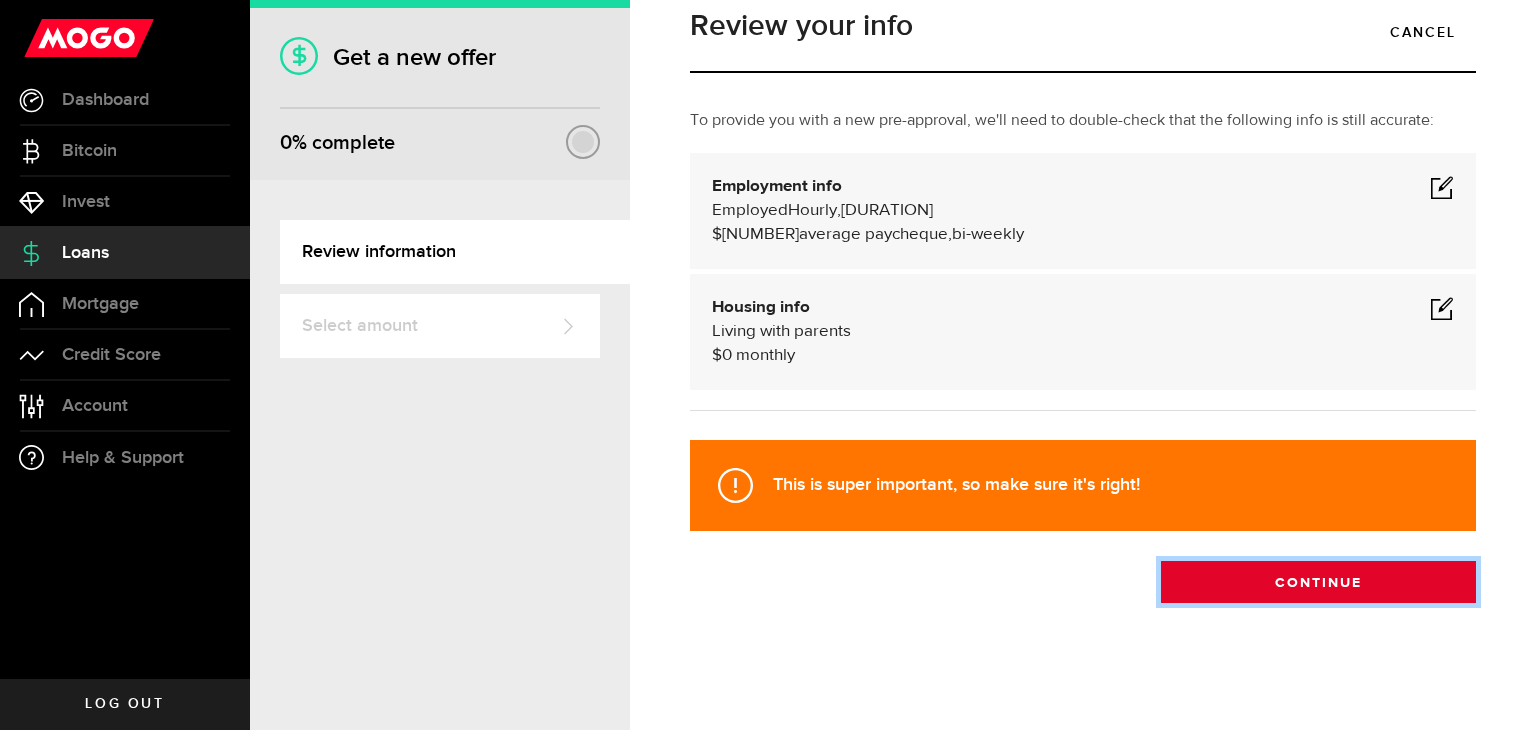click on "Continue" at bounding box center (1318, 582) 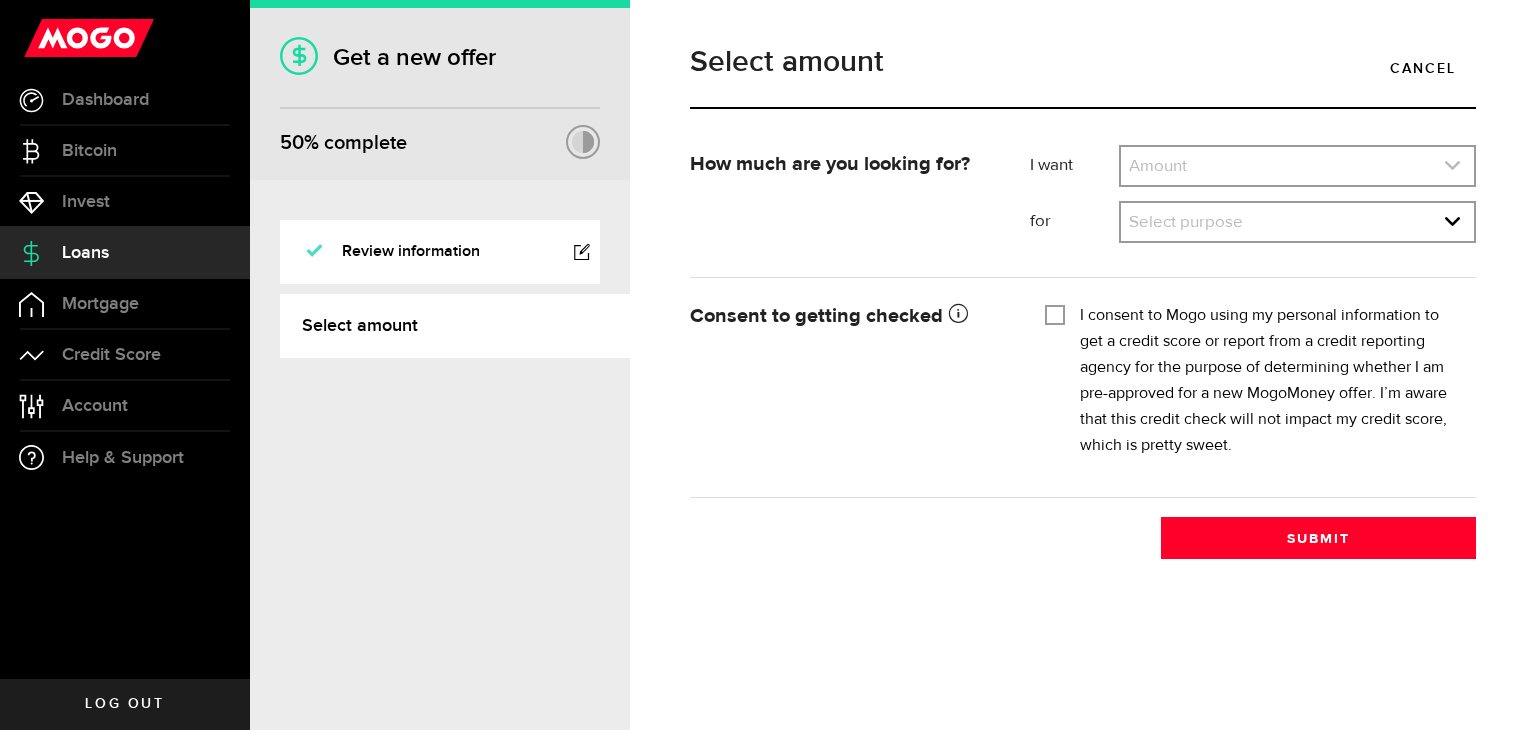 click at bounding box center [1297, 166] 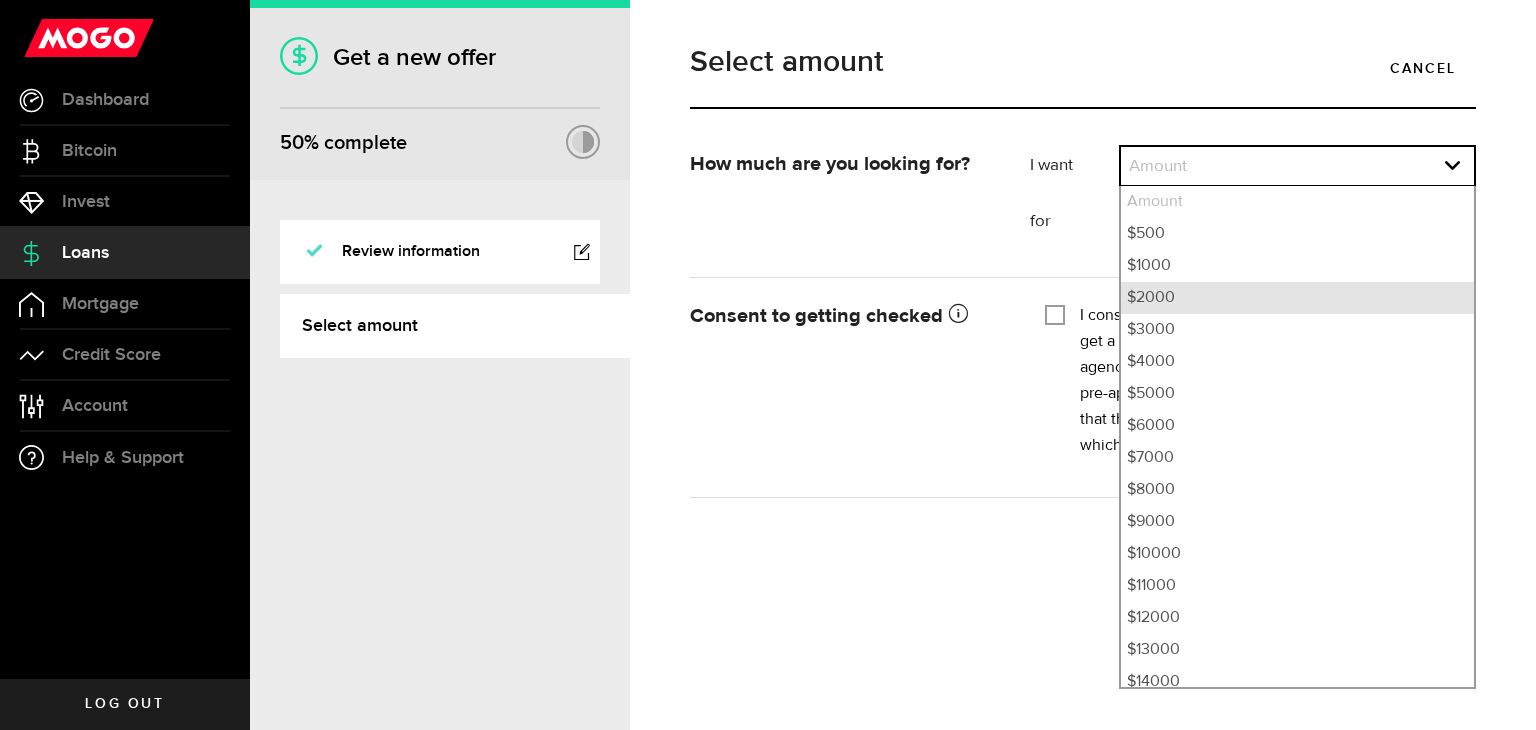 click on "$2000" at bounding box center (1297, 298) 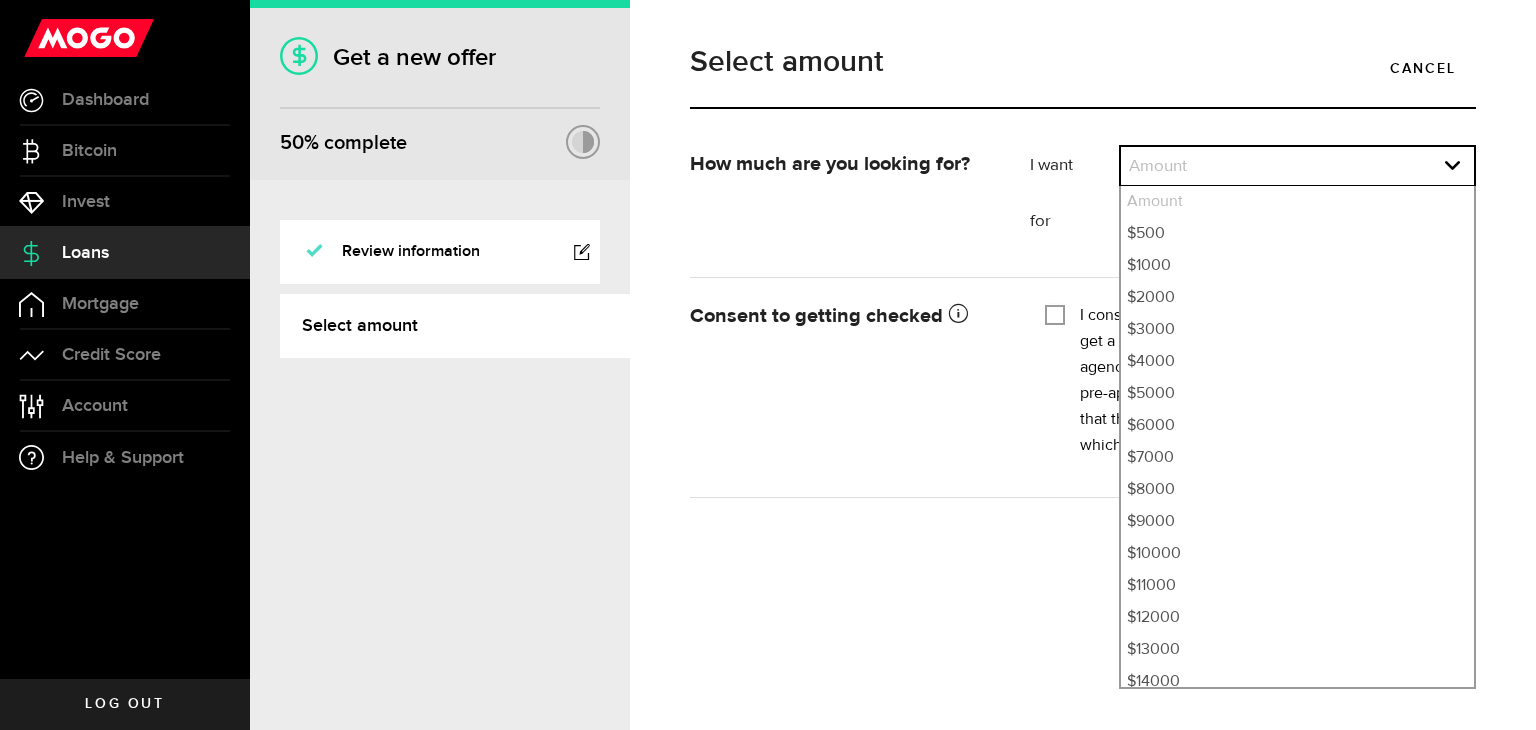 select on "2000" 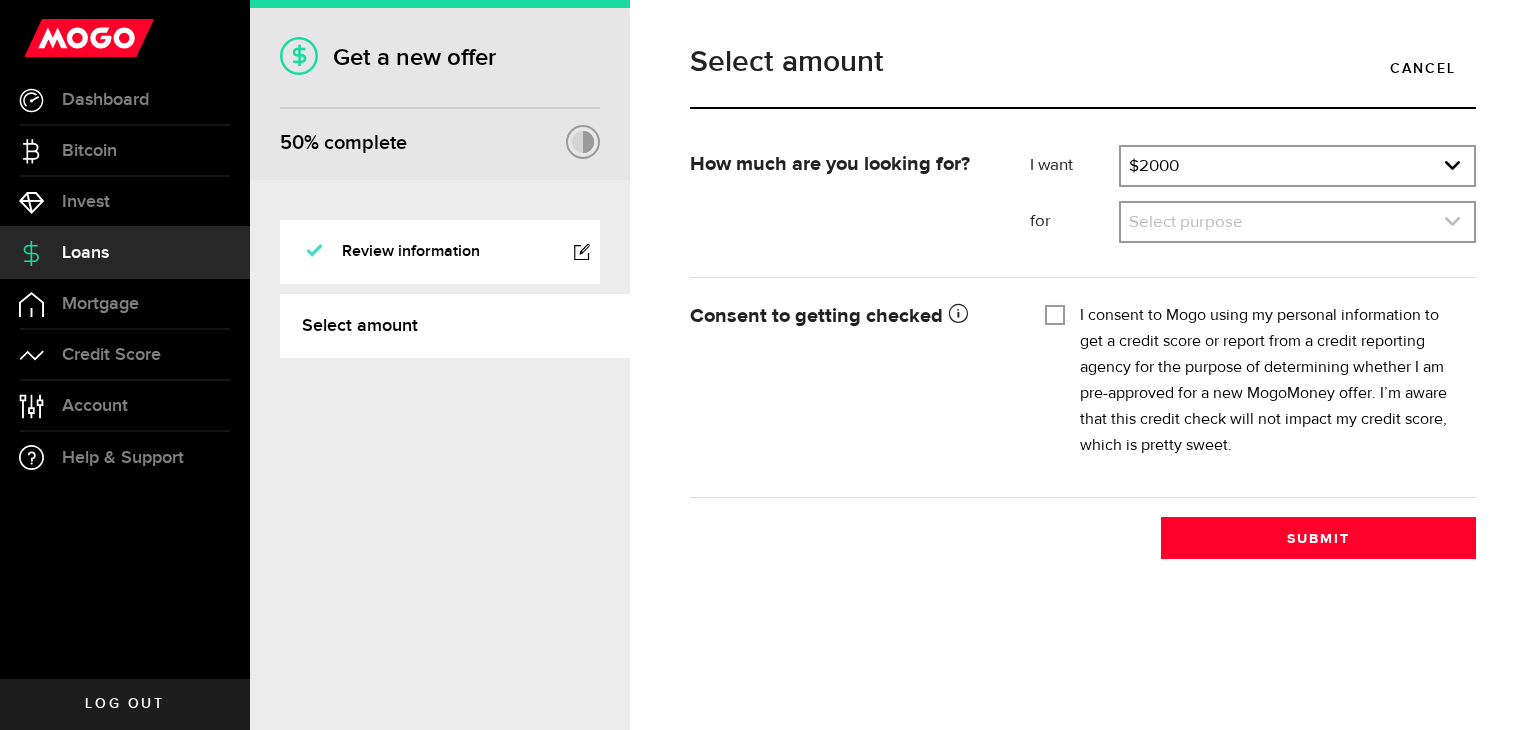 click at bounding box center [1297, 222] 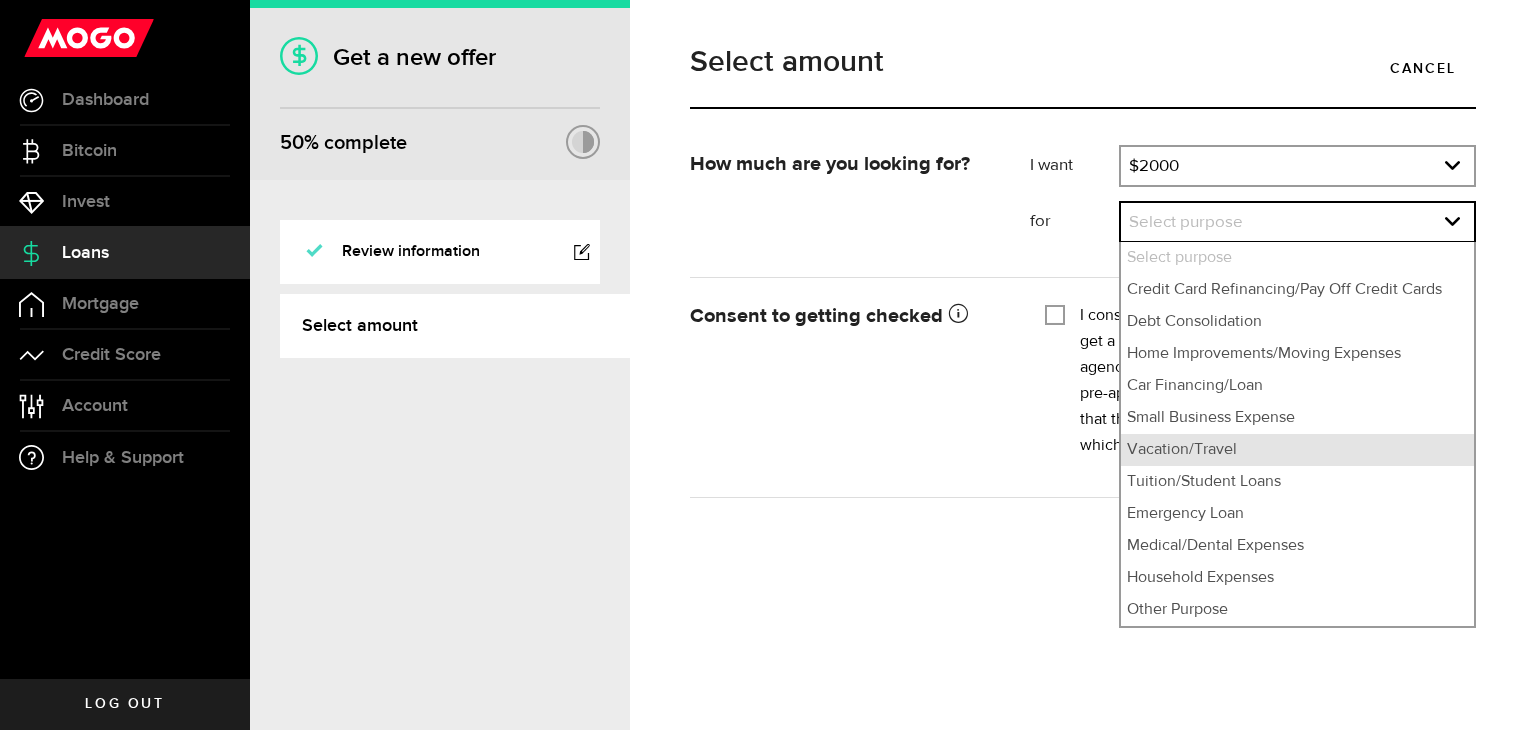 click on "Vacation/Travel" at bounding box center (1297, 450) 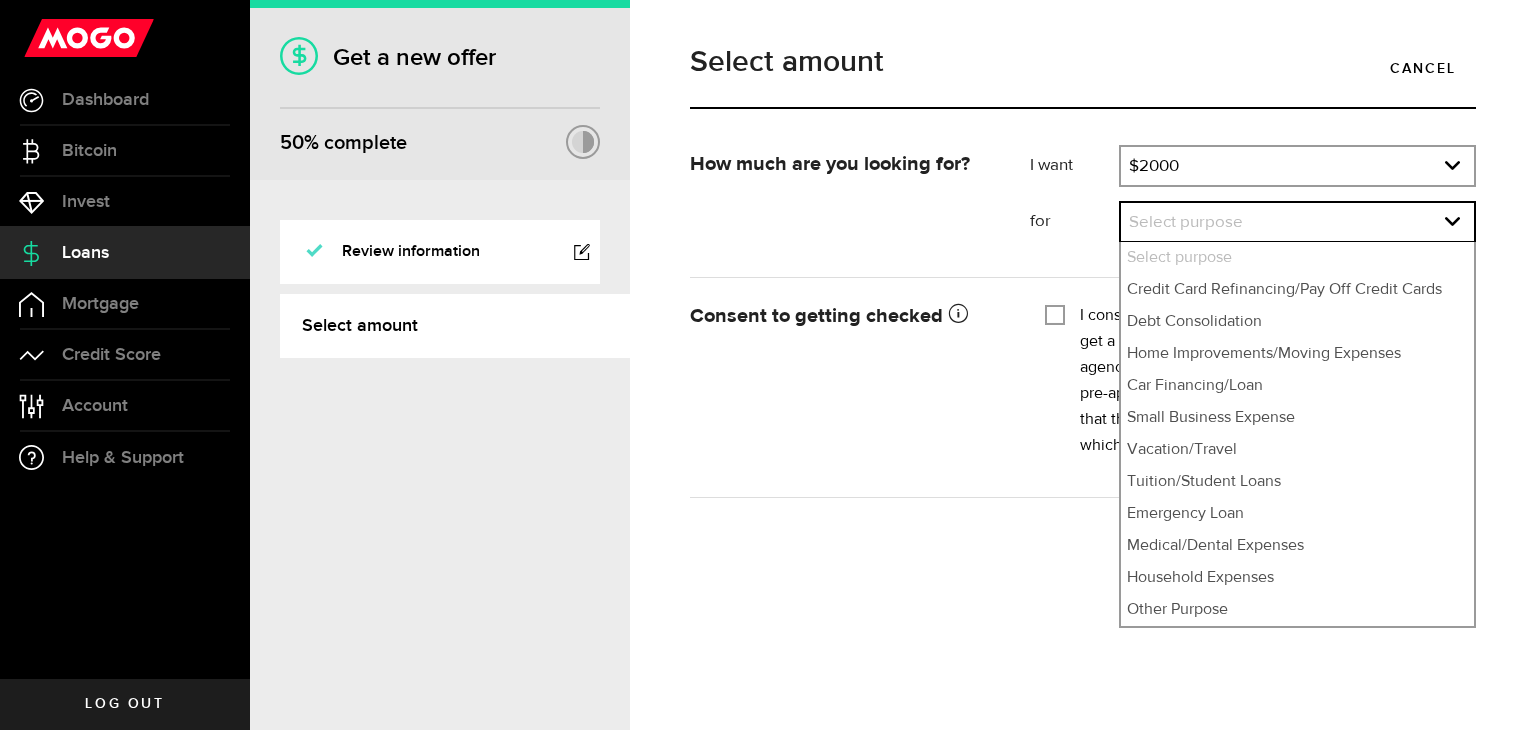 select on "Vacation/Travel" 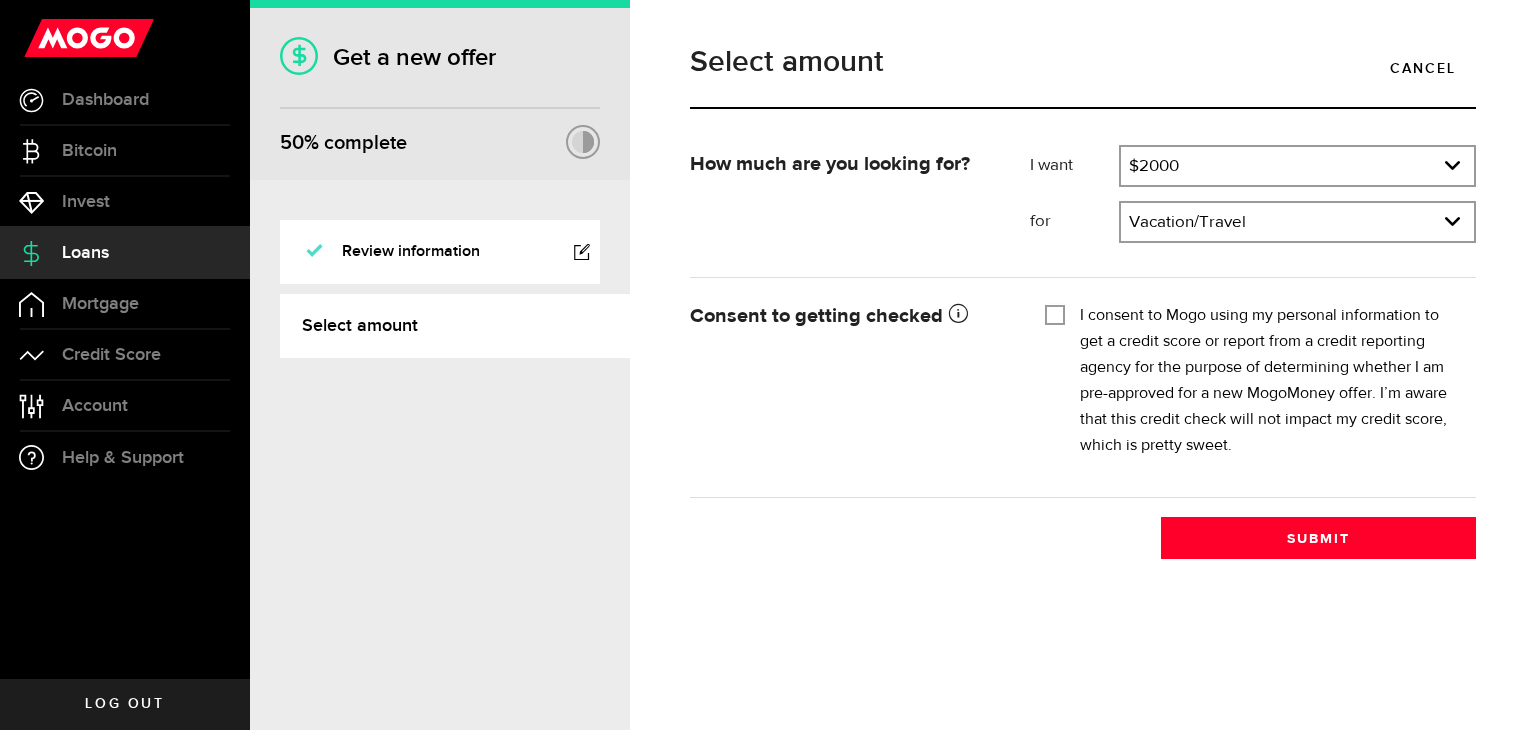 click on "I consent to Mogo using my personal information to get a credit score or report from a credit reporting agency for the purpose of determining whether I am pre-approved for a new MogoMoney offer. I’m aware that this credit check will not impact my credit score, which is pretty sweet." at bounding box center (1253, 381) 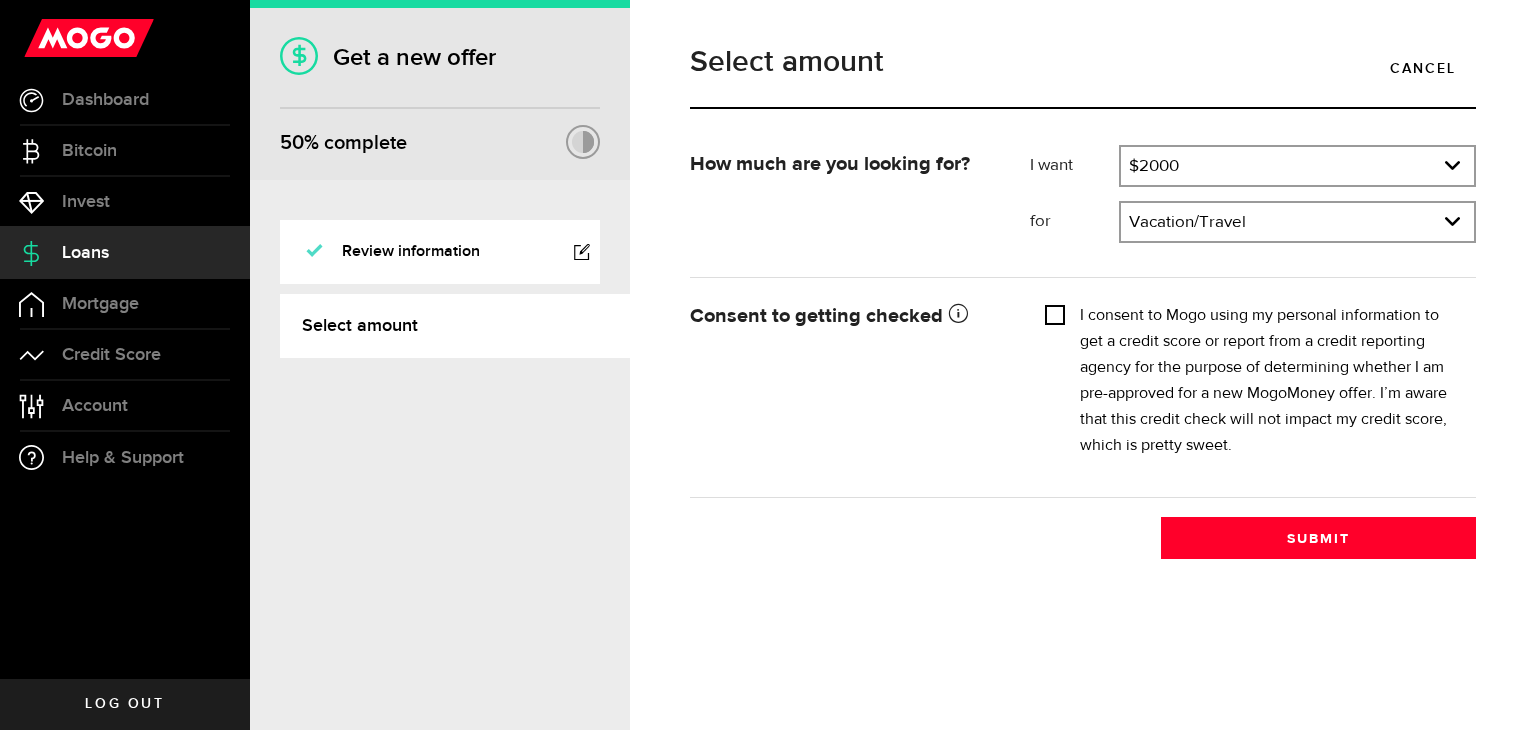 click on "I consent to Mogo using my personal information to get a credit score or report from a credit reporting agency for the purpose of determining whether I am pre-approved for a new MogoMoney offer. I’m aware that this credit check will not impact my credit score, which is pretty sweet." at bounding box center [1055, 313] 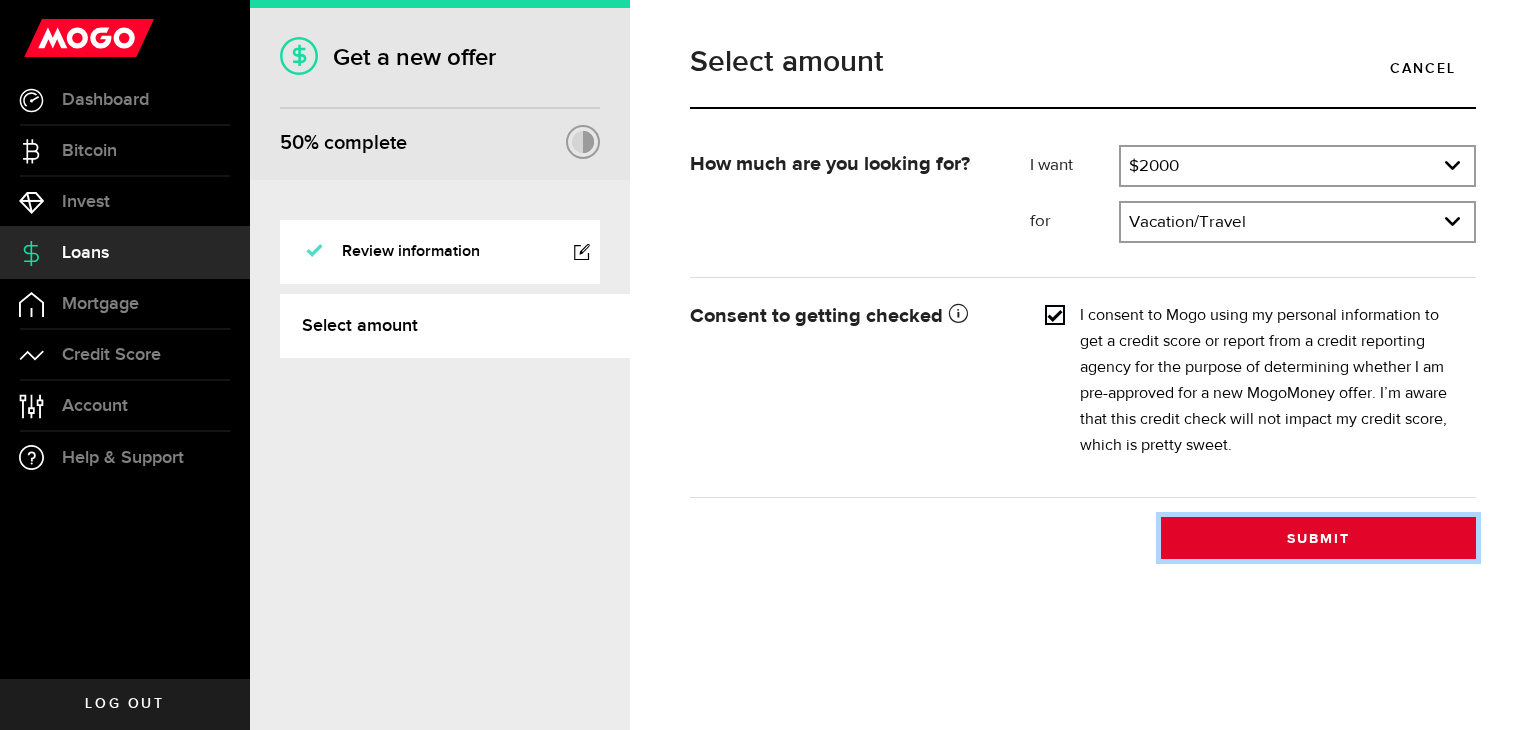 click on "Submit" at bounding box center (1318, 538) 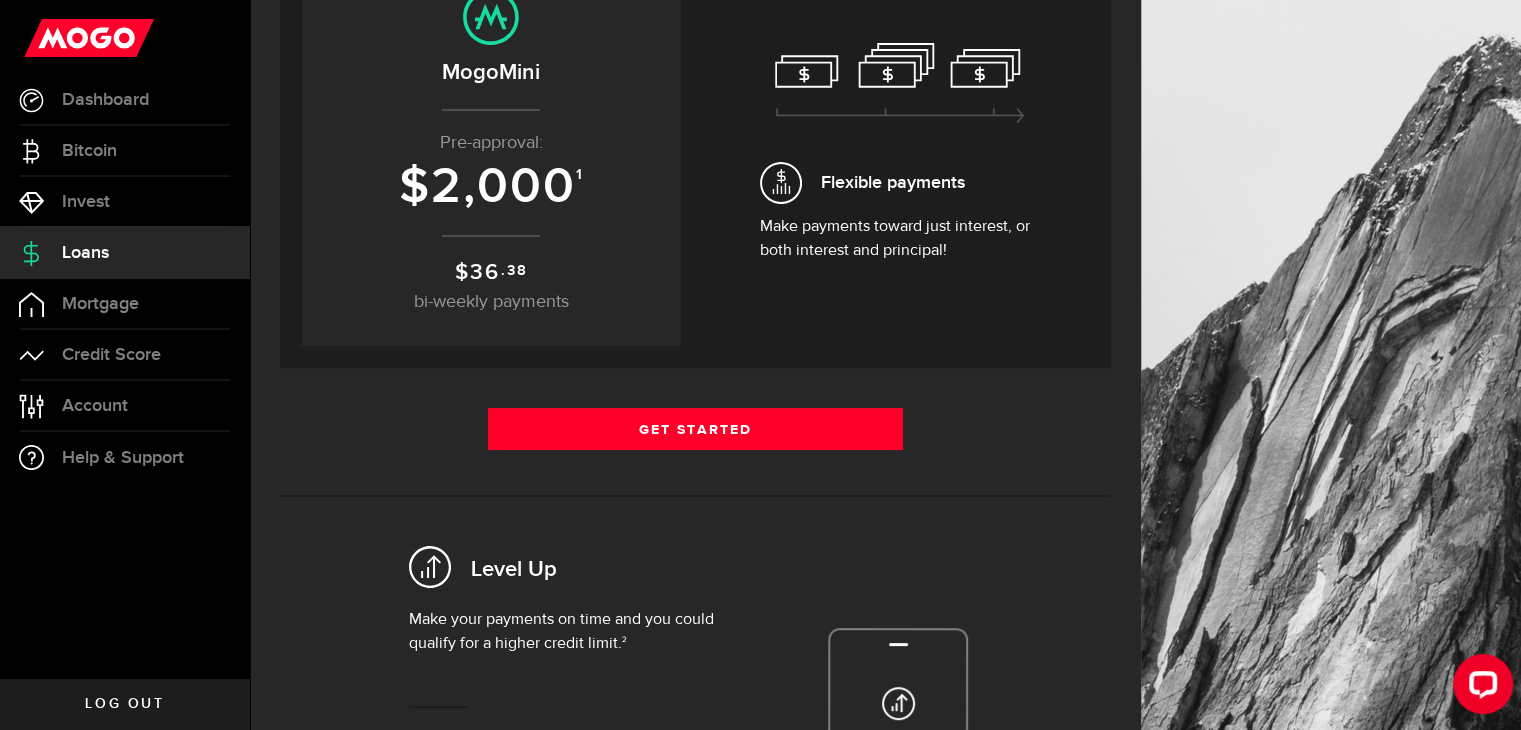 scroll, scrollTop: 283, scrollLeft: 0, axis: vertical 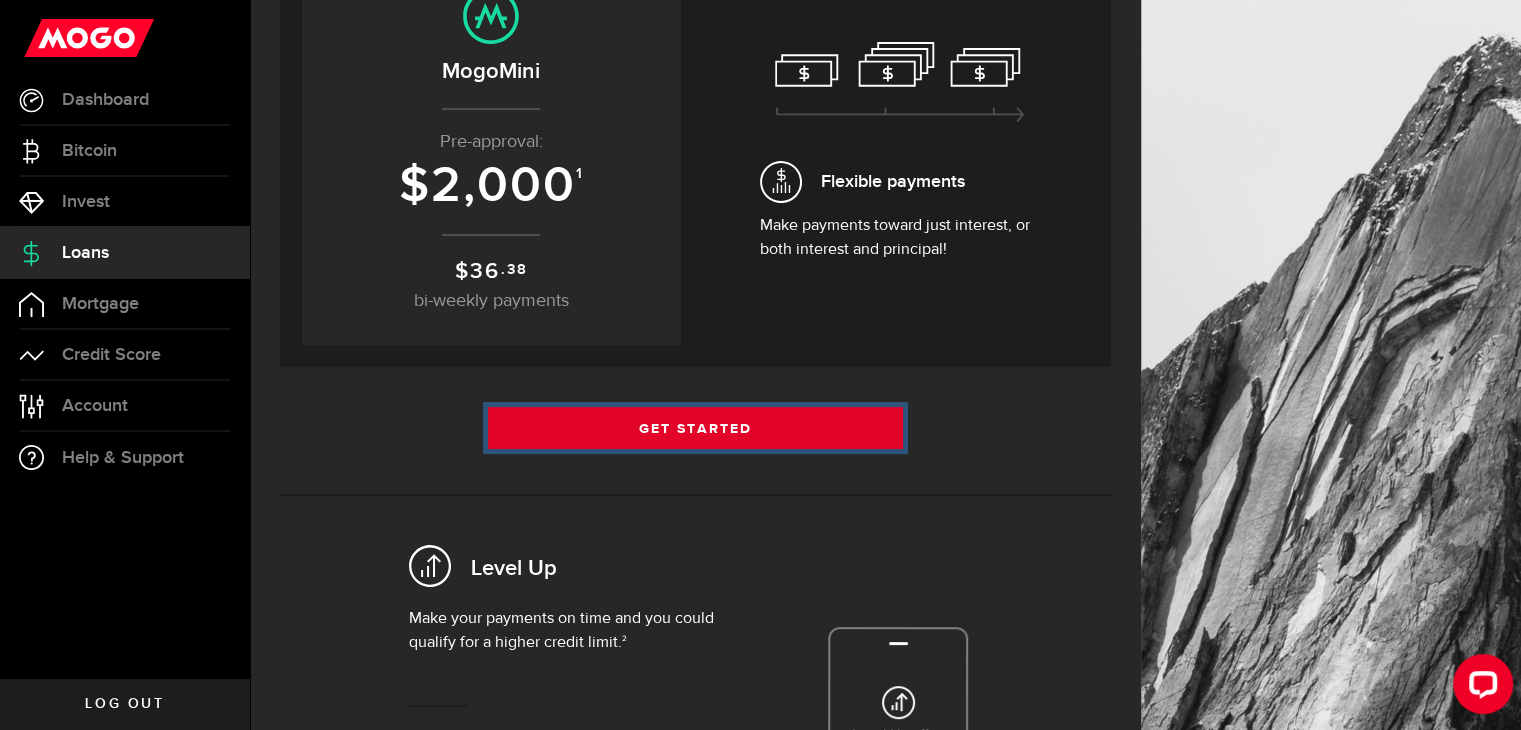 click on "Get Started" at bounding box center (696, 428) 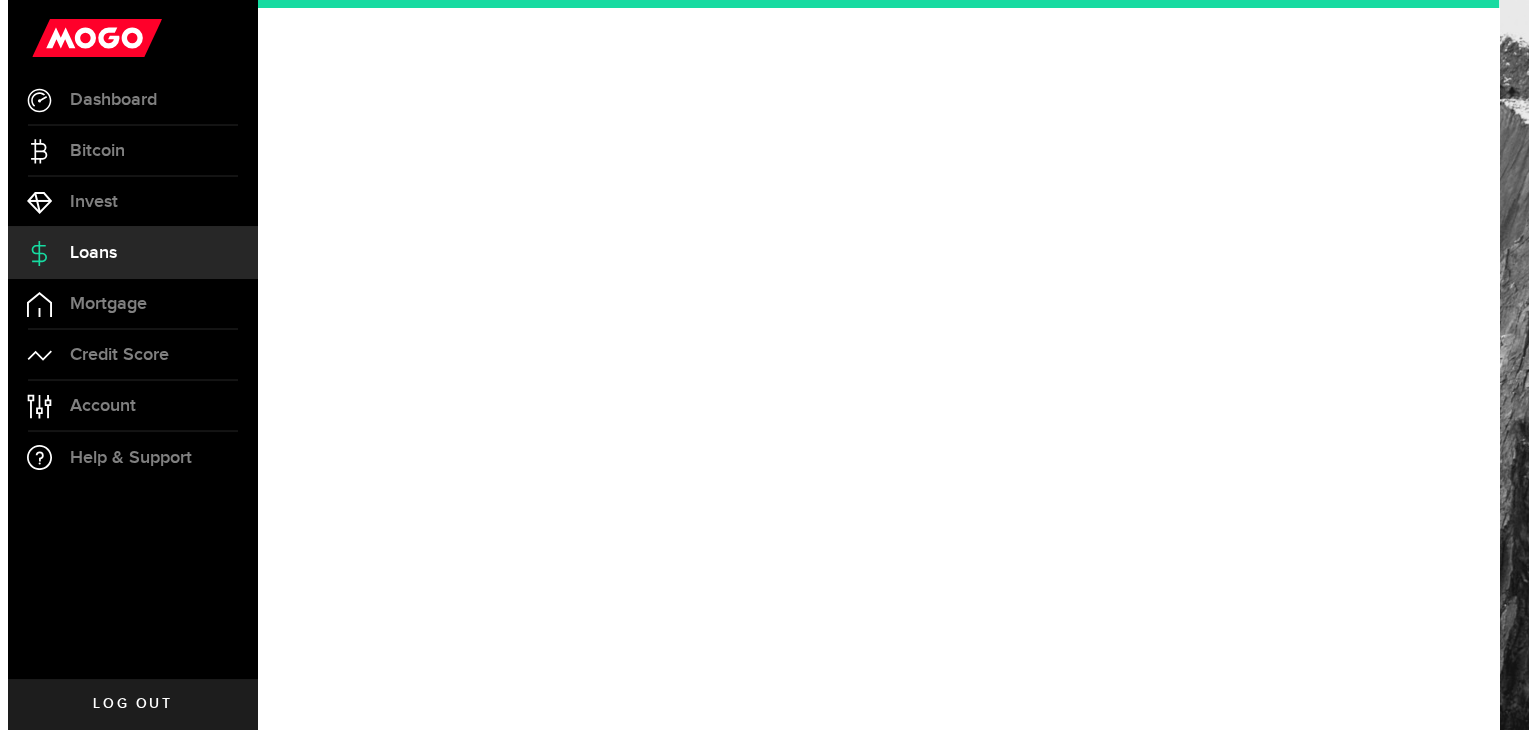 scroll, scrollTop: 0, scrollLeft: 0, axis: both 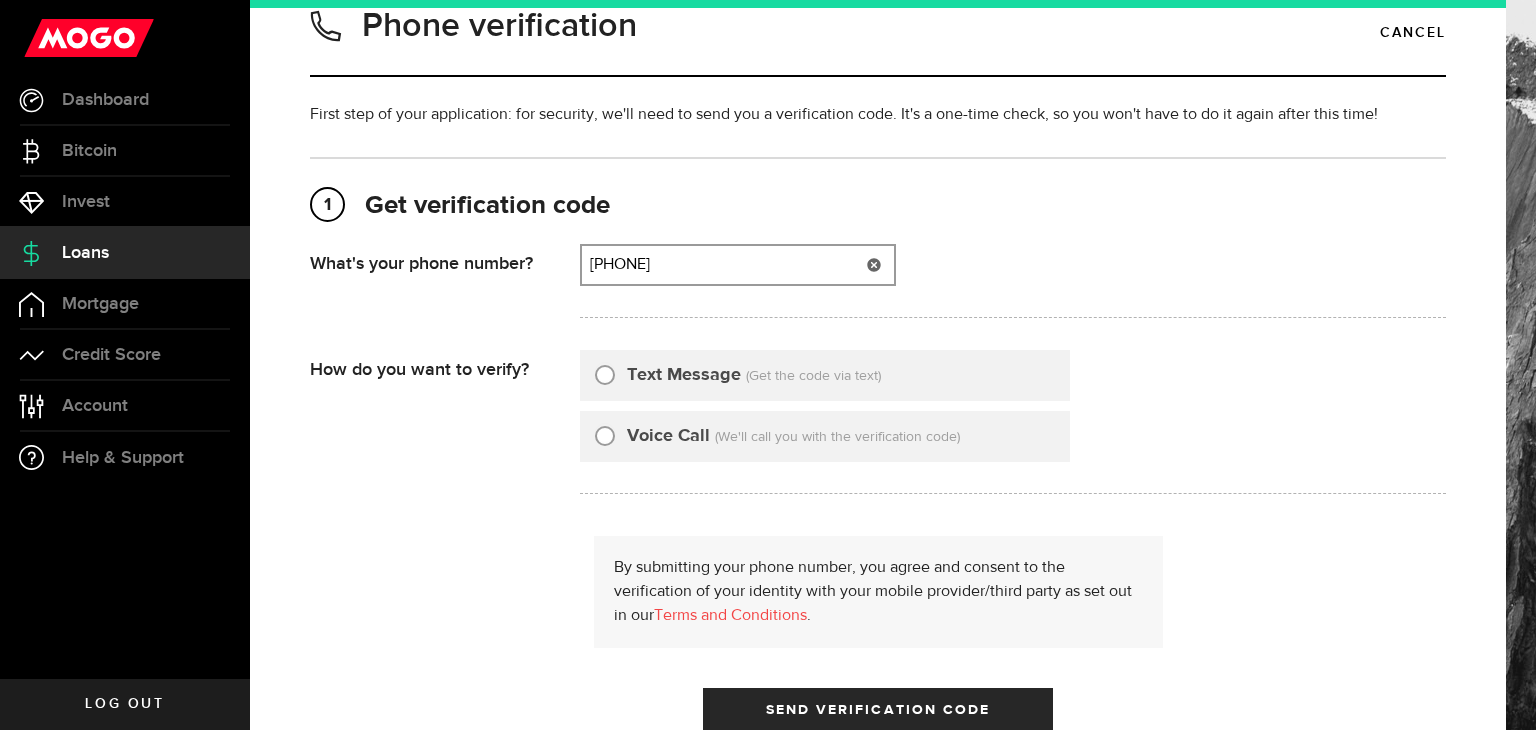 type on "6477209413" 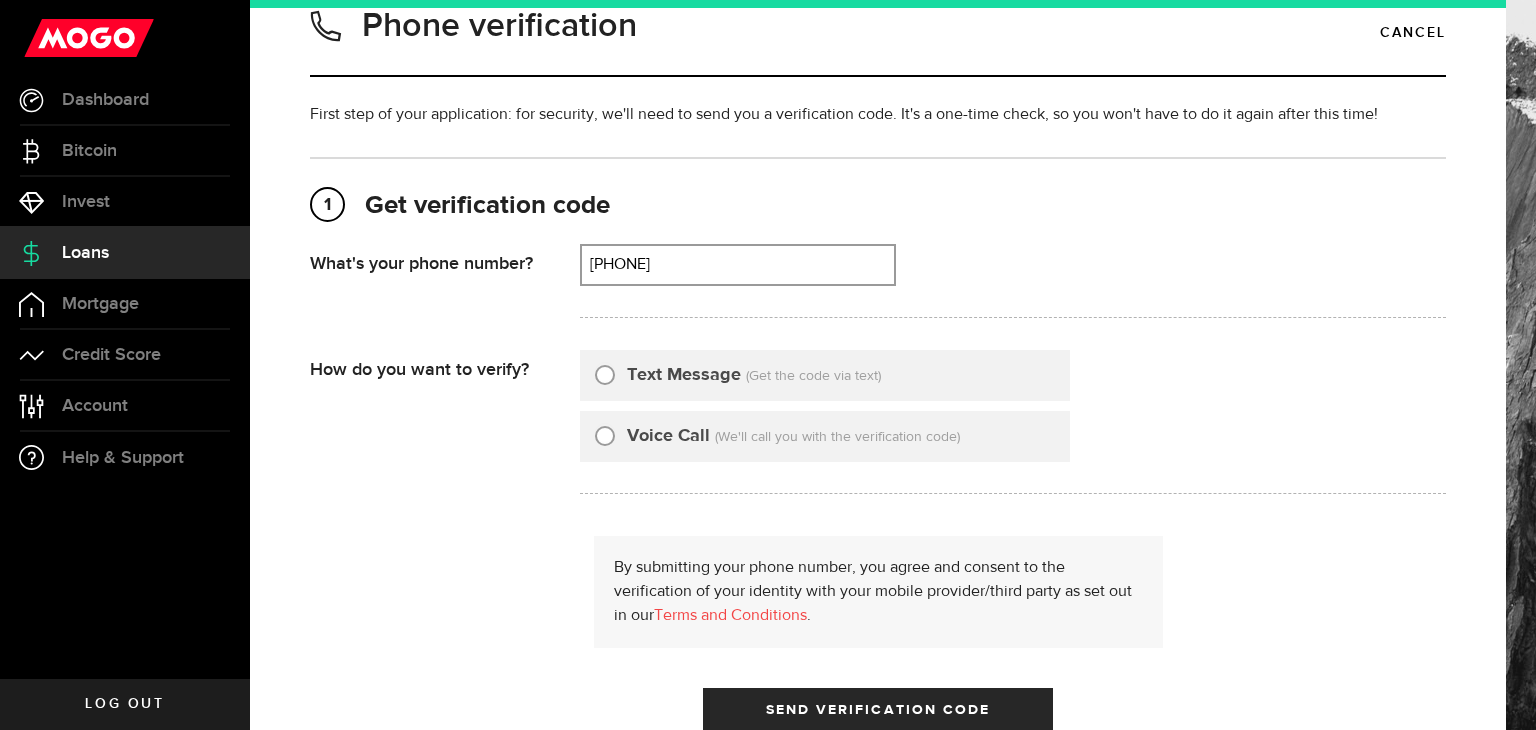 click on "Text Message" at bounding box center (605, 372) 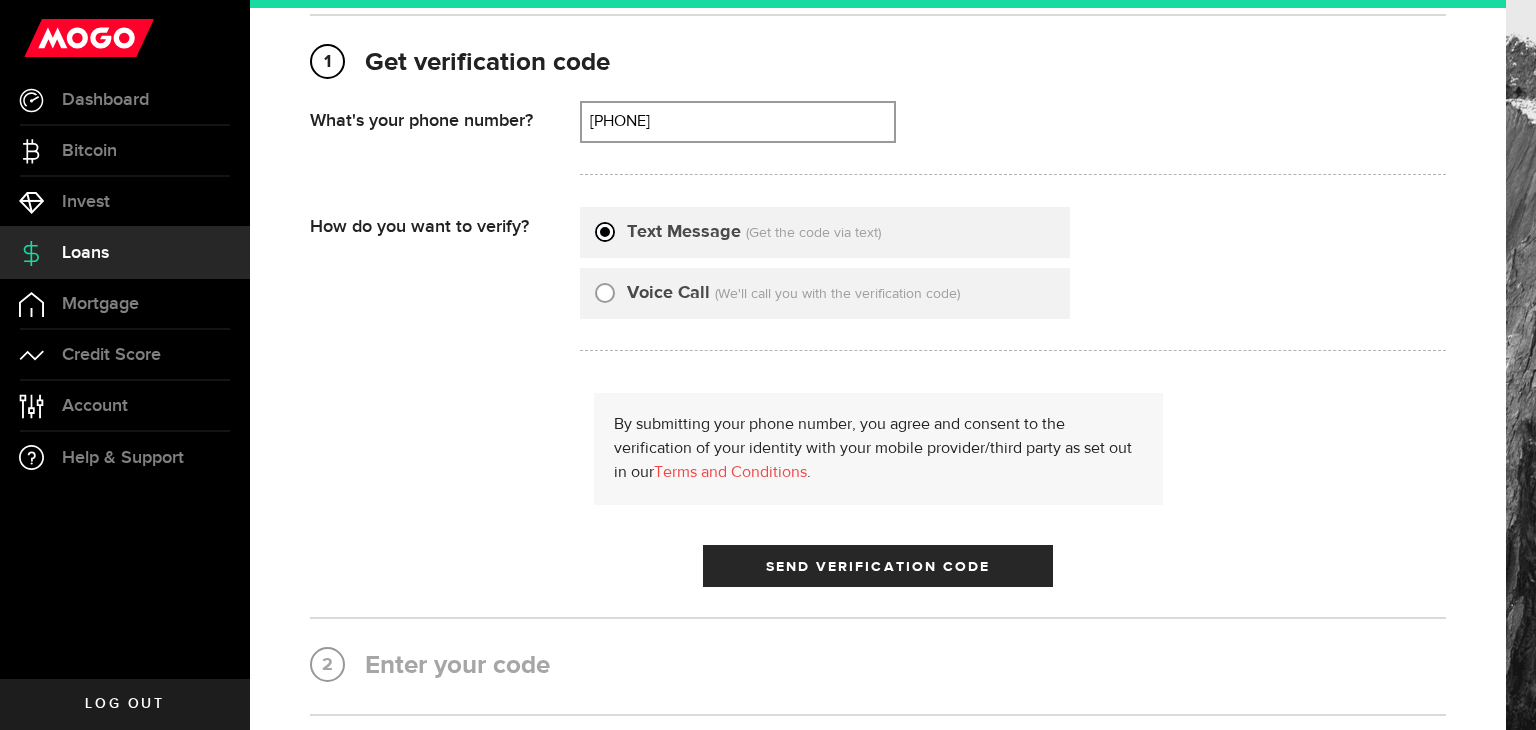 scroll, scrollTop: 247, scrollLeft: 0, axis: vertical 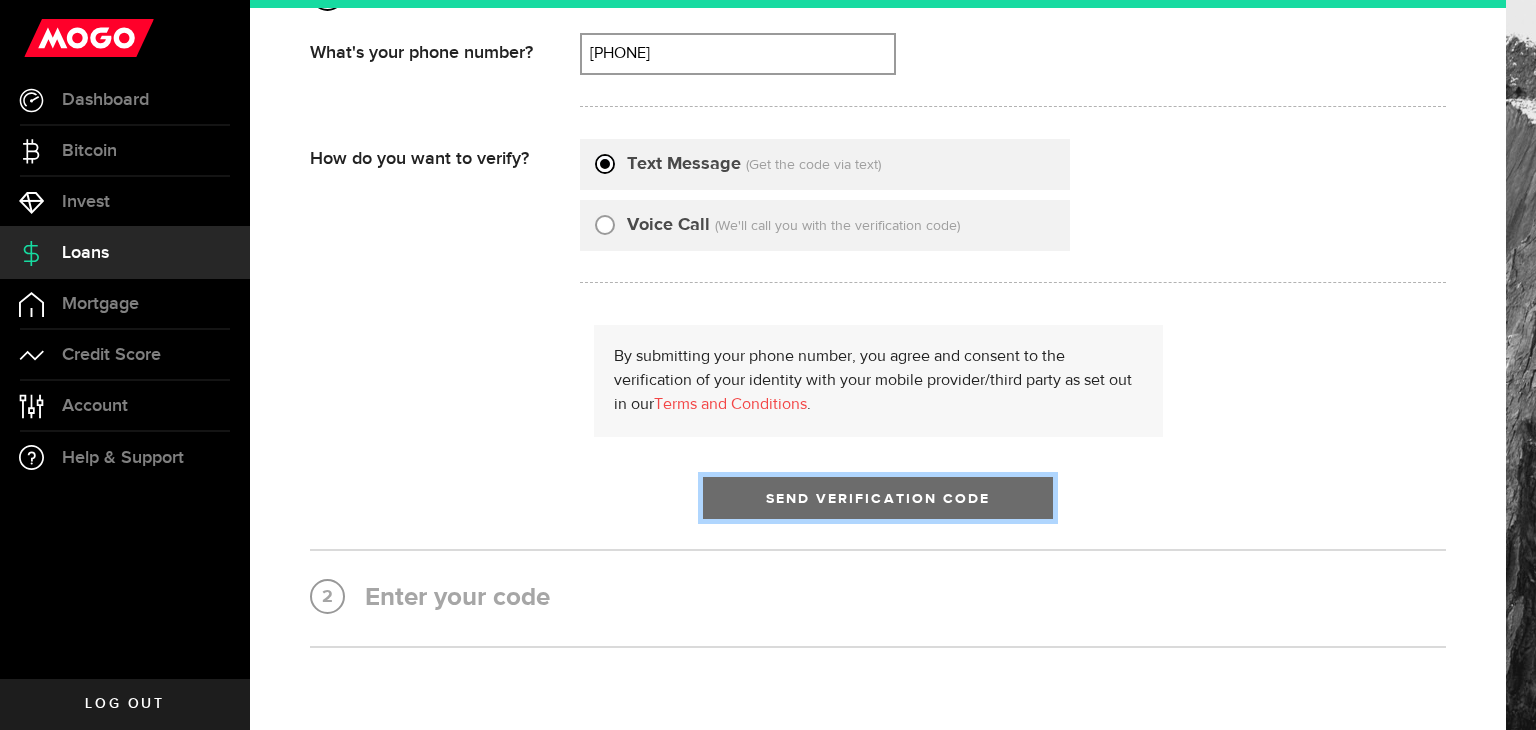 click on "Send Verification Code" at bounding box center [878, 499] 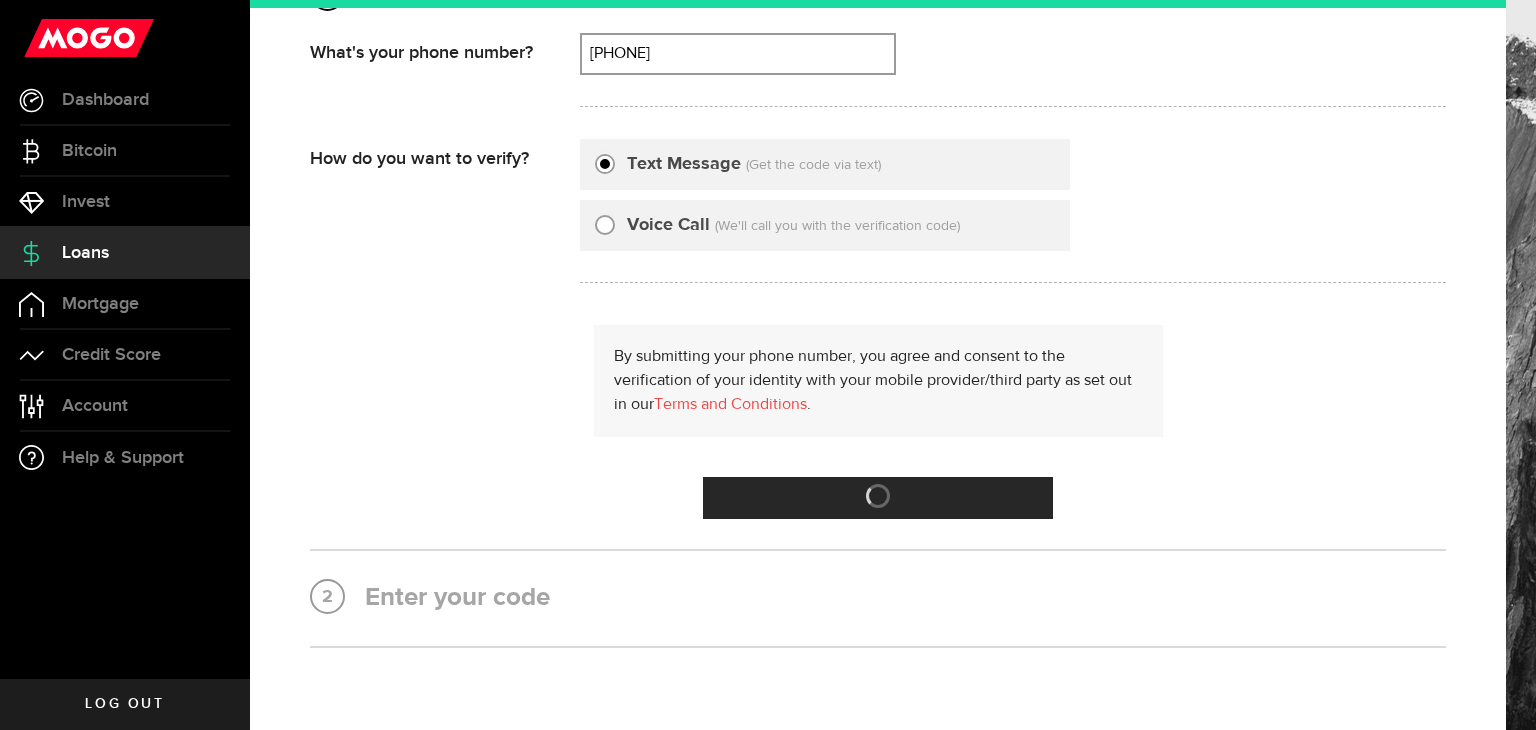scroll, scrollTop: 0, scrollLeft: 0, axis: both 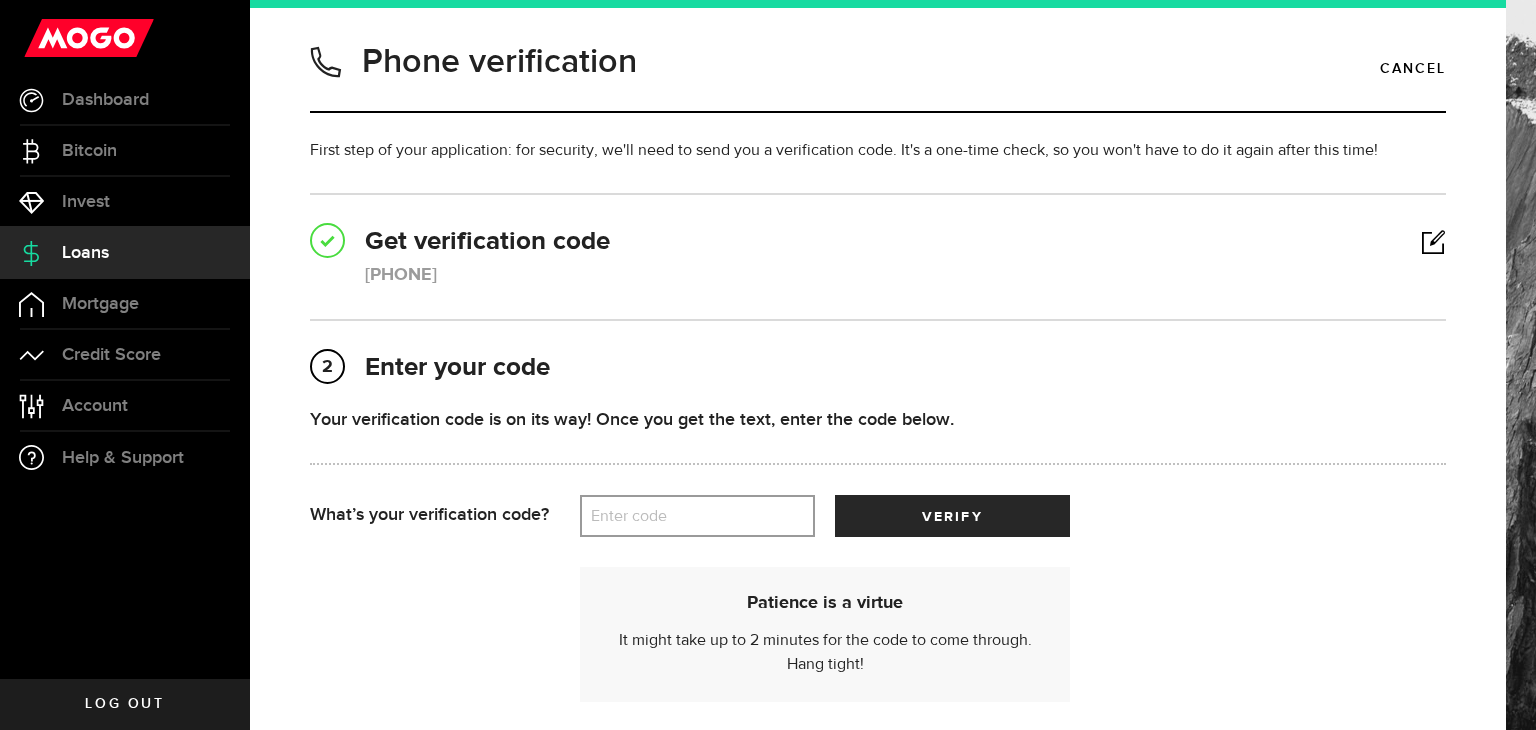click on "Enter code" at bounding box center (697, 516) 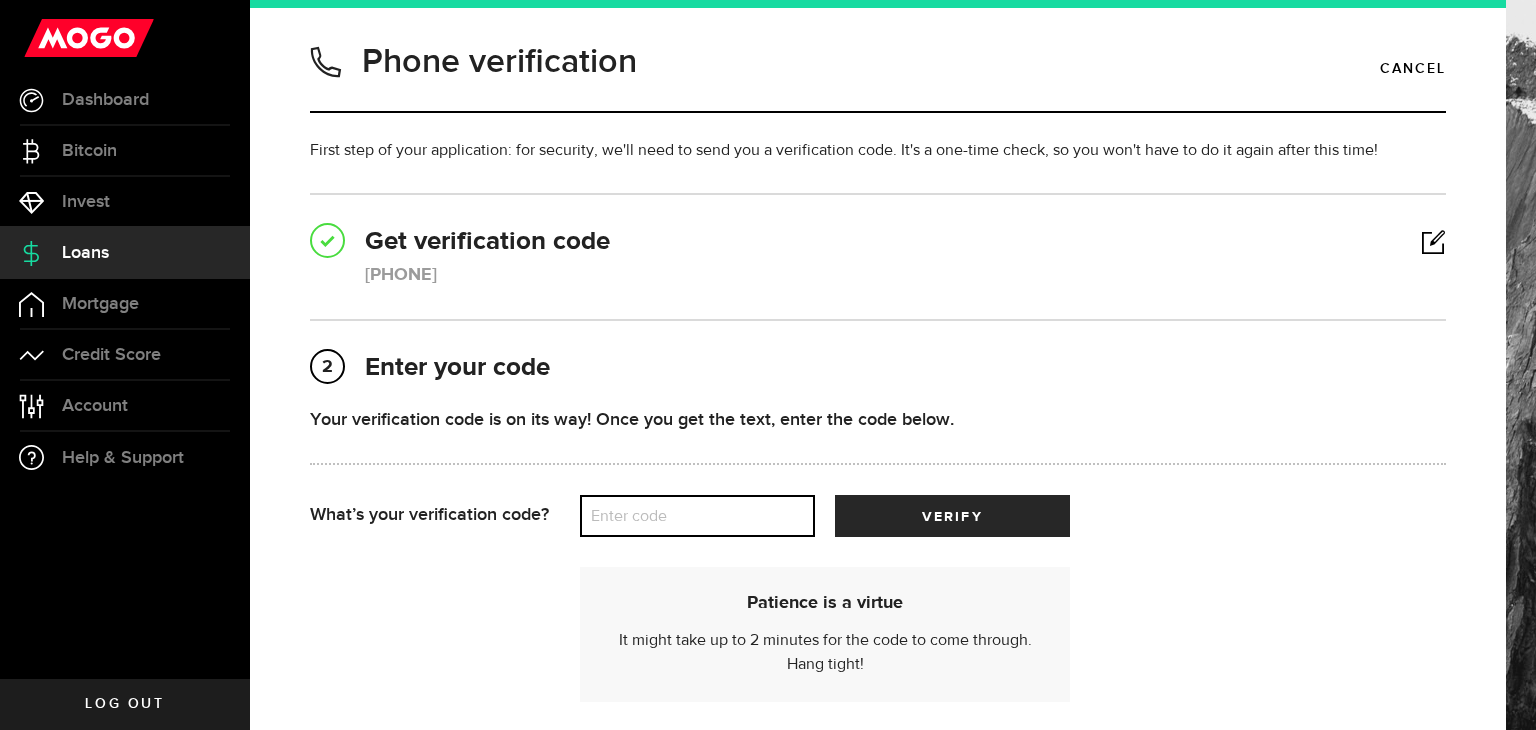 click on "Enter code" at bounding box center [697, 516] 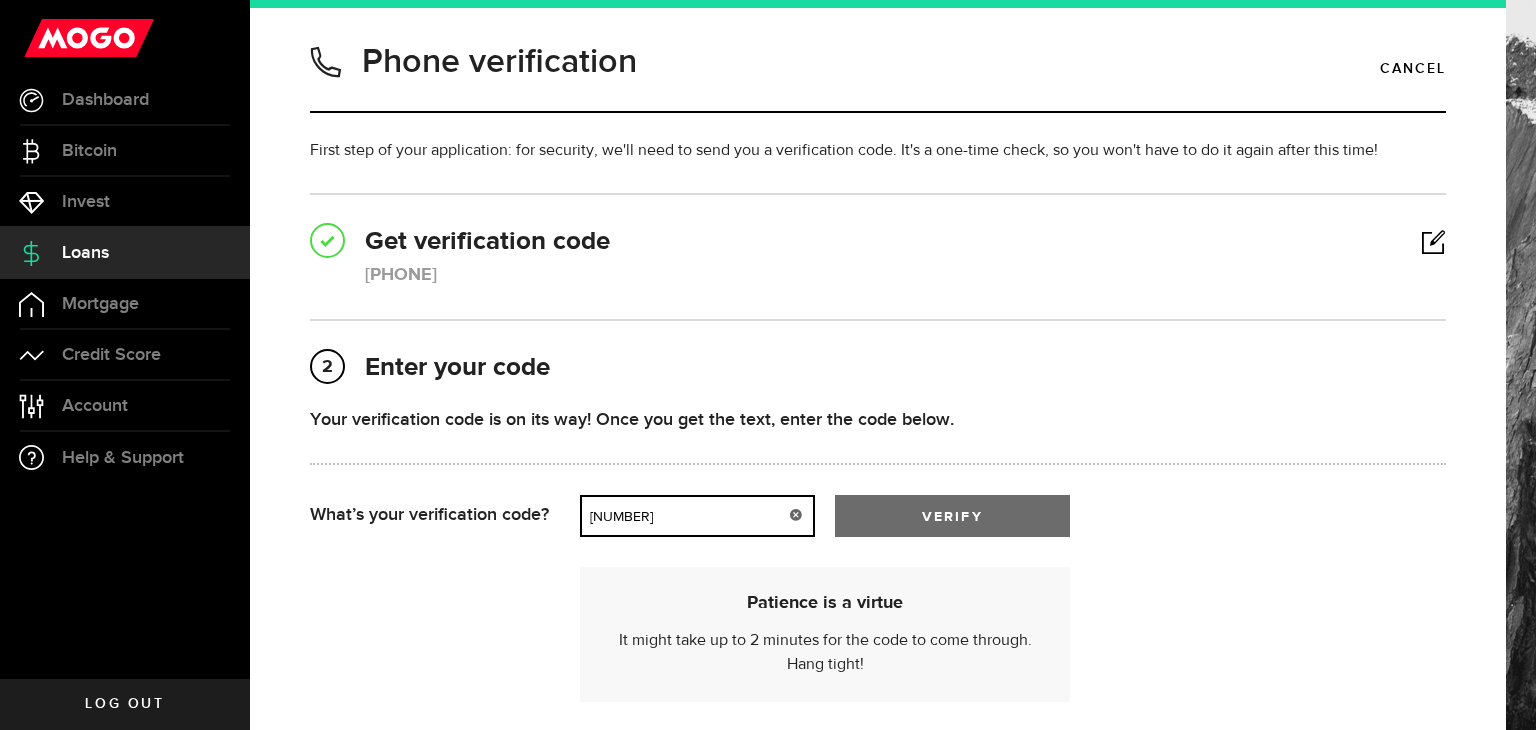 type on "44285" 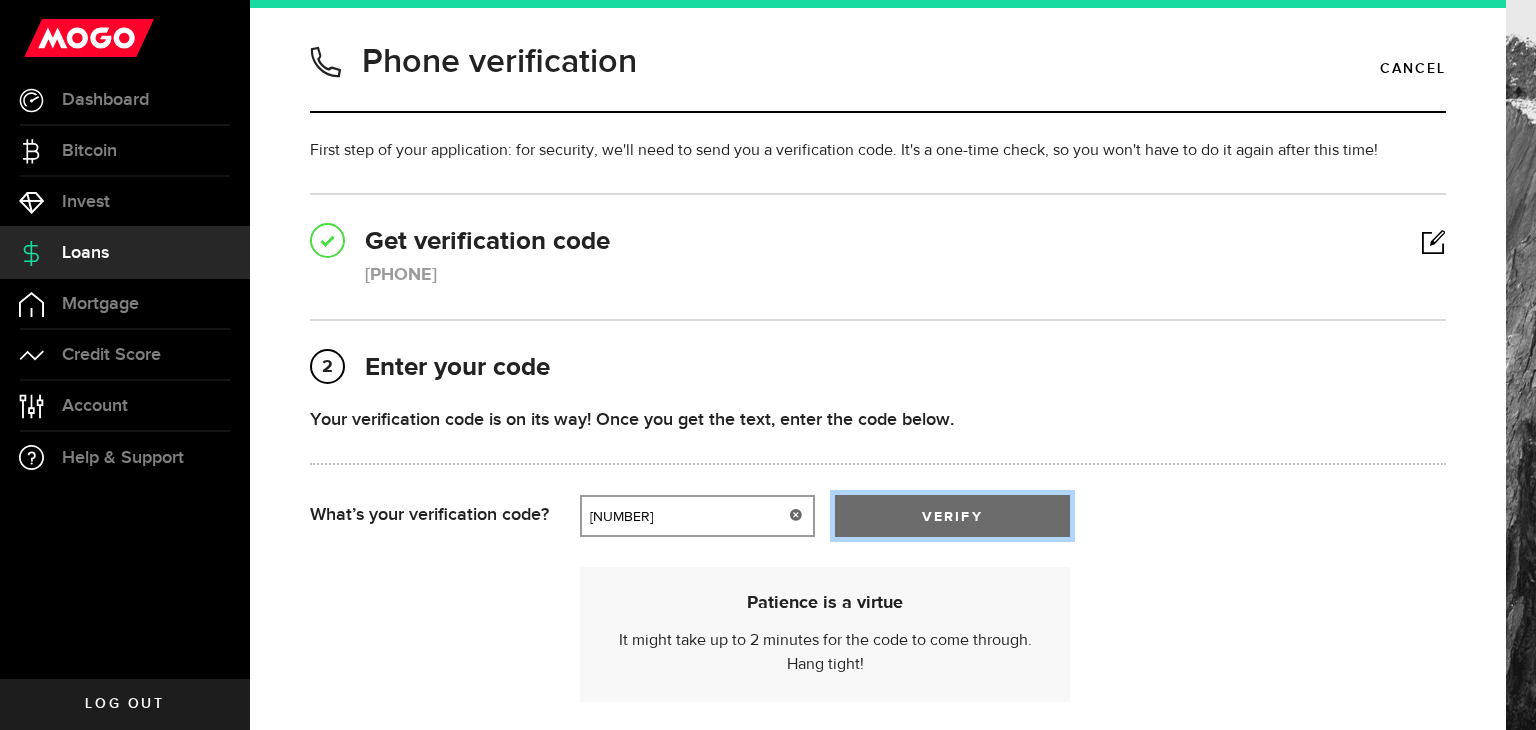 click at bounding box center [952, 521] 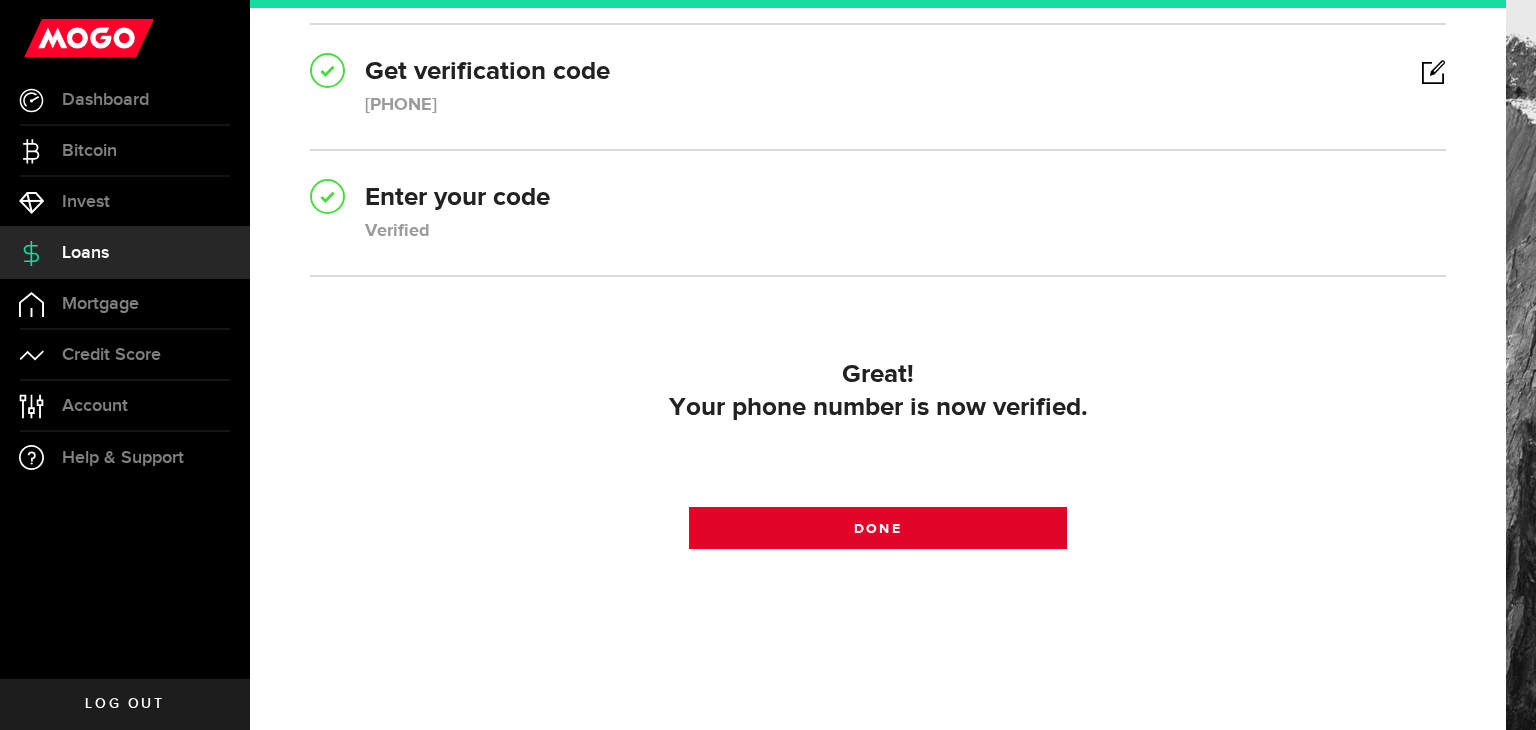 scroll, scrollTop: 168, scrollLeft: 0, axis: vertical 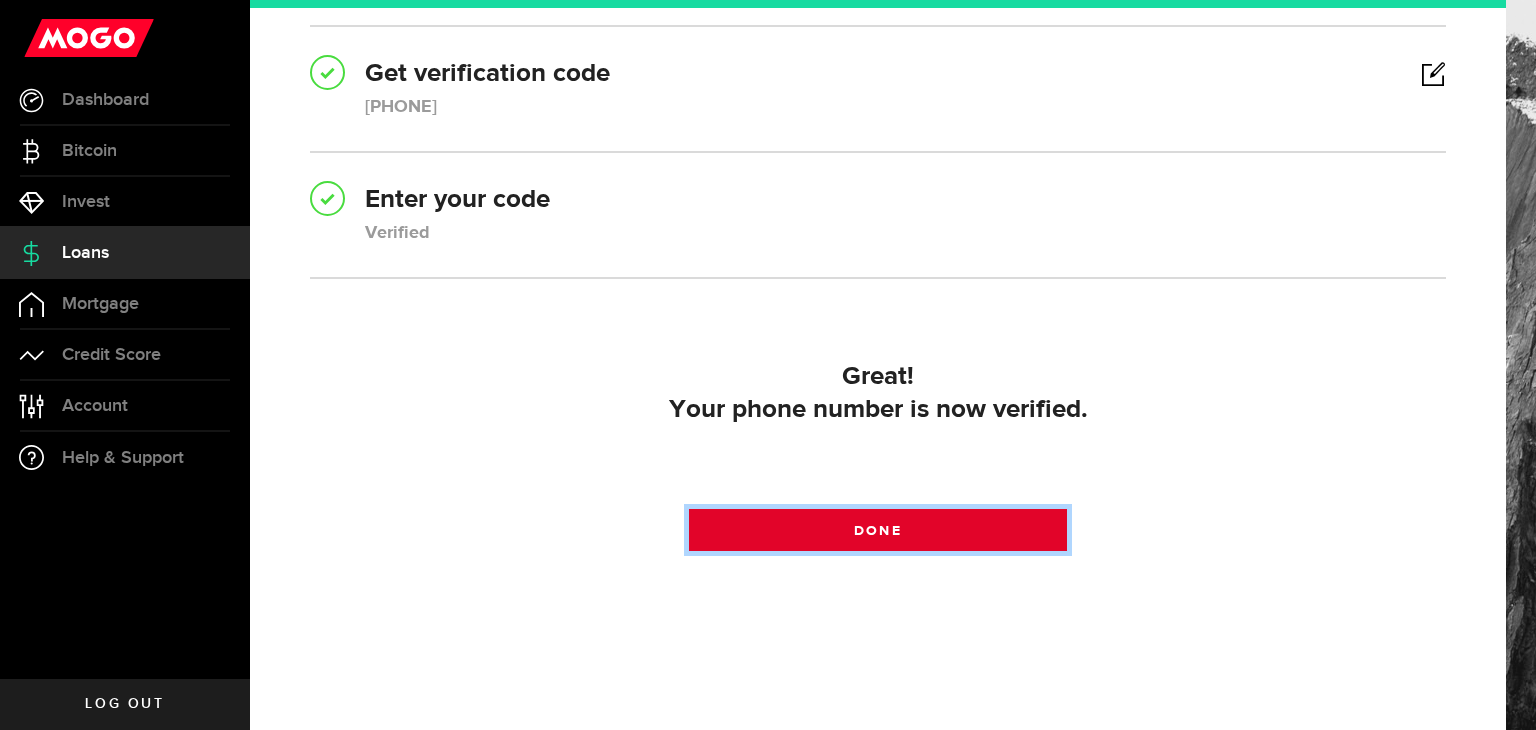 click at bounding box center [878, 535] 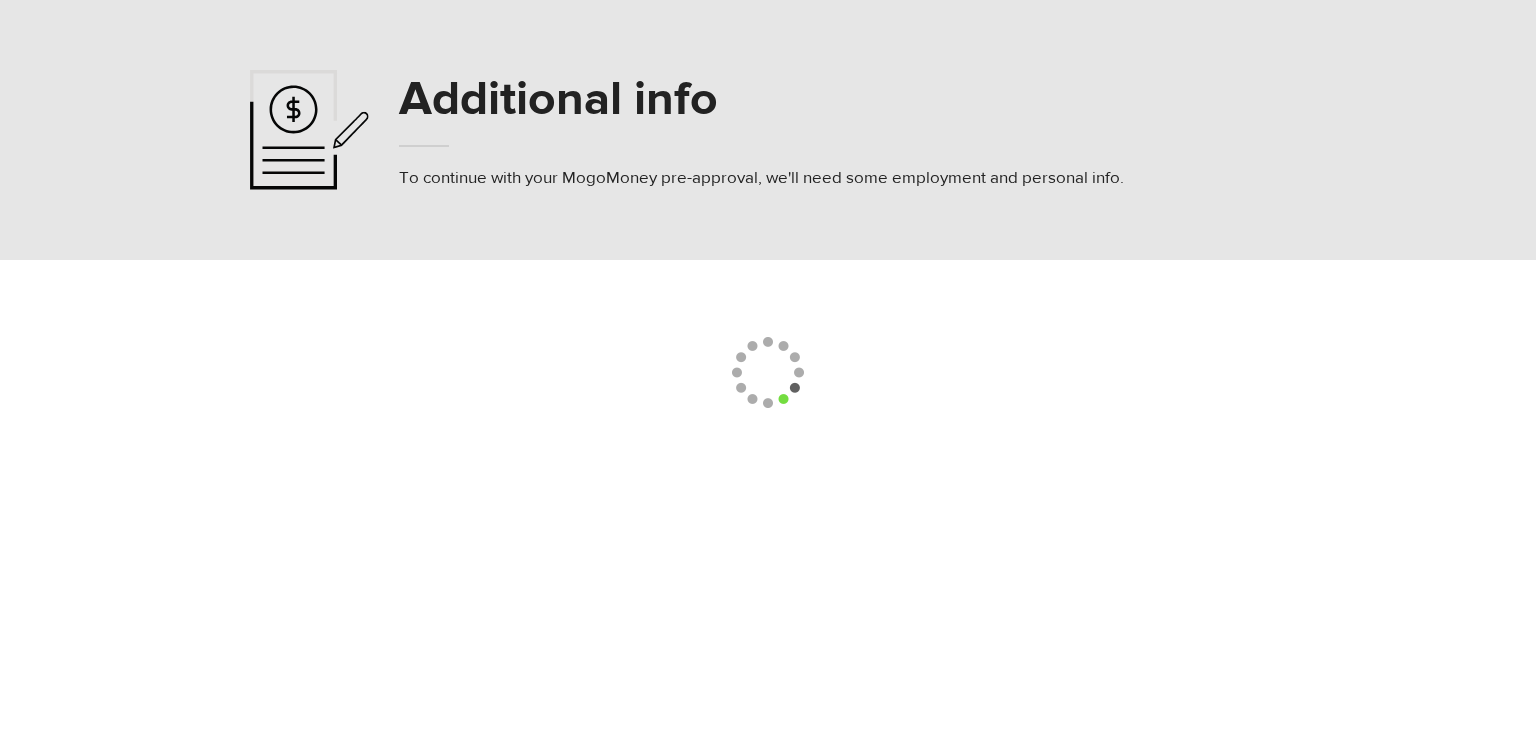 scroll, scrollTop: 0, scrollLeft: 0, axis: both 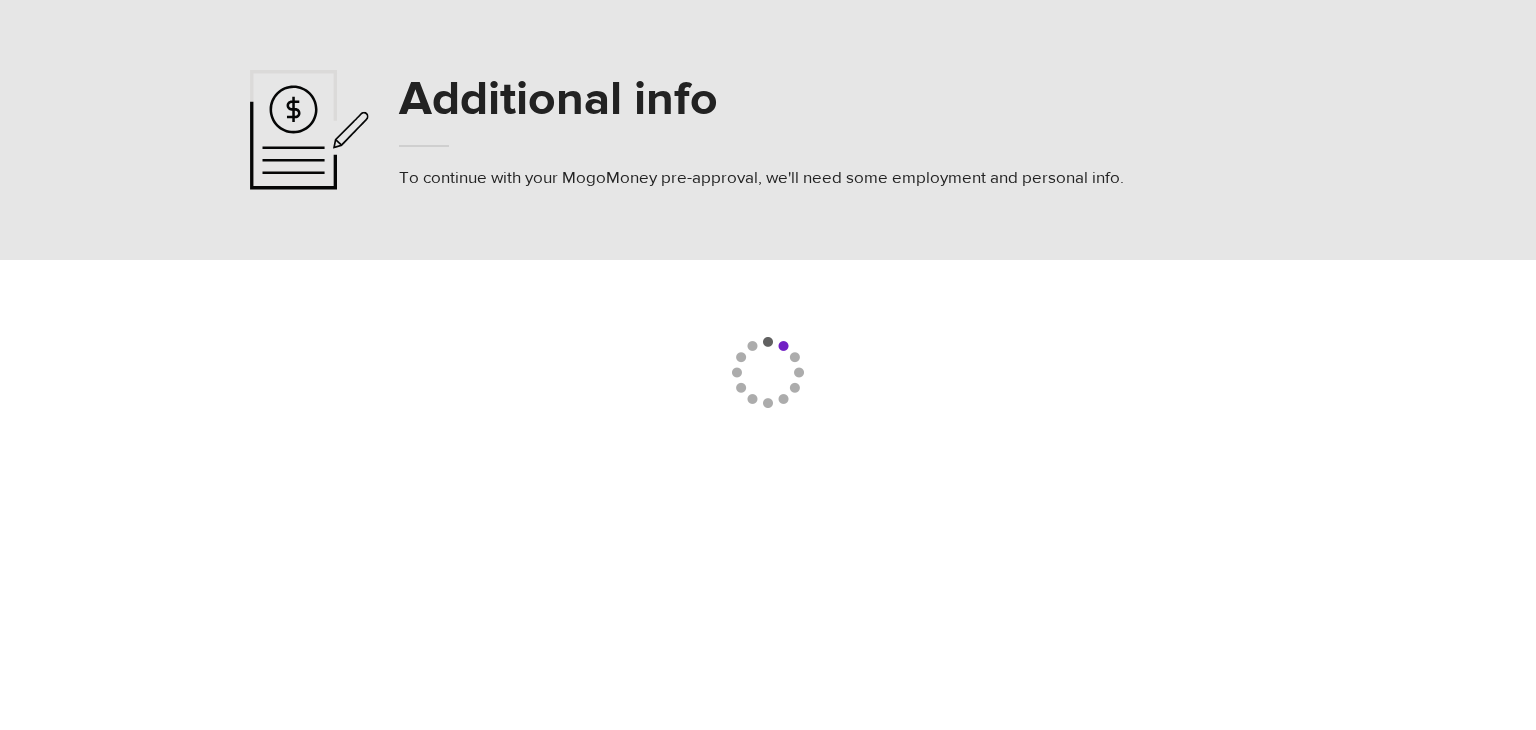 select 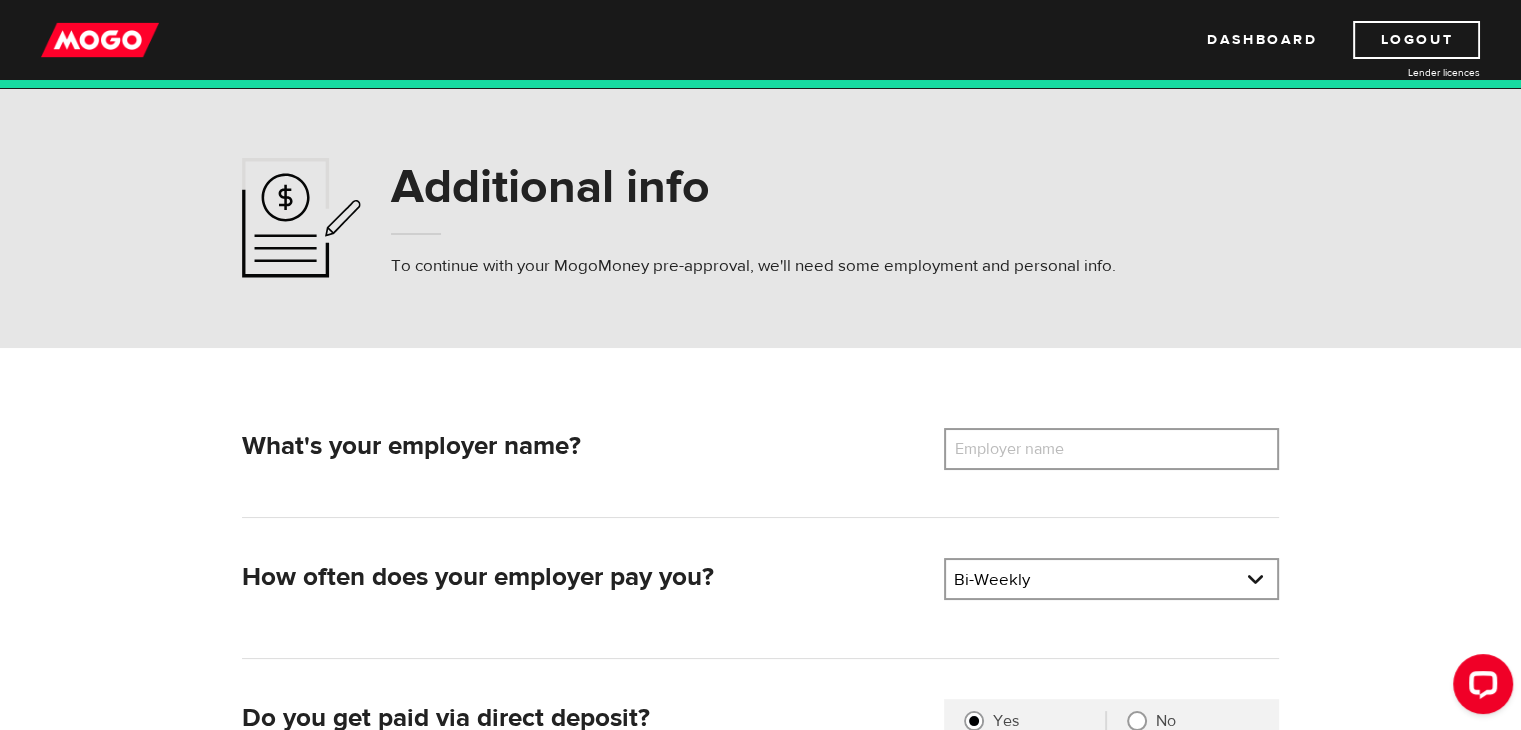 scroll, scrollTop: 0, scrollLeft: 0, axis: both 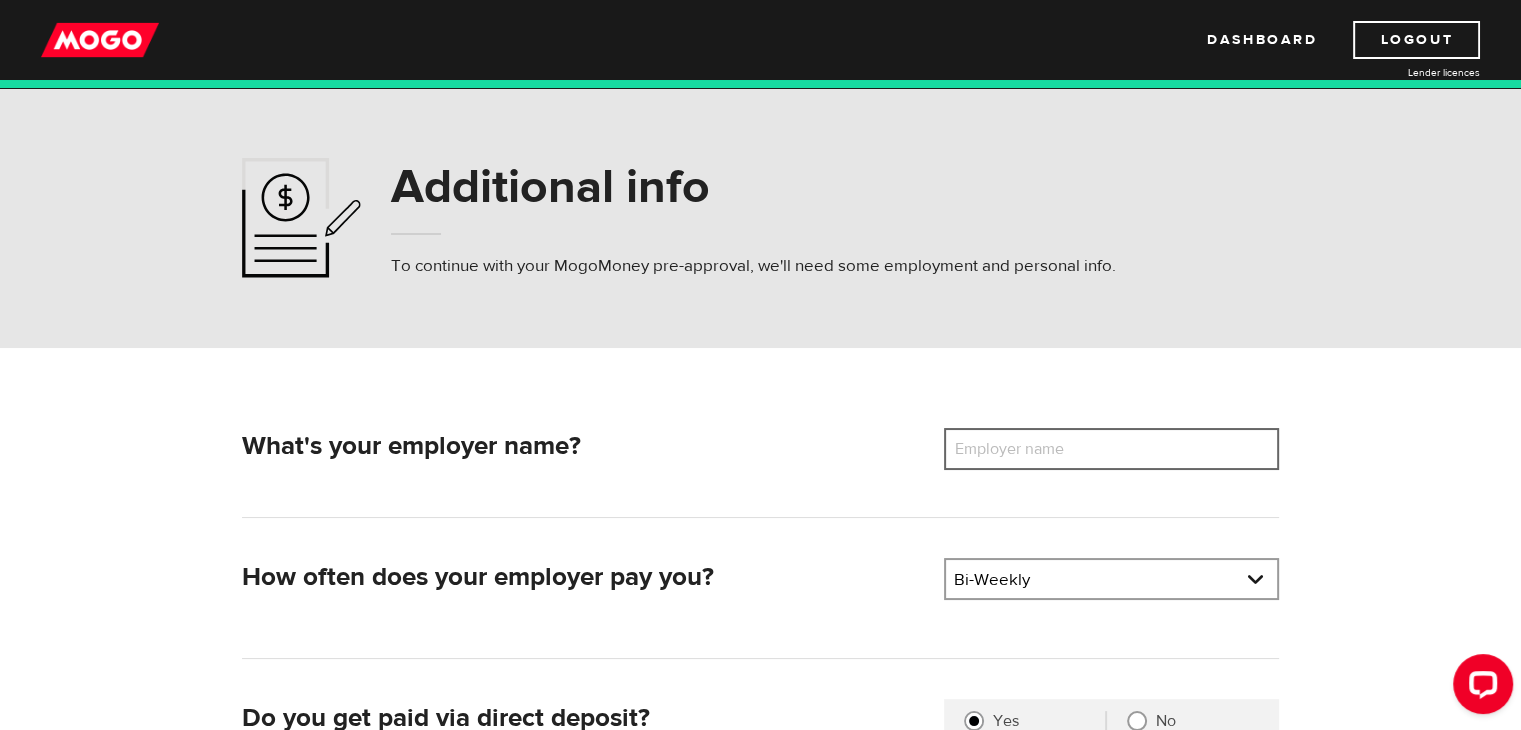 click on "Employer name" at bounding box center (1111, 449) 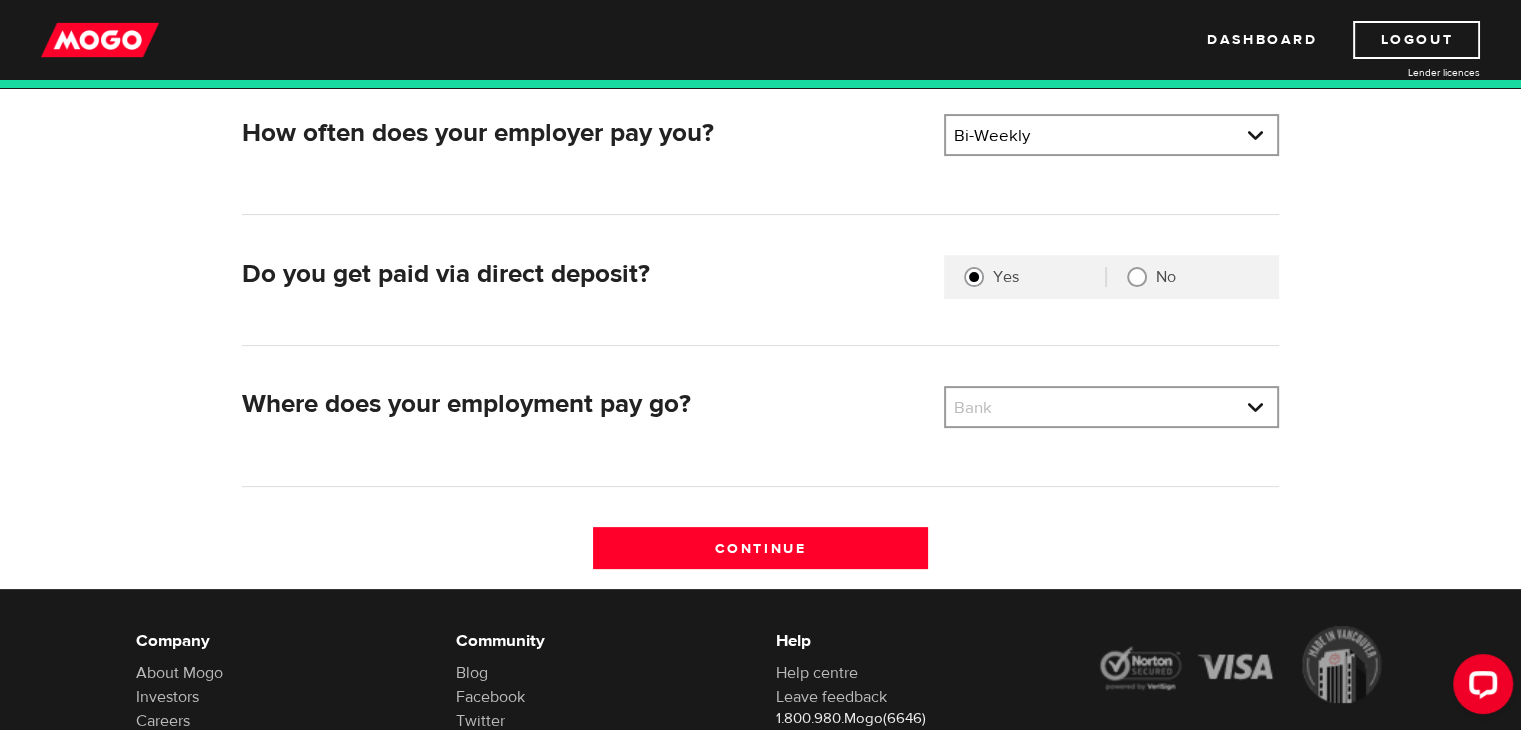 scroll, scrollTop: 446, scrollLeft: 0, axis: vertical 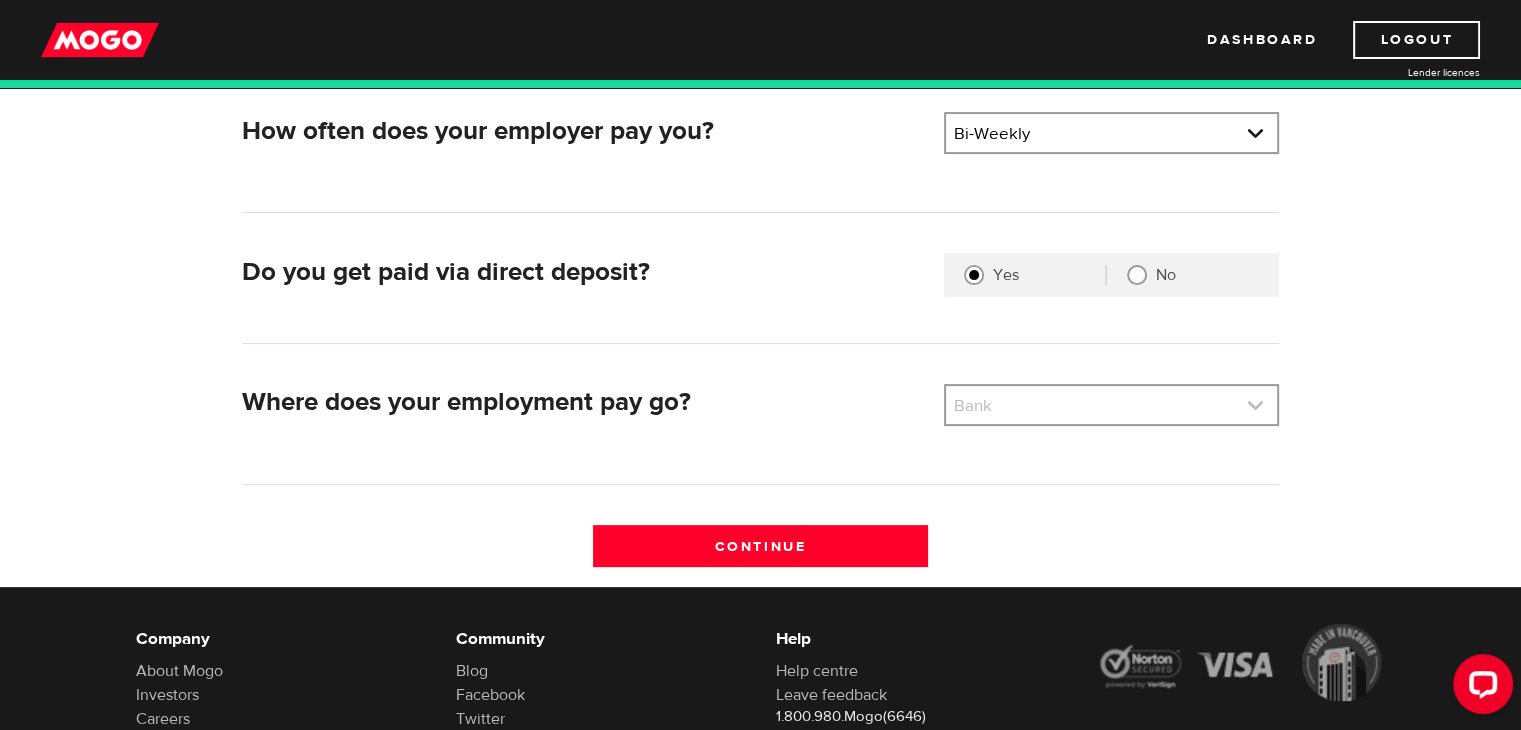 type on "[CITY] Park" 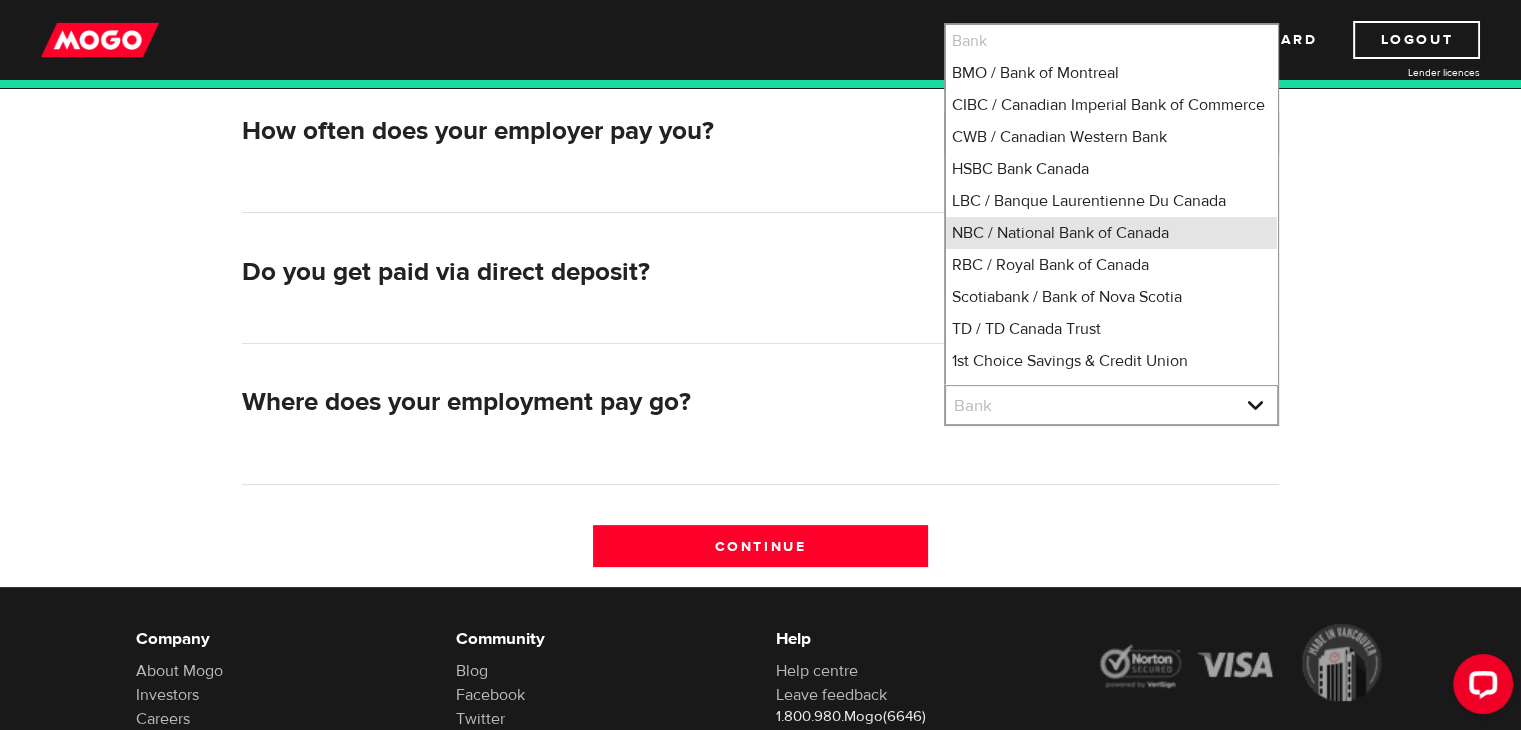 scroll, scrollTop: 16, scrollLeft: 0, axis: vertical 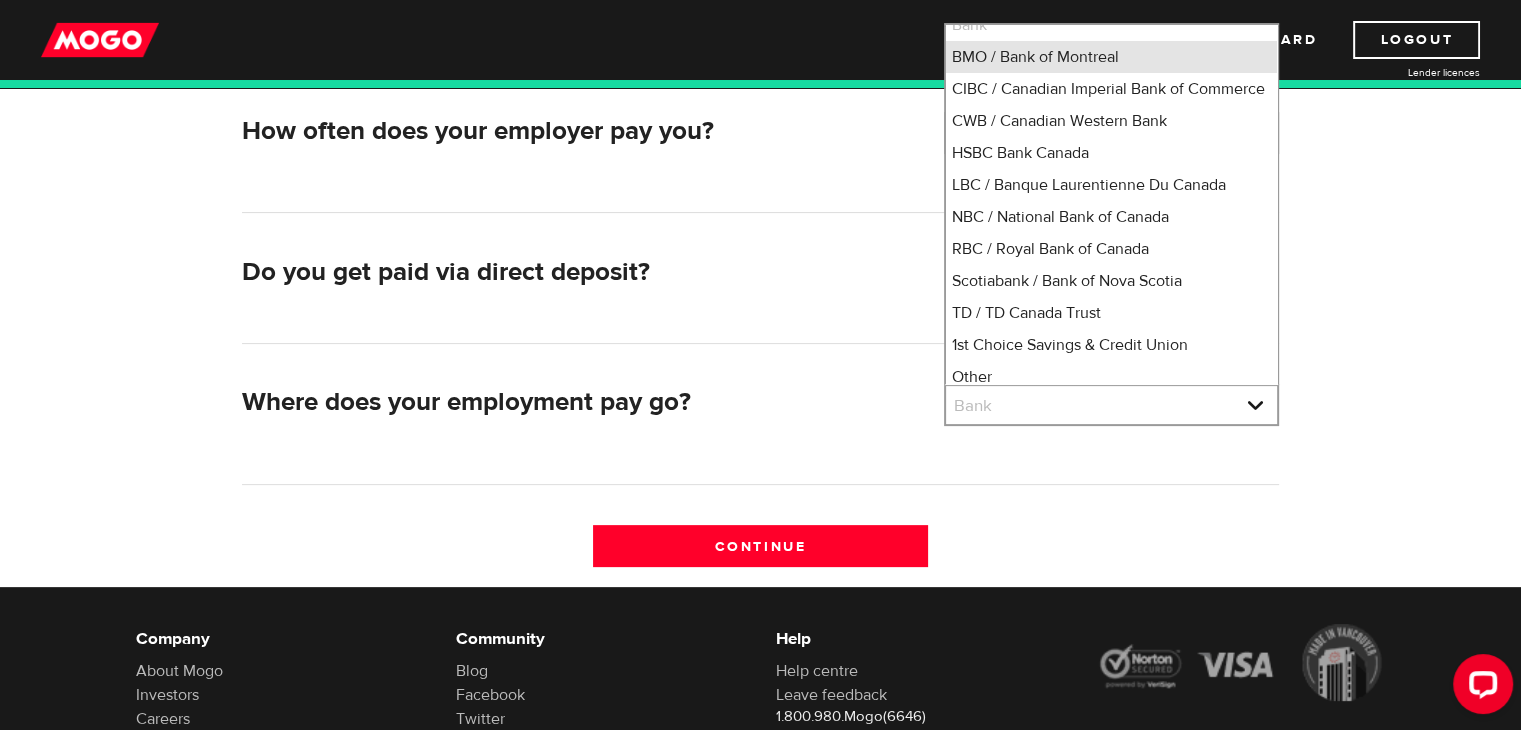 click on "BMO / Bank of Montreal" at bounding box center [1111, 57] 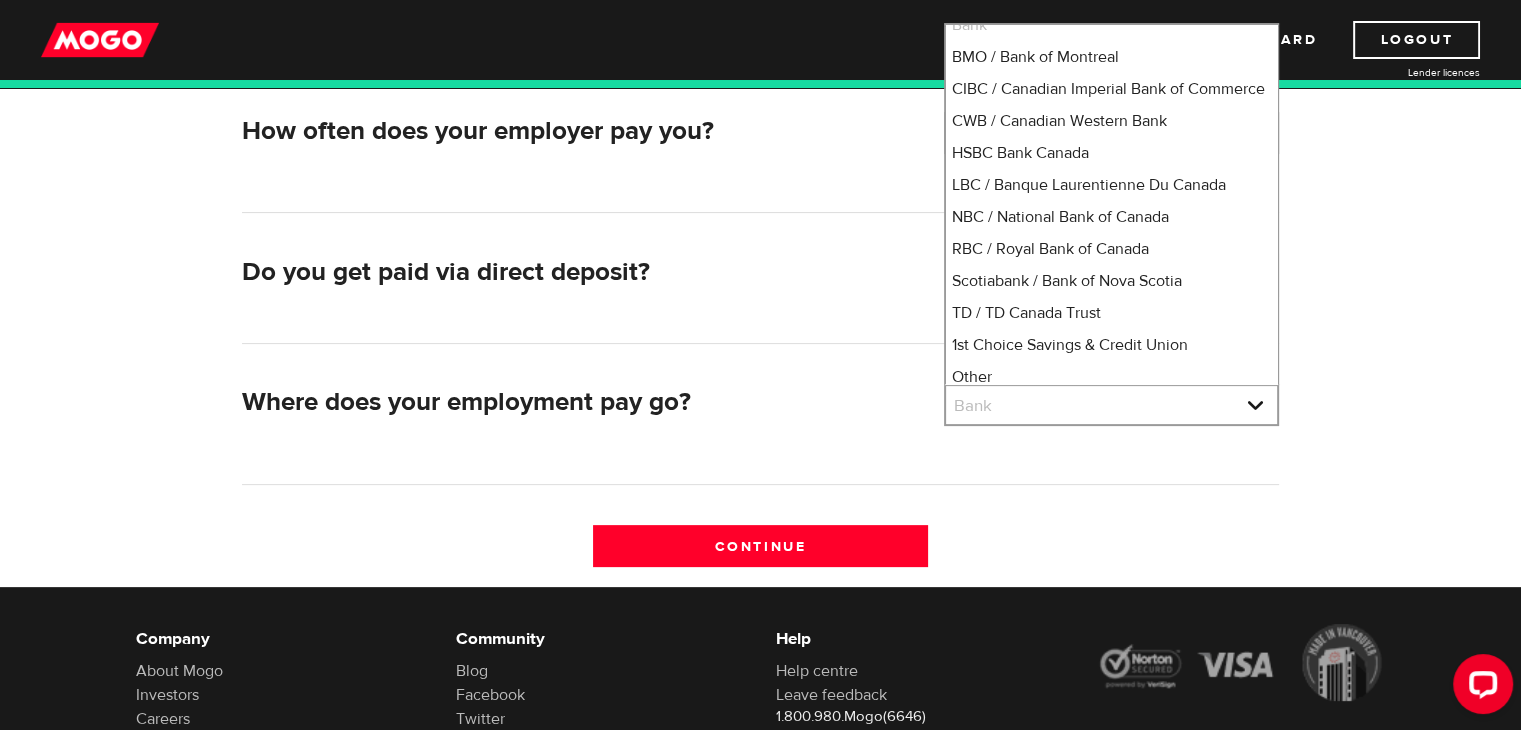 select on "1" 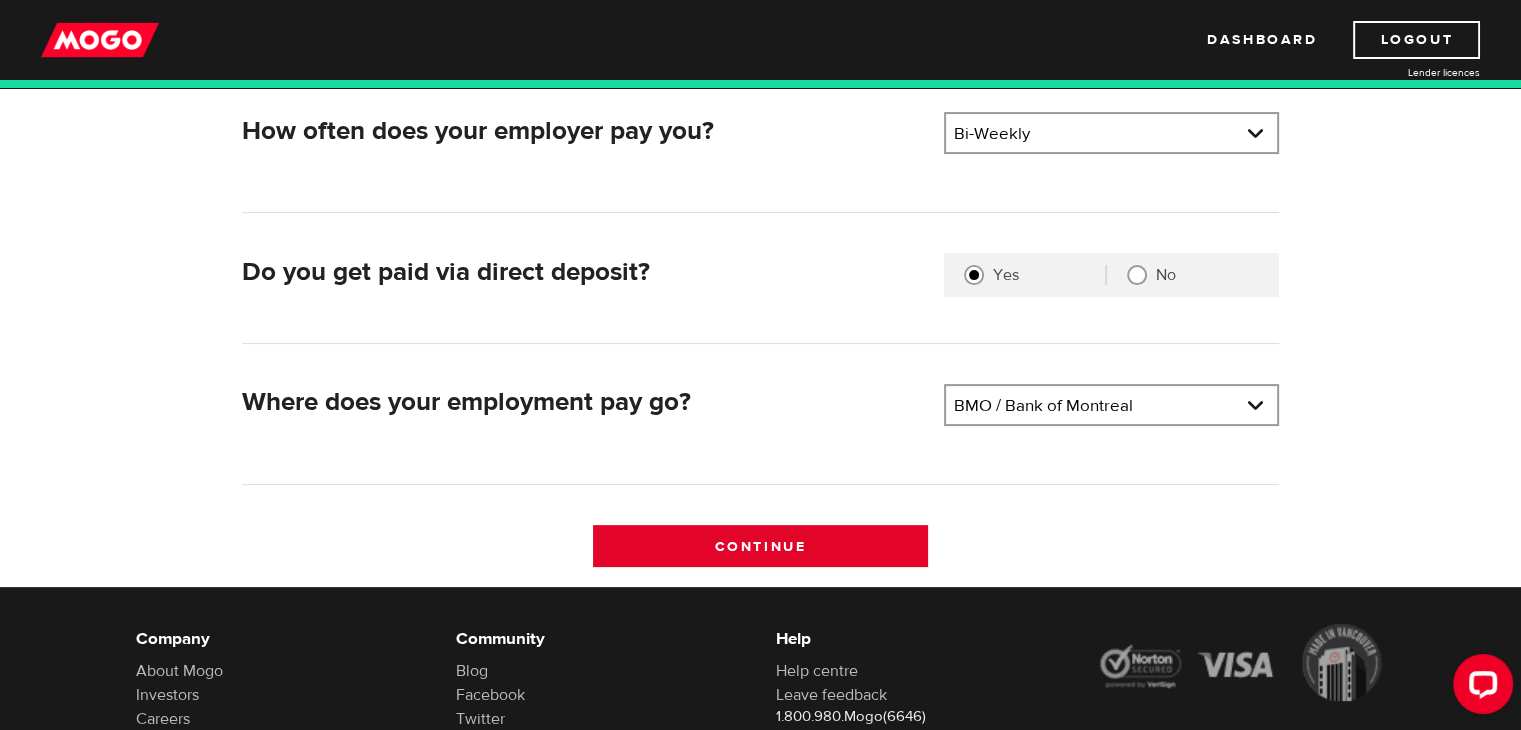 click on "Continue" at bounding box center (760, 546) 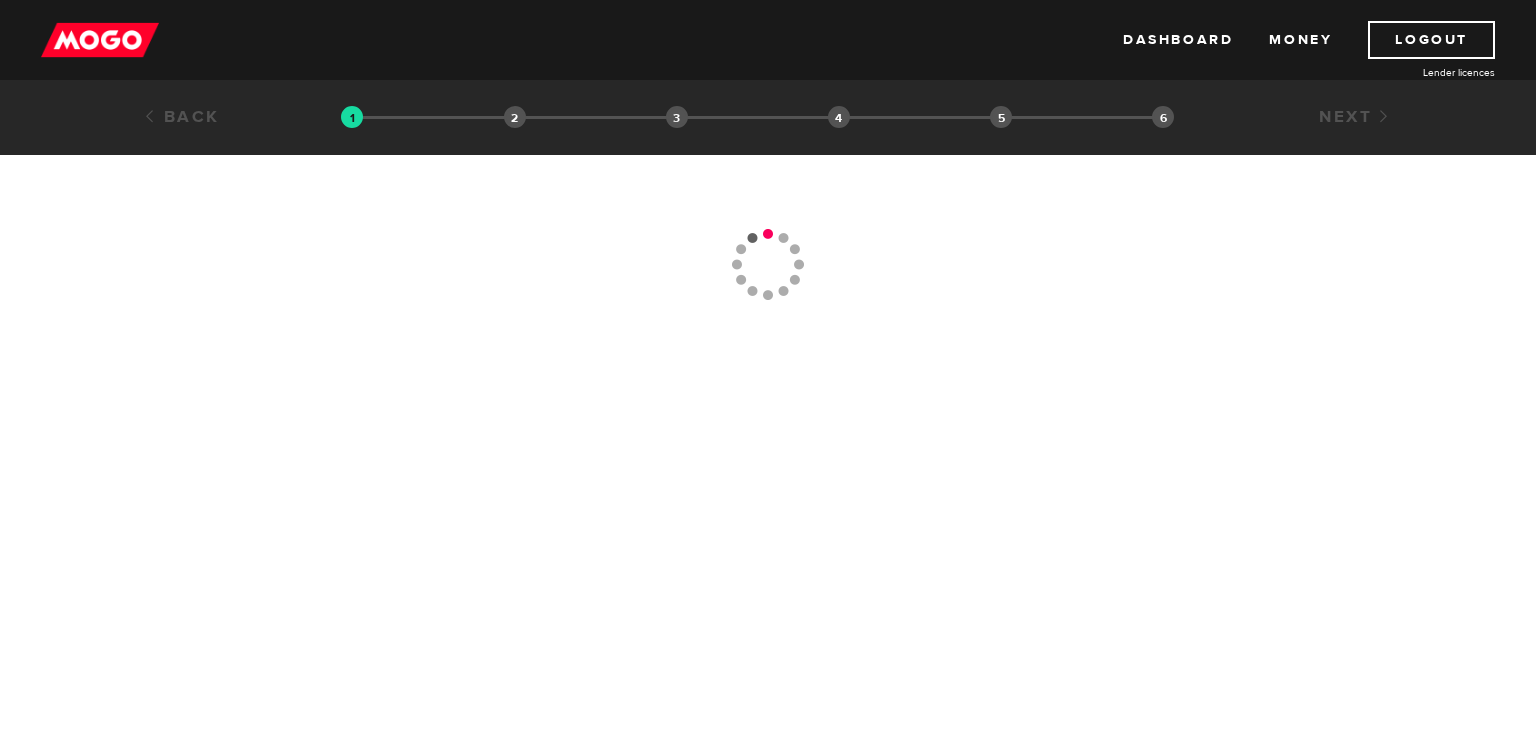 scroll, scrollTop: 0, scrollLeft: 0, axis: both 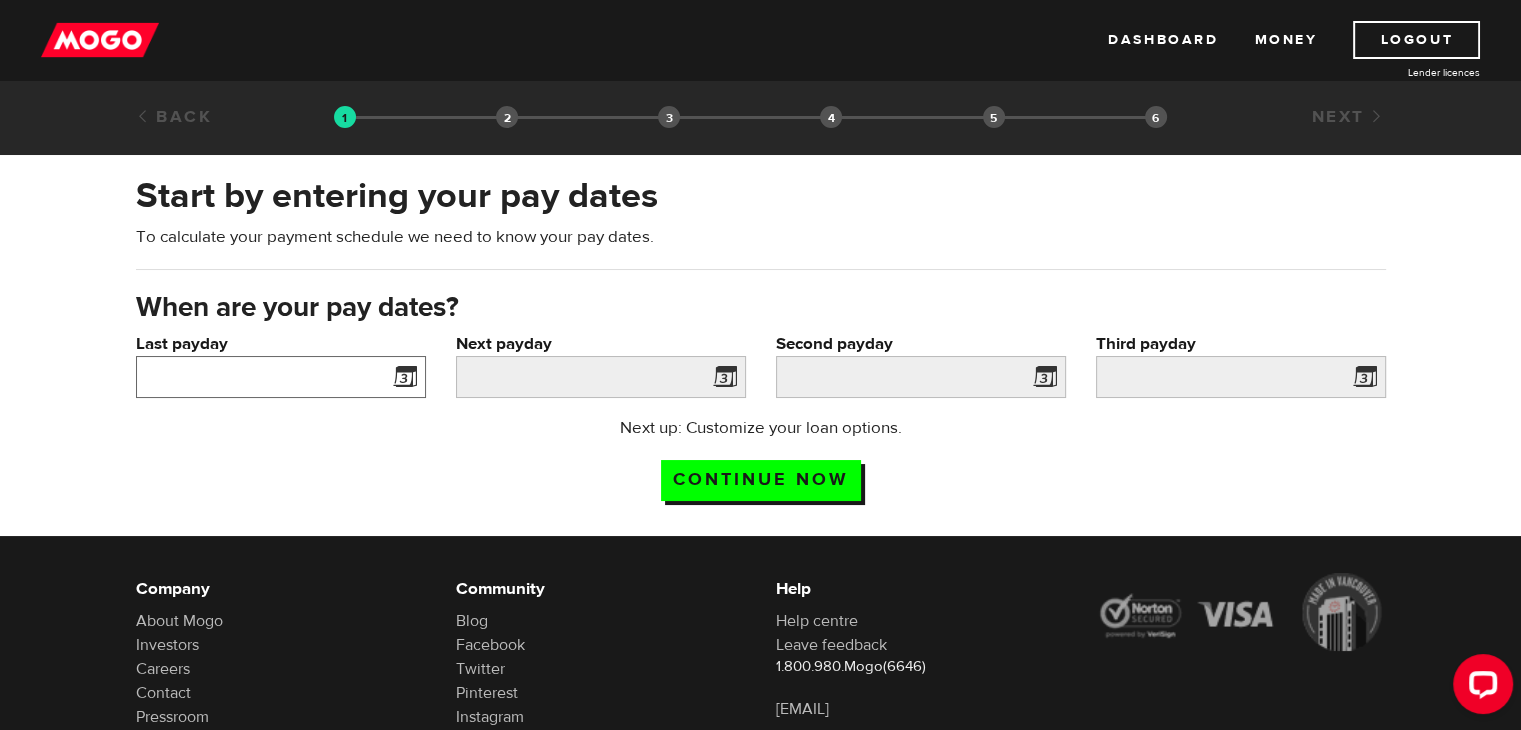 click on "Last payday" at bounding box center (281, 377) 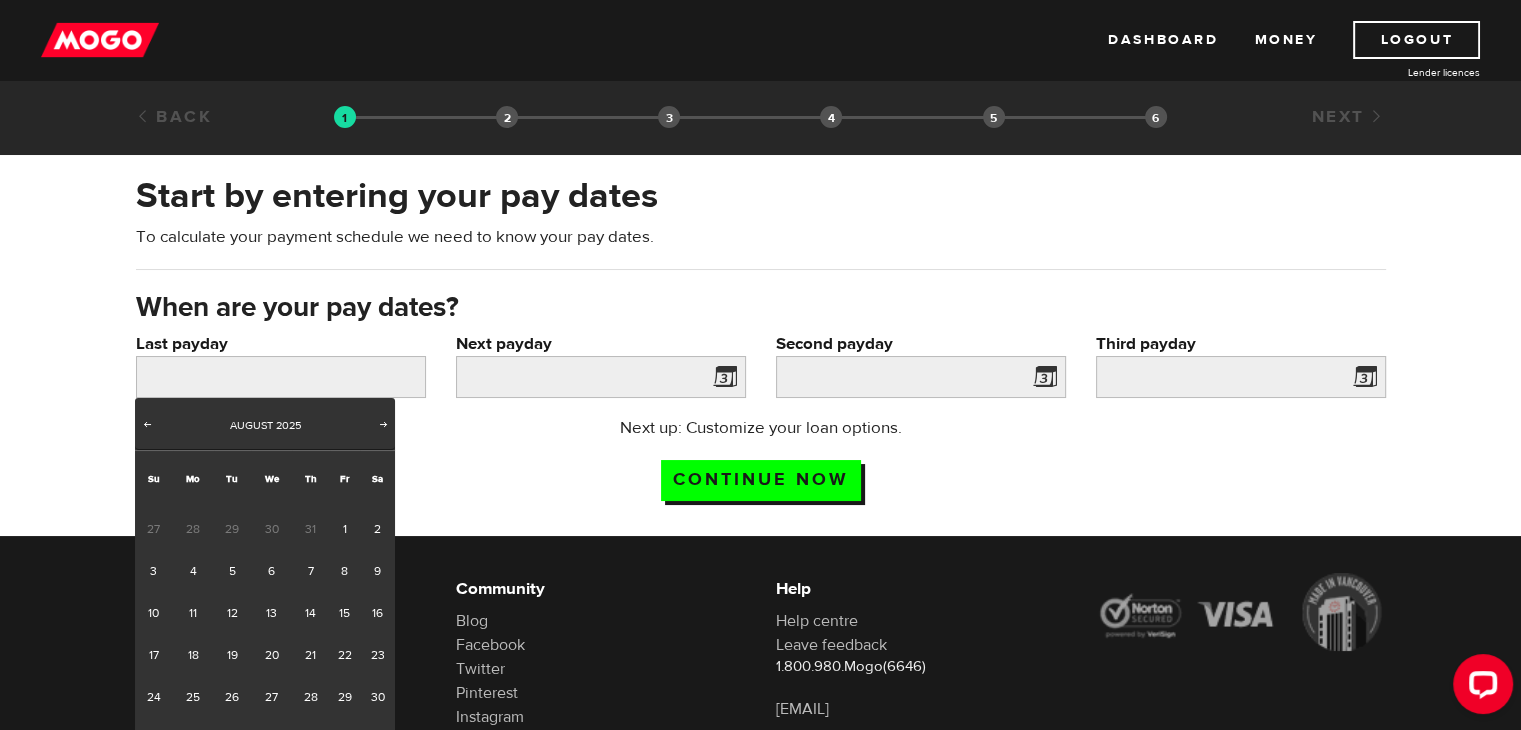 click on "27" at bounding box center (153, 529) 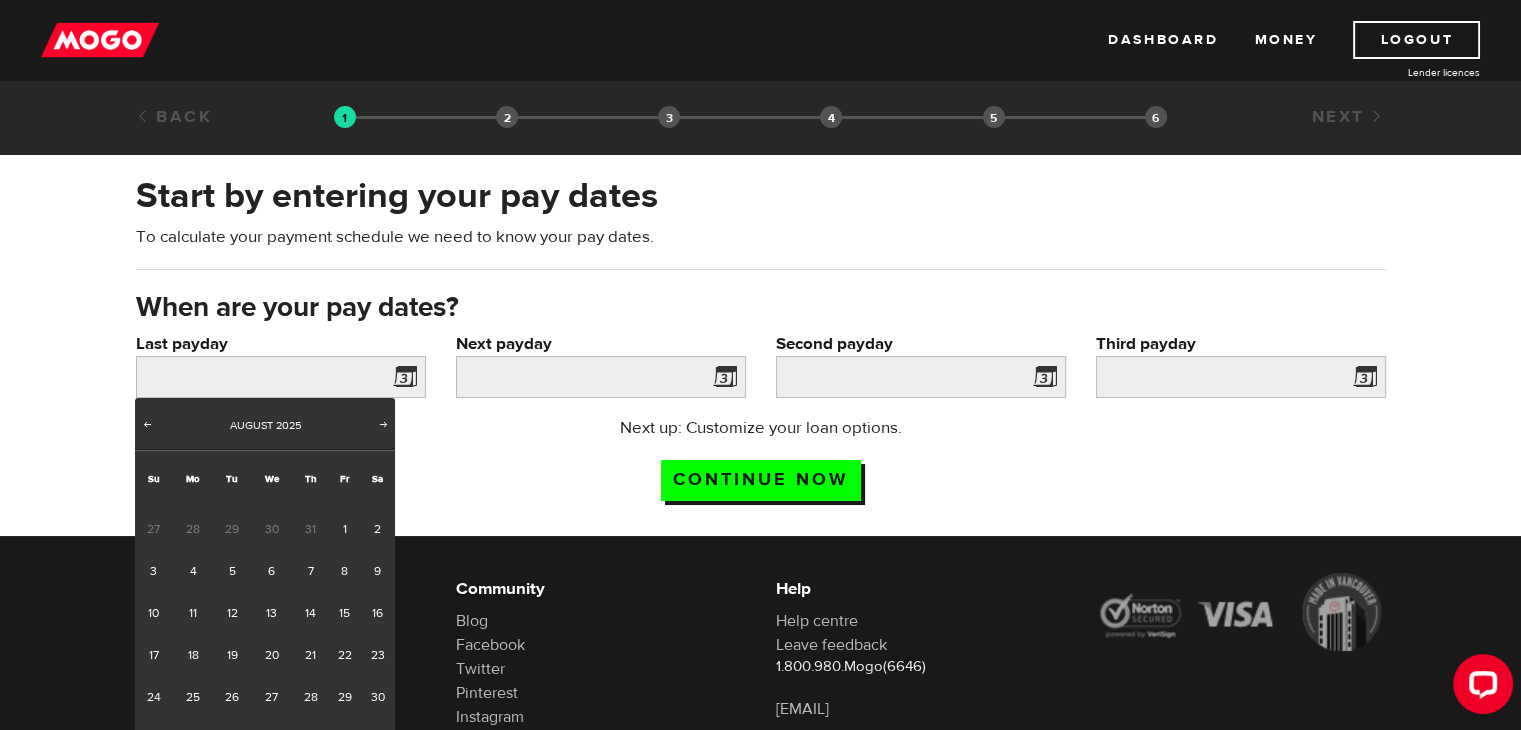 click on "27" at bounding box center (153, 529) 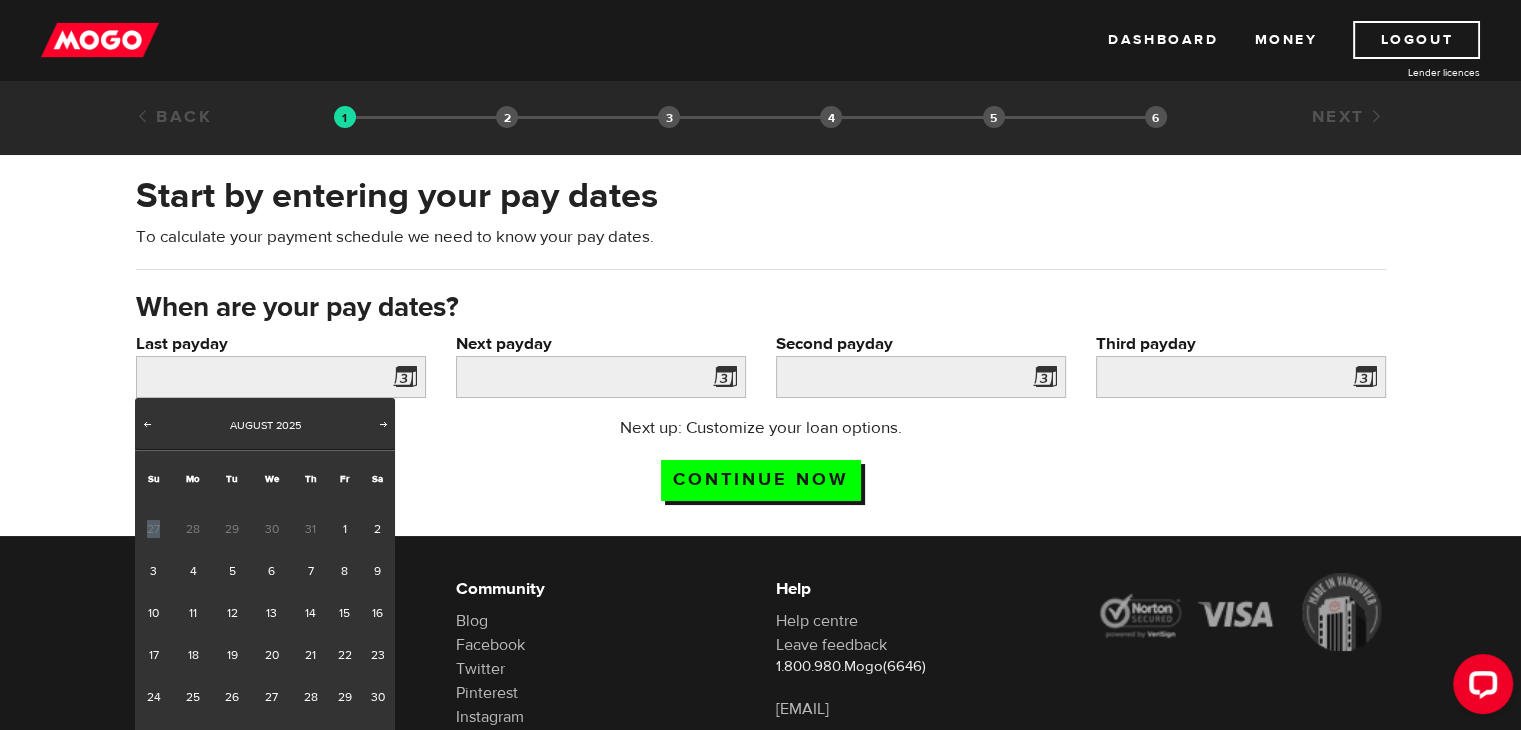 click on "27" at bounding box center [153, 529] 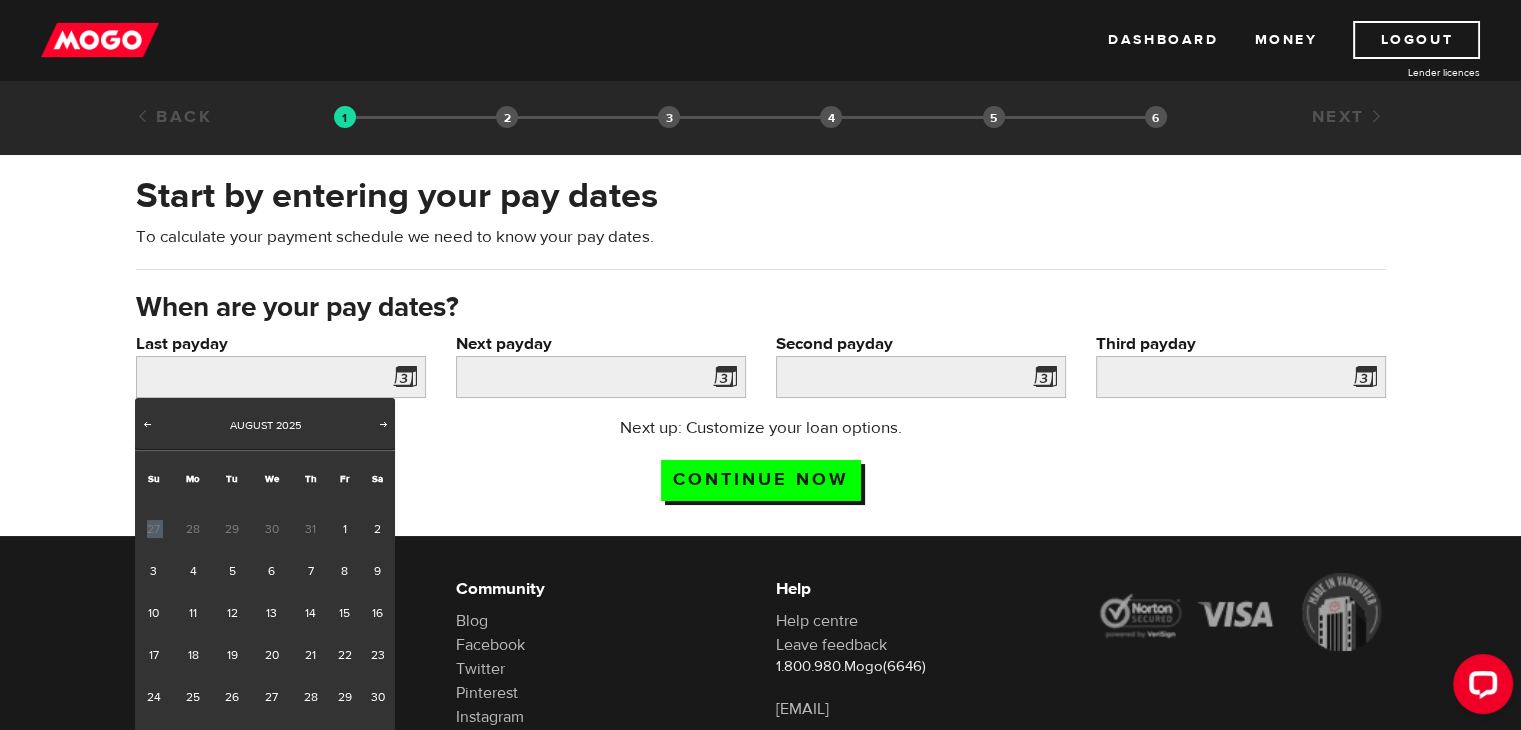click on "27" at bounding box center (153, 529) 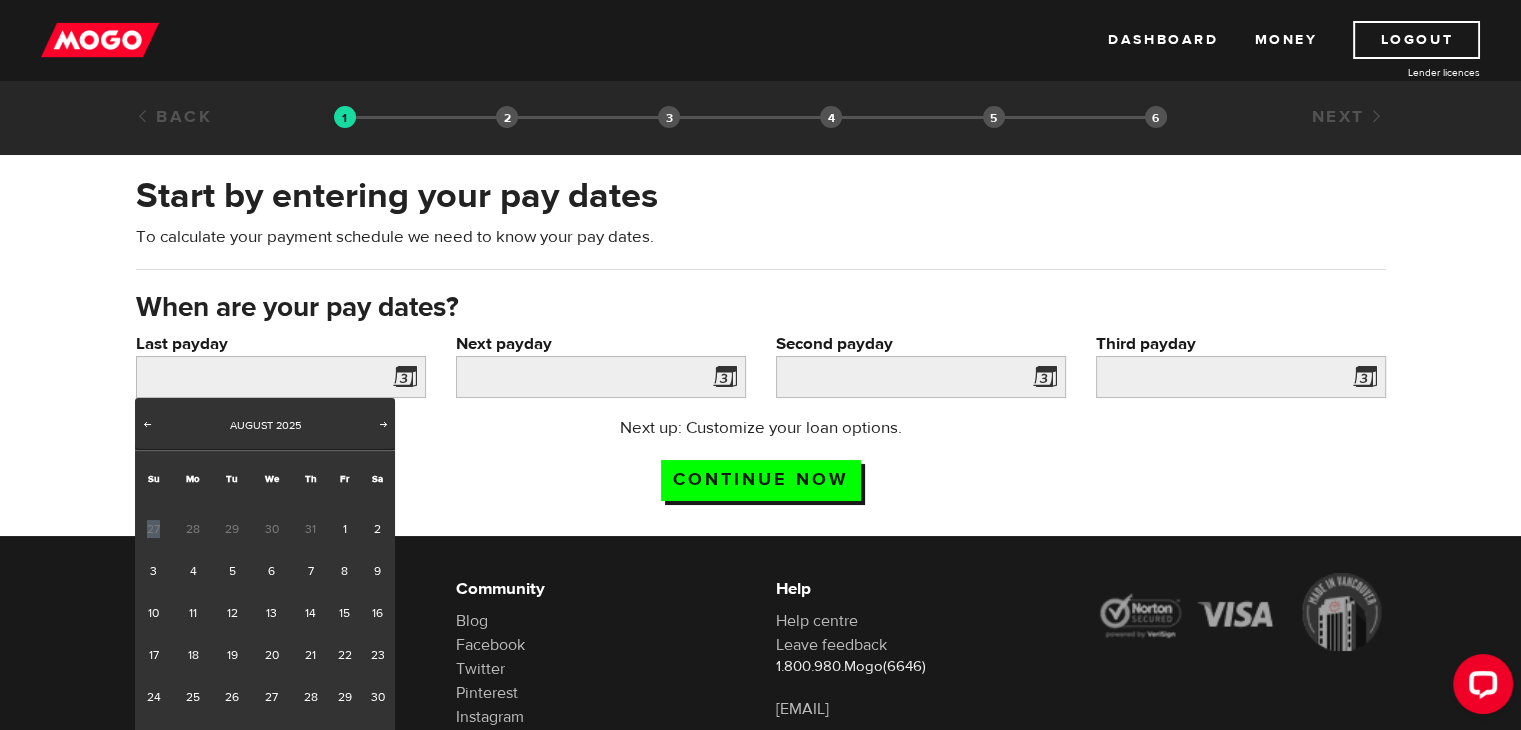 click on "27" at bounding box center [153, 529] 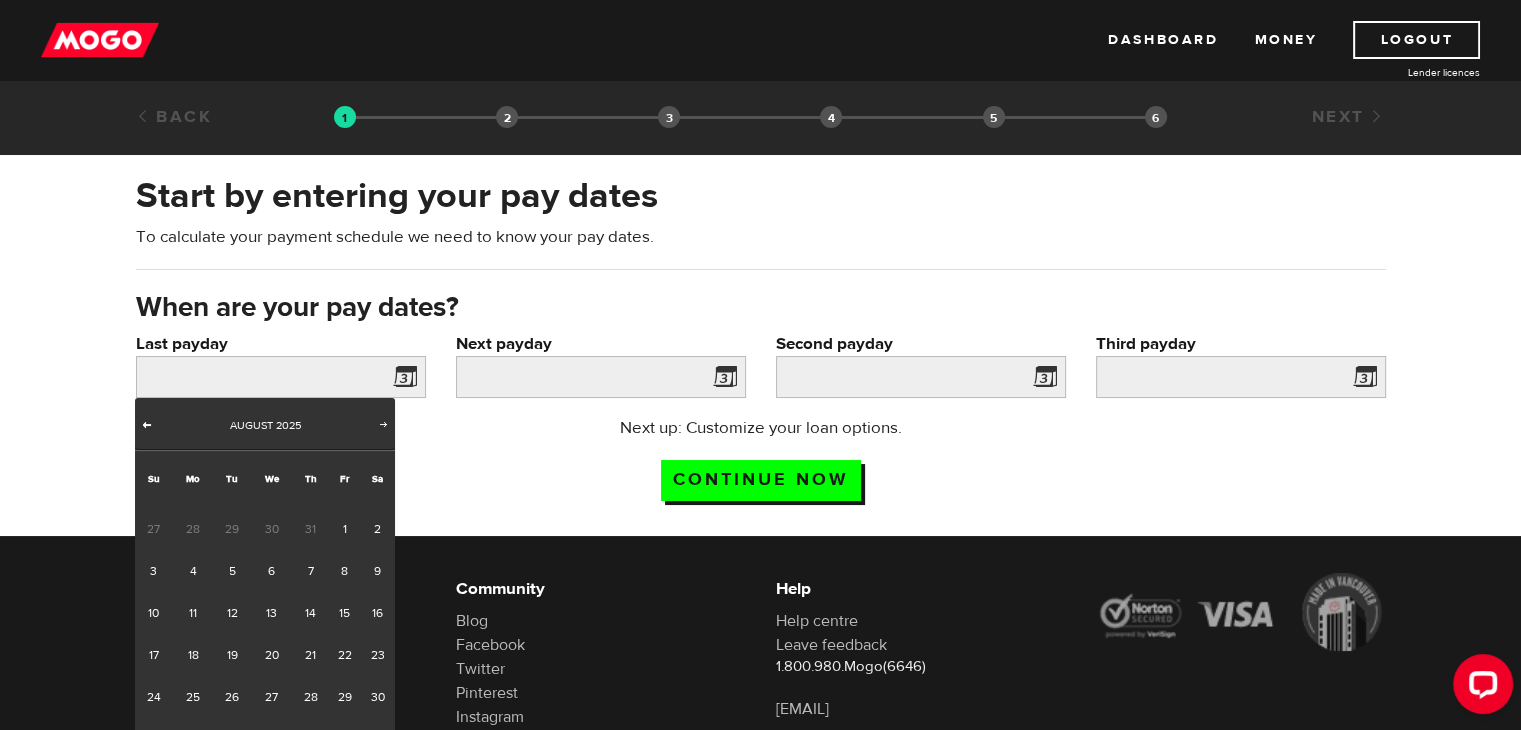 click on "Prev" at bounding box center (147, 424) 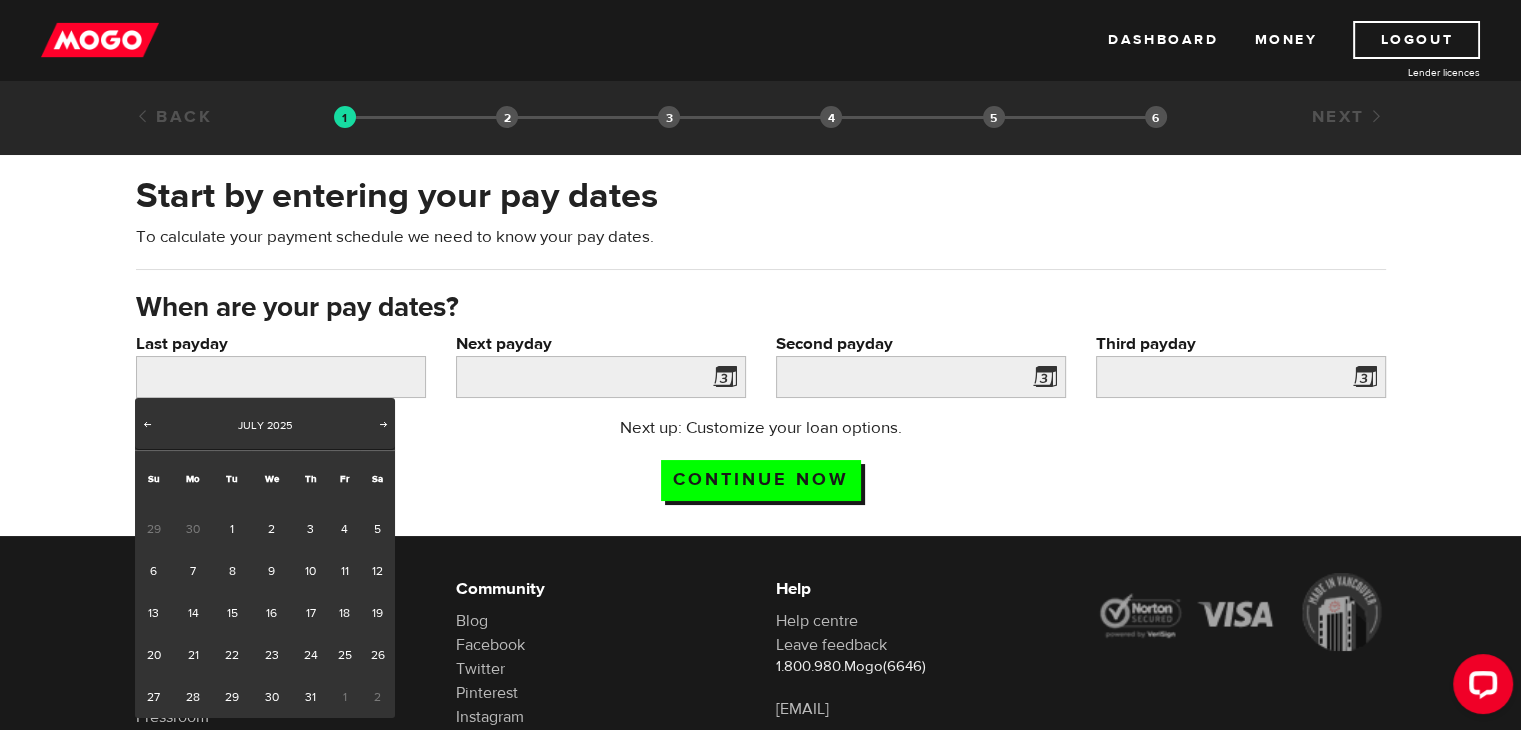 click on "1" at bounding box center [345, 697] 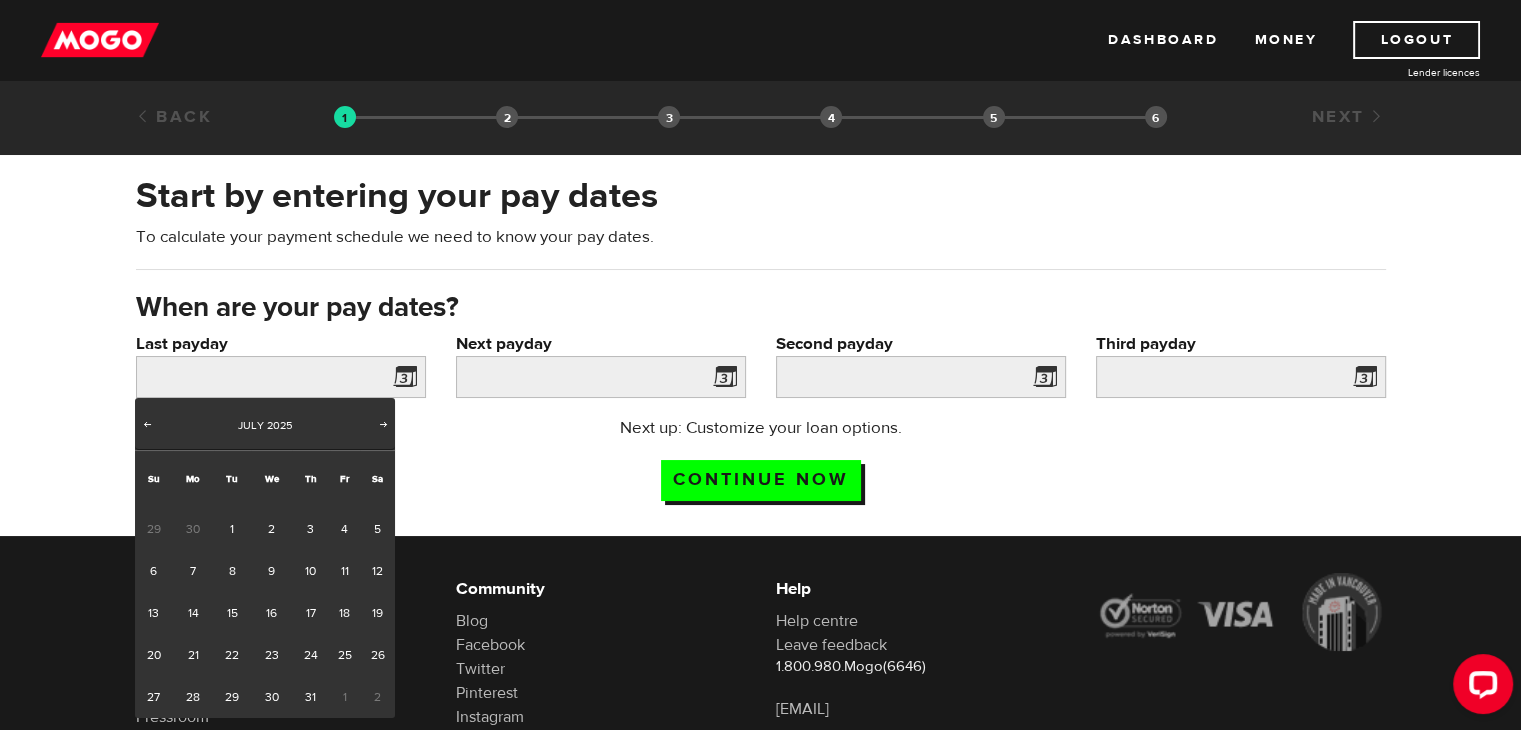 click on "1" at bounding box center [345, 697] 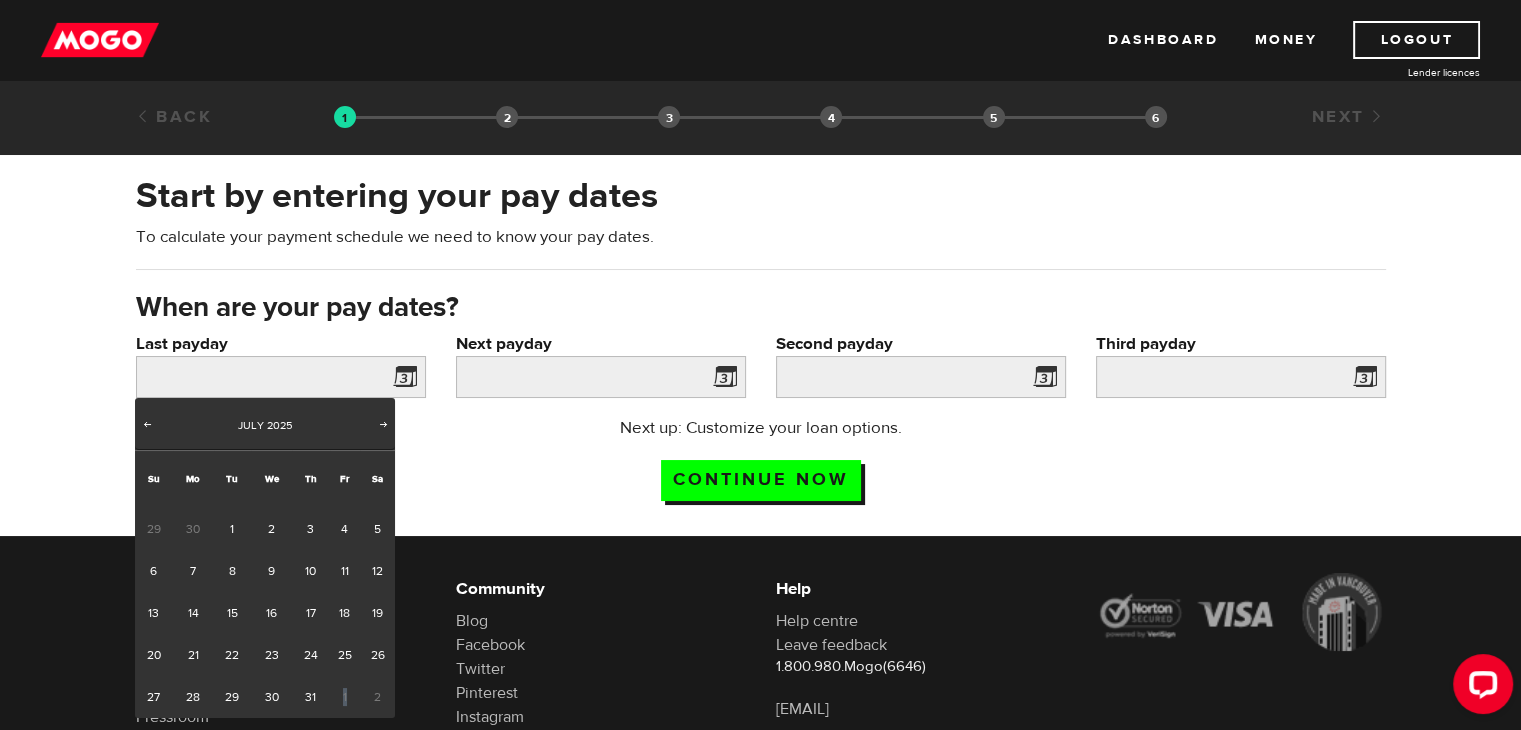 click on "1" at bounding box center [345, 697] 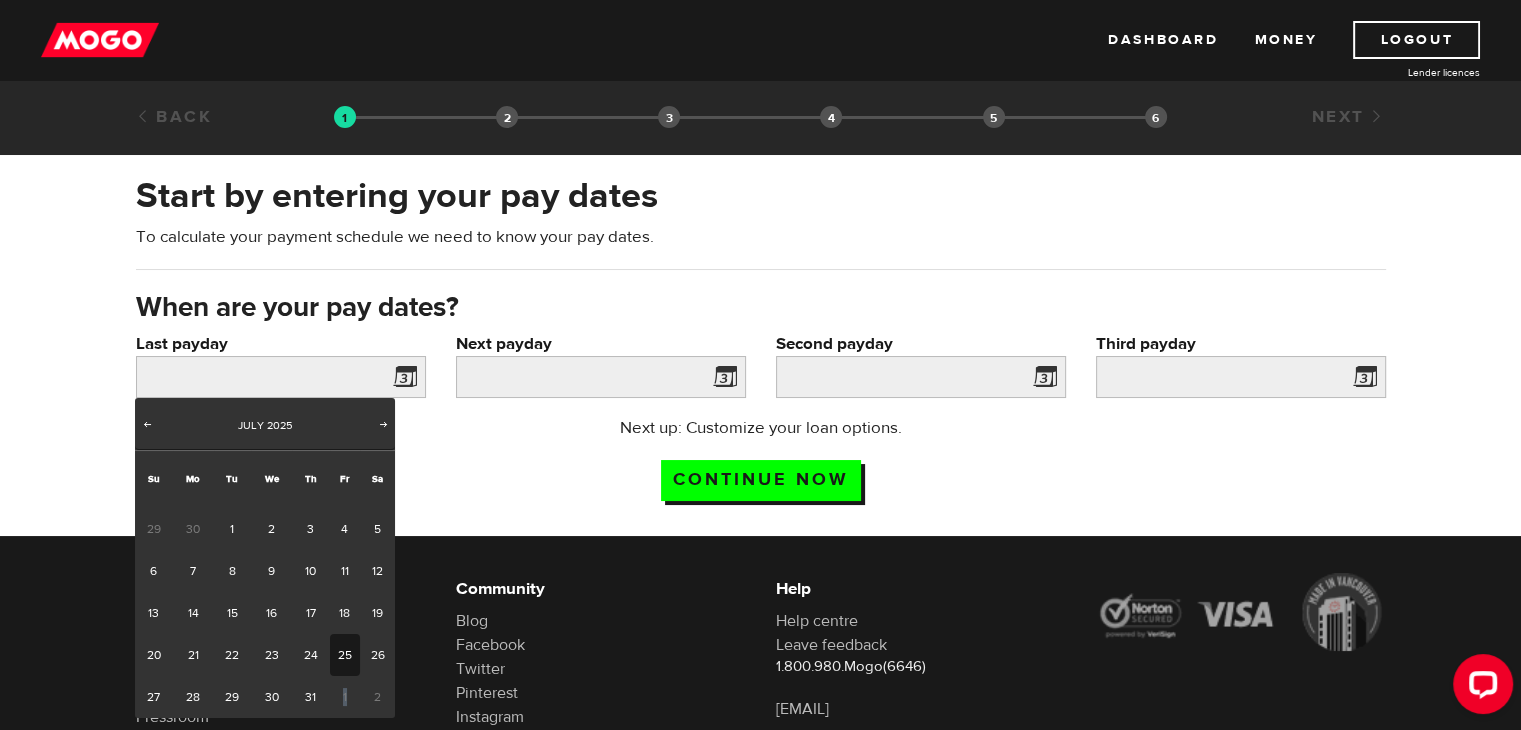 click on "25" at bounding box center (345, 655) 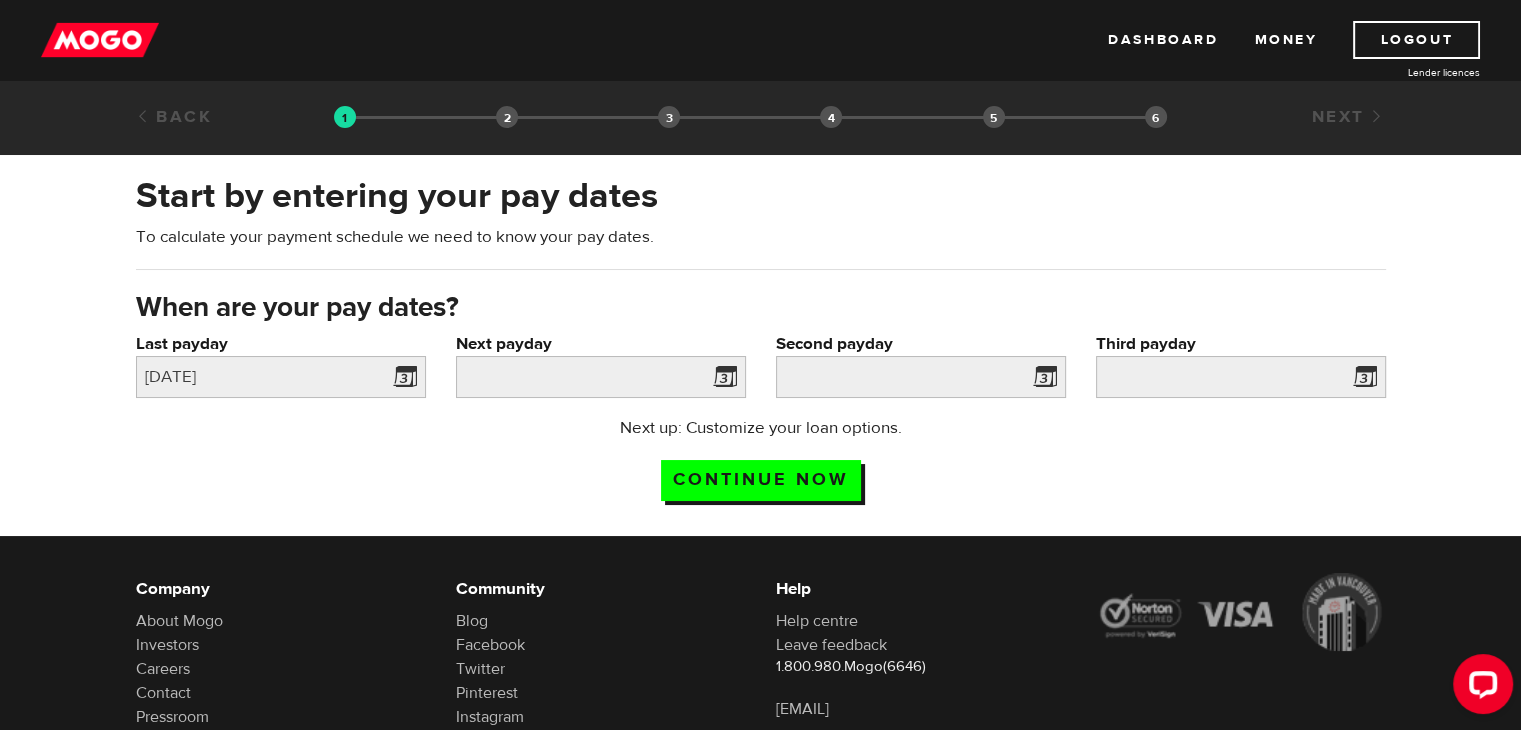 click at bounding box center (721, 380) 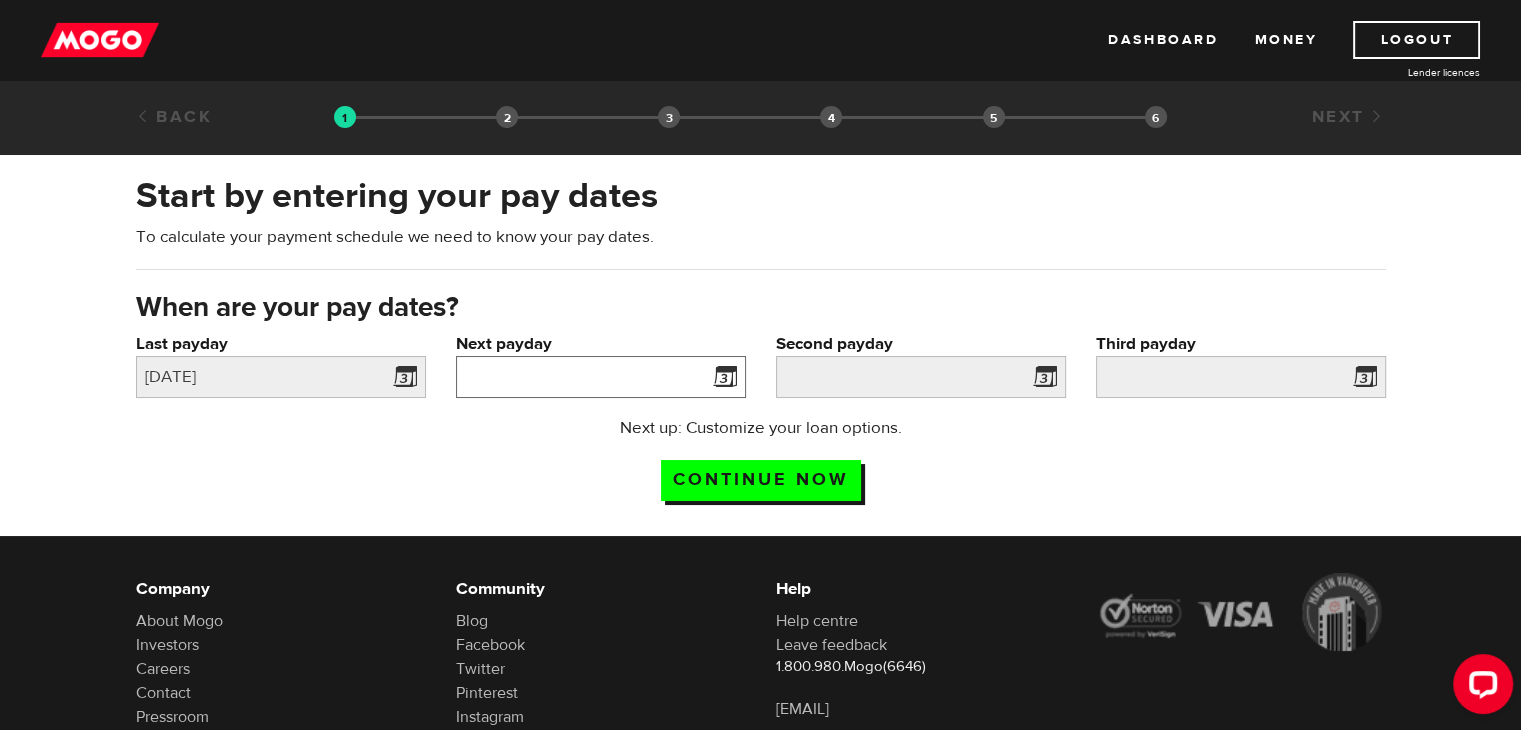 click on "Next payday" at bounding box center (601, 377) 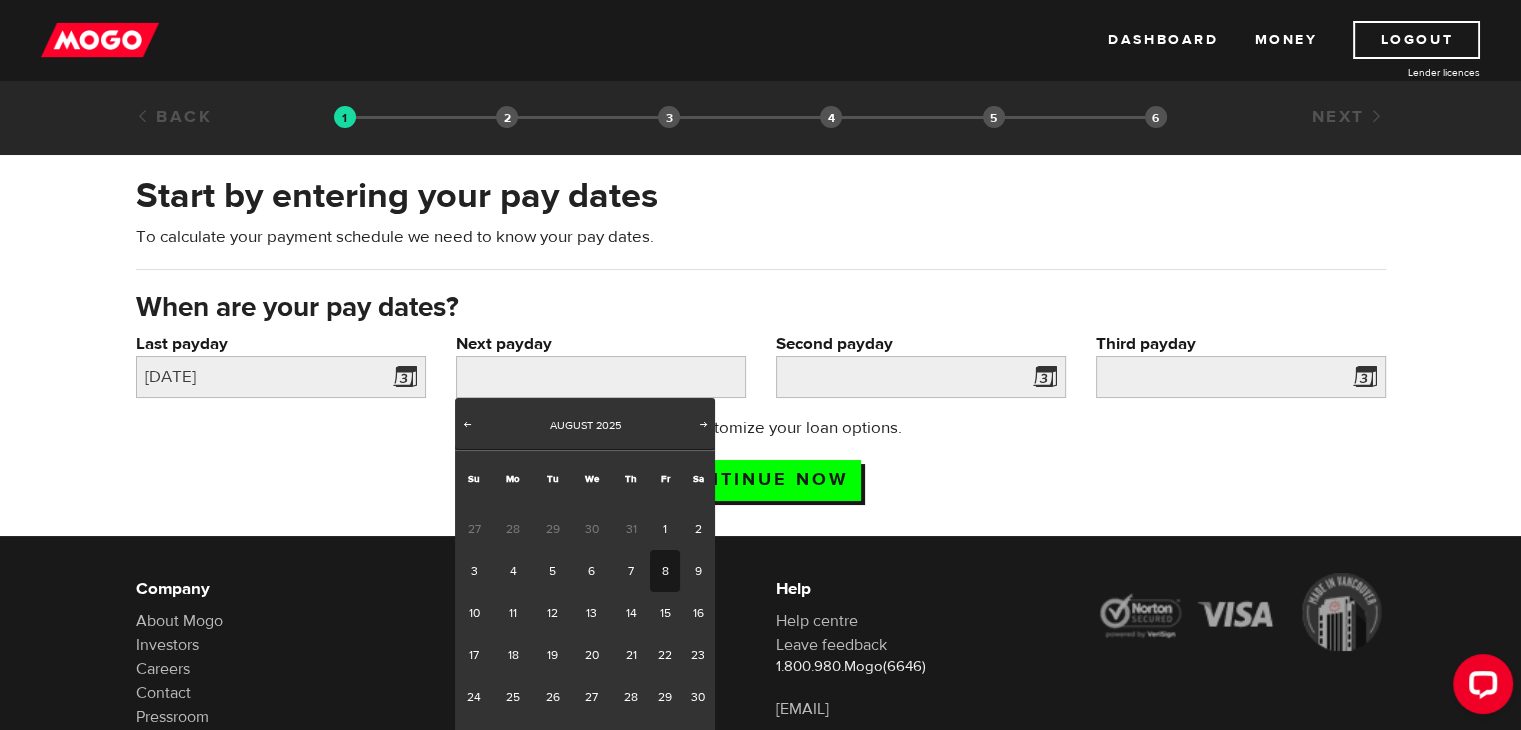 click on "8" at bounding box center [665, 571] 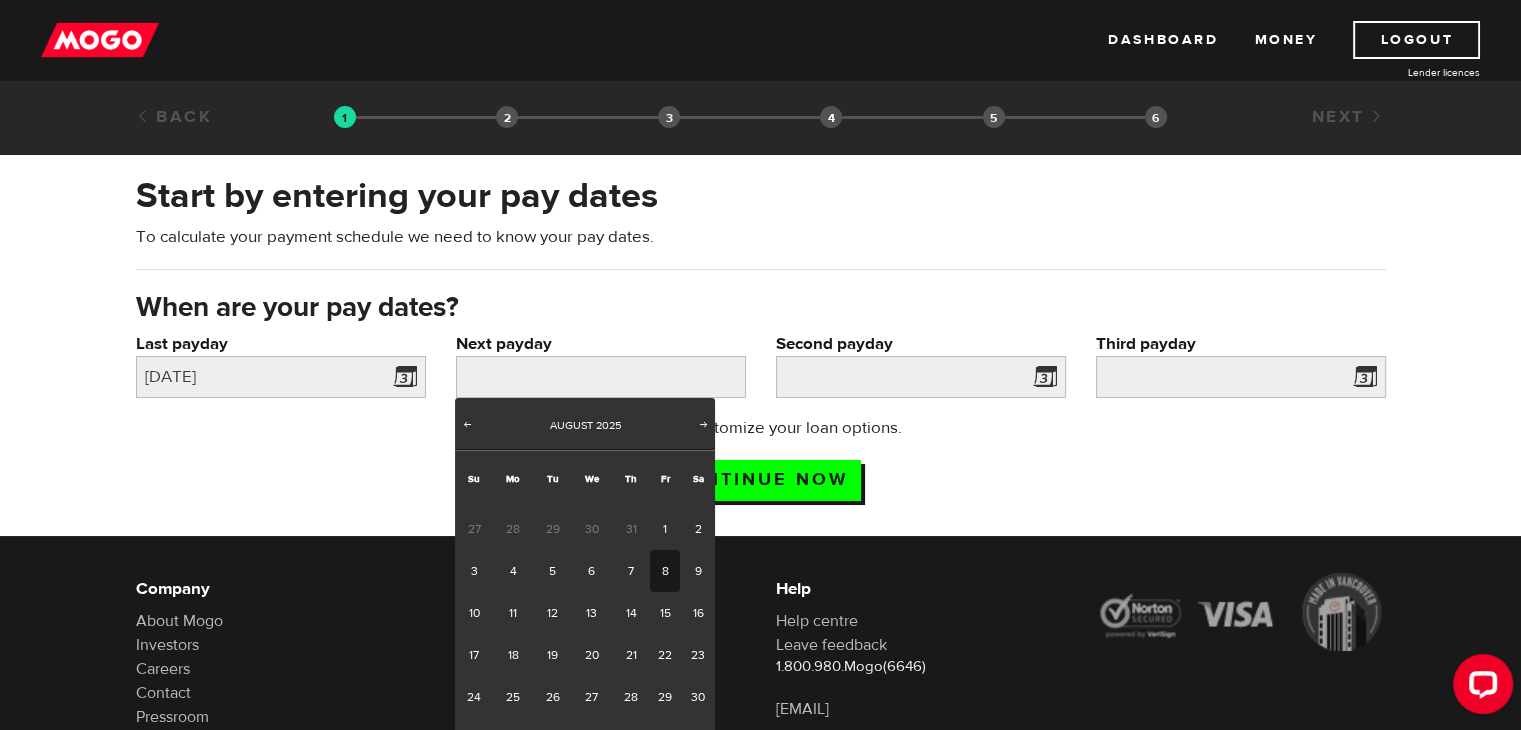 type on "2025/08/08" 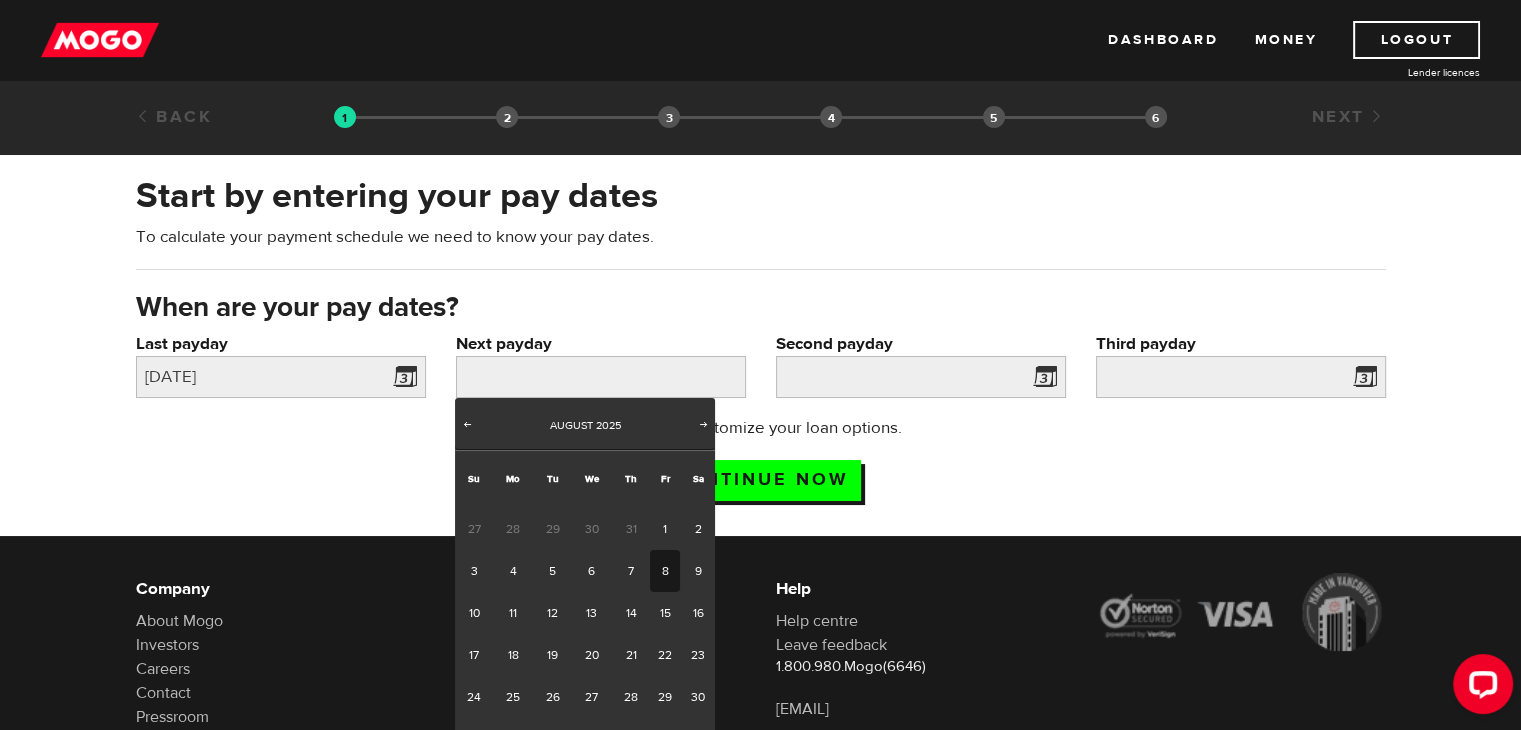 type on "2025/8/22" 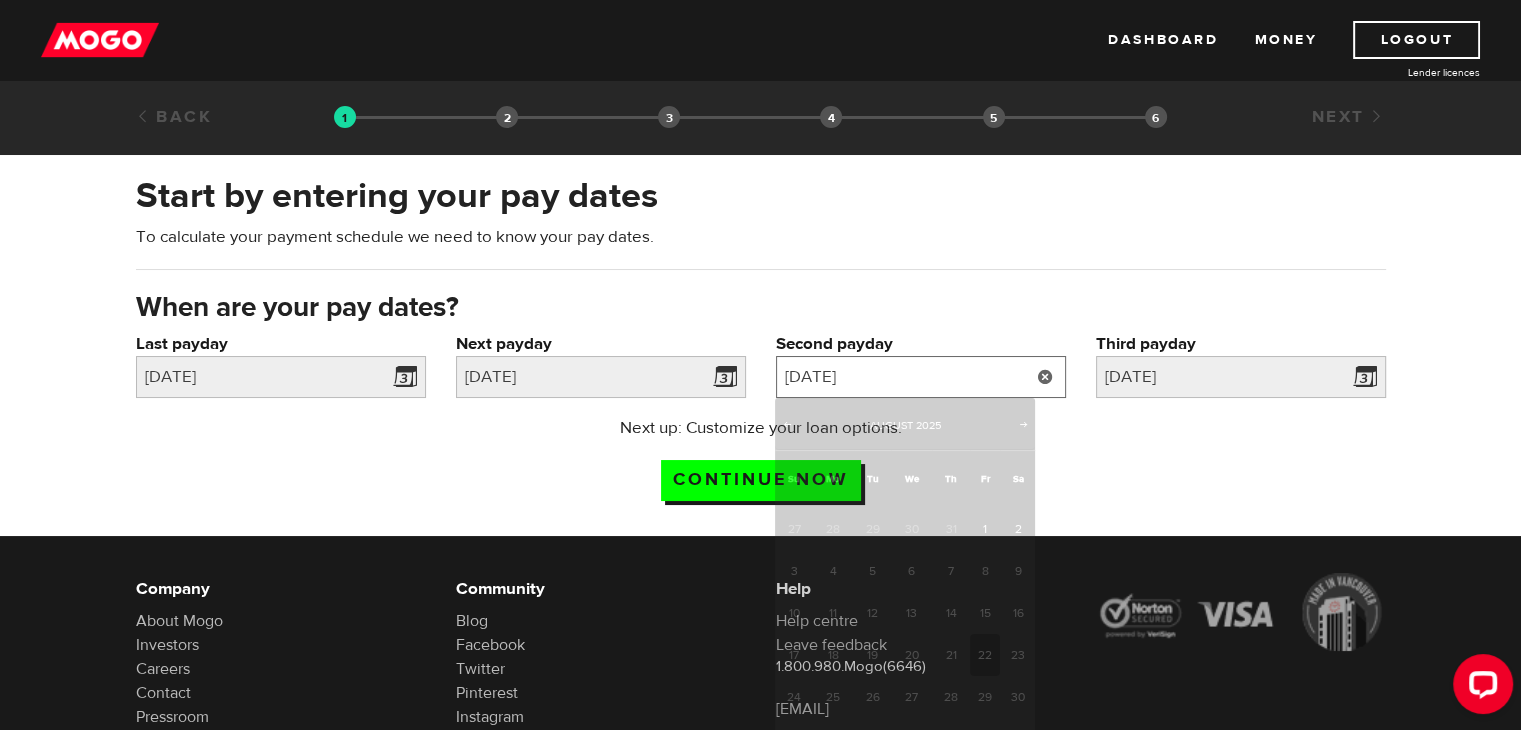 click on "2025/8/22" at bounding box center (921, 377) 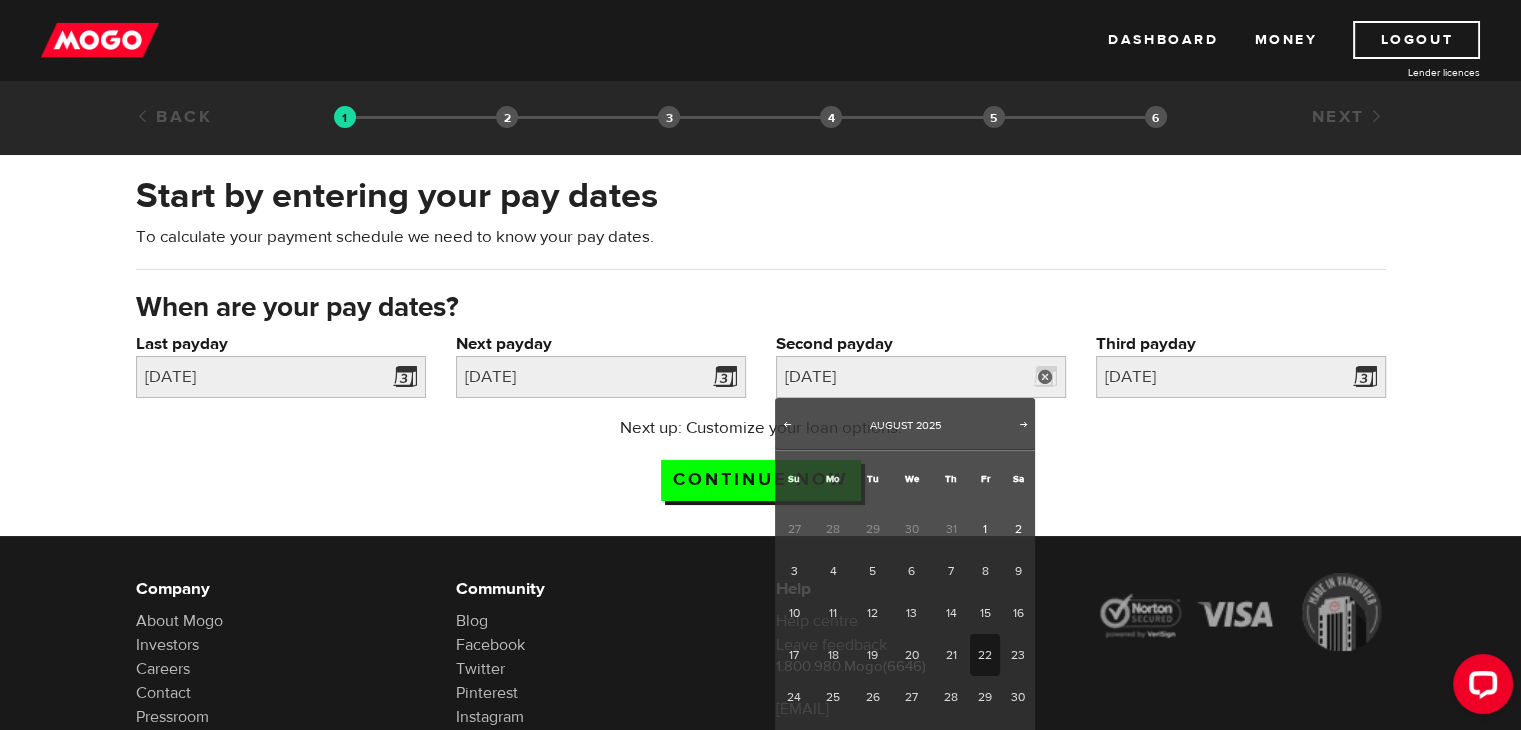 click on "Next up: Customize your loan options. Continue now" at bounding box center [761, 466] 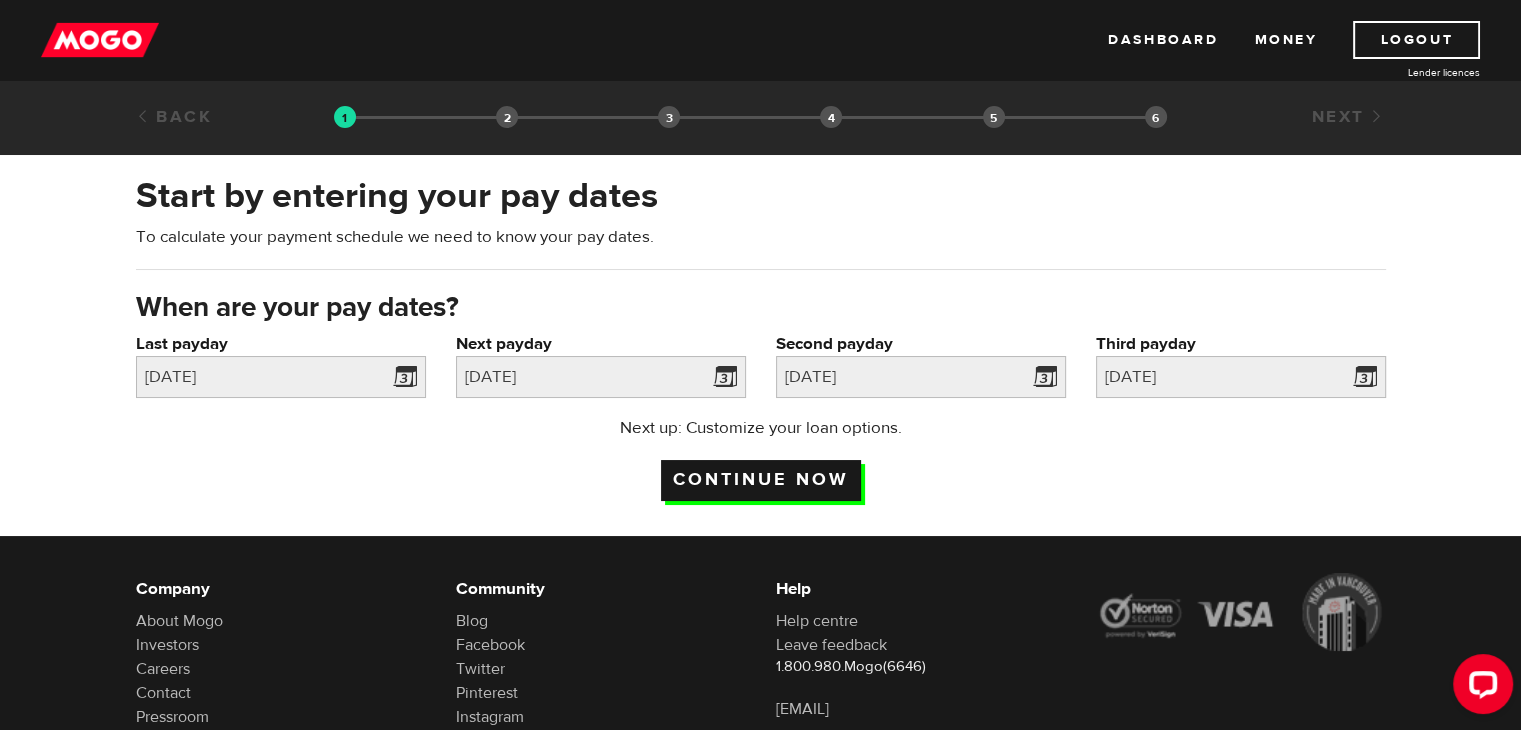 click on "Continue now" at bounding box center [761, 480] 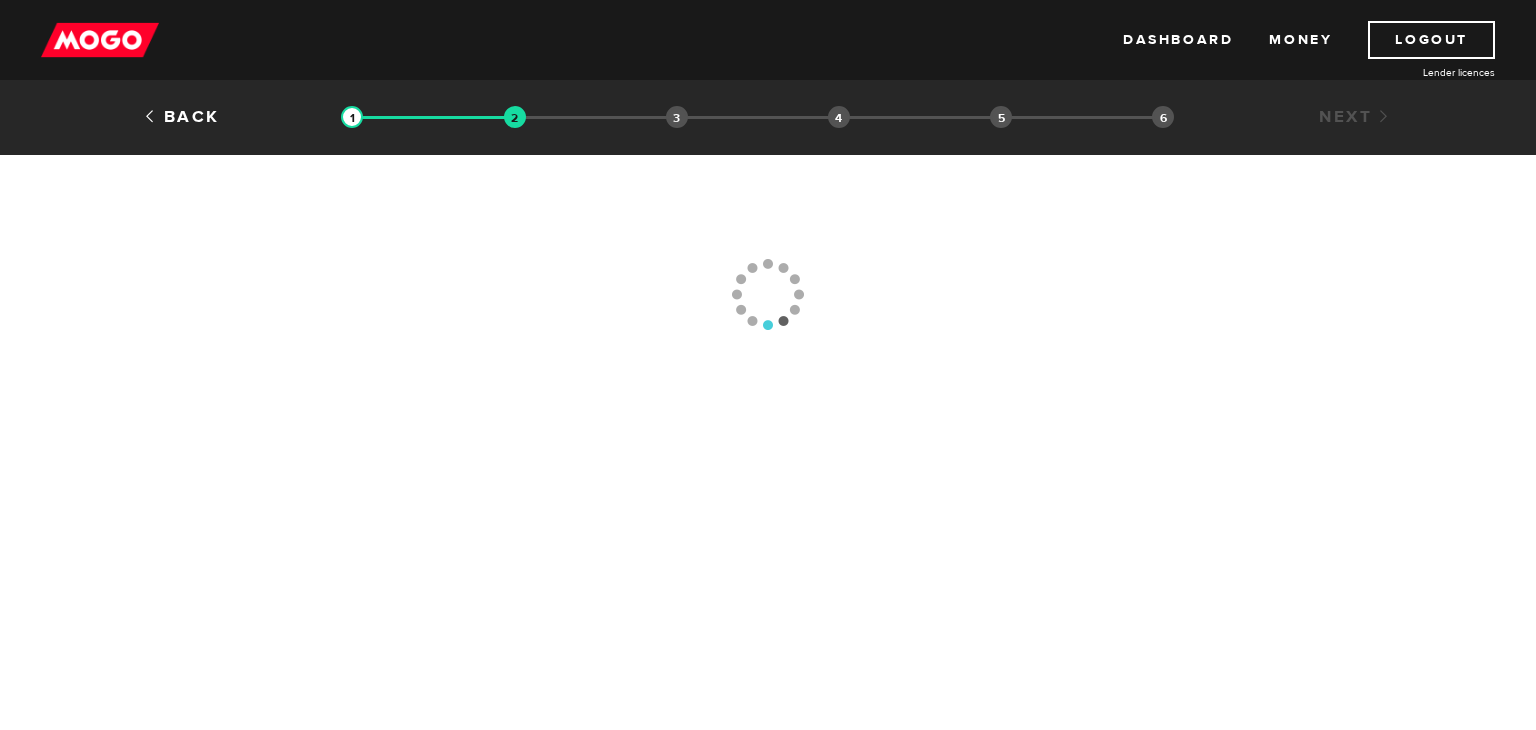 scroll, scrollTop: 0, scrollLeft: 0, axis: both 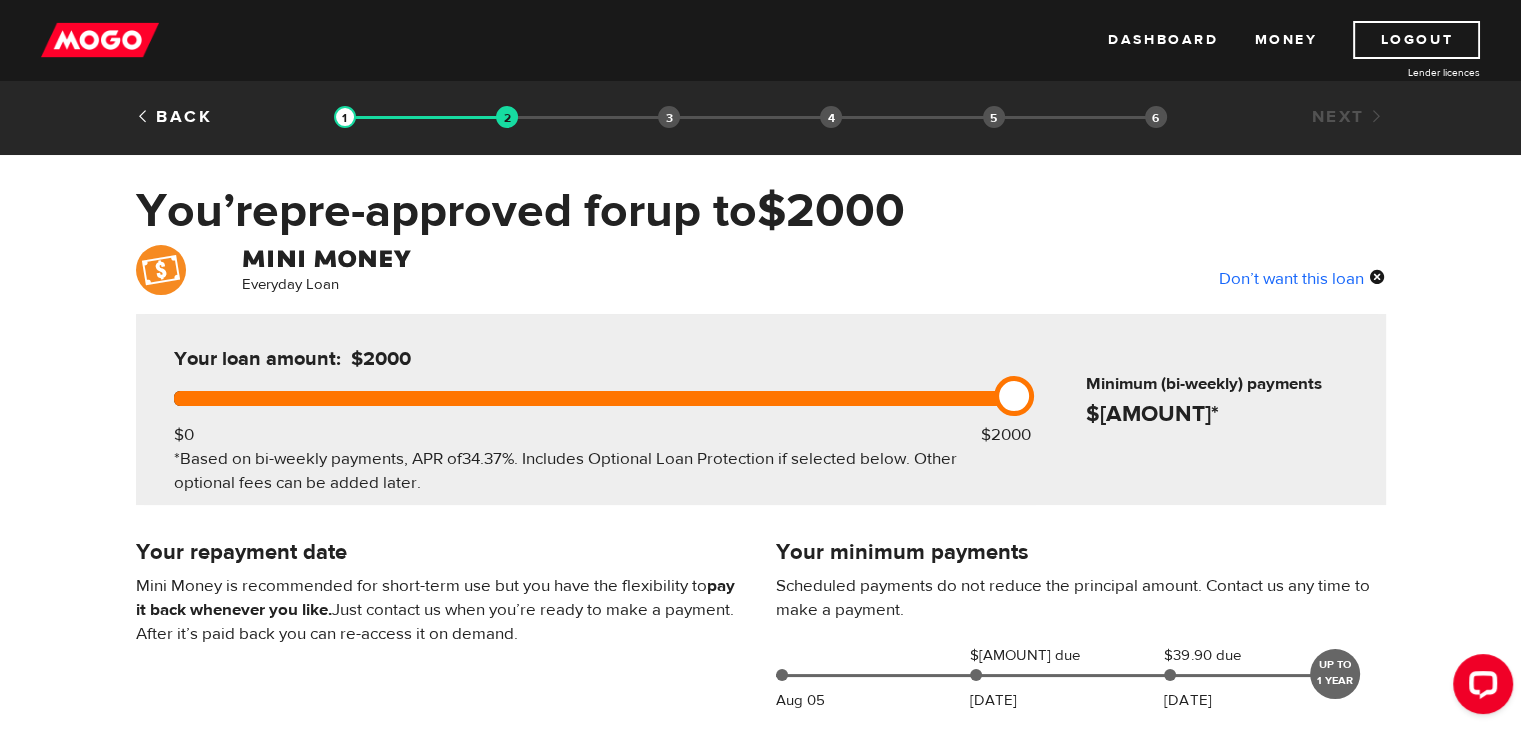 drag, startPoint x: 1010, startPoint y: 390, endPoint x: 1236, endPoint y: 389, distance: 226.00221 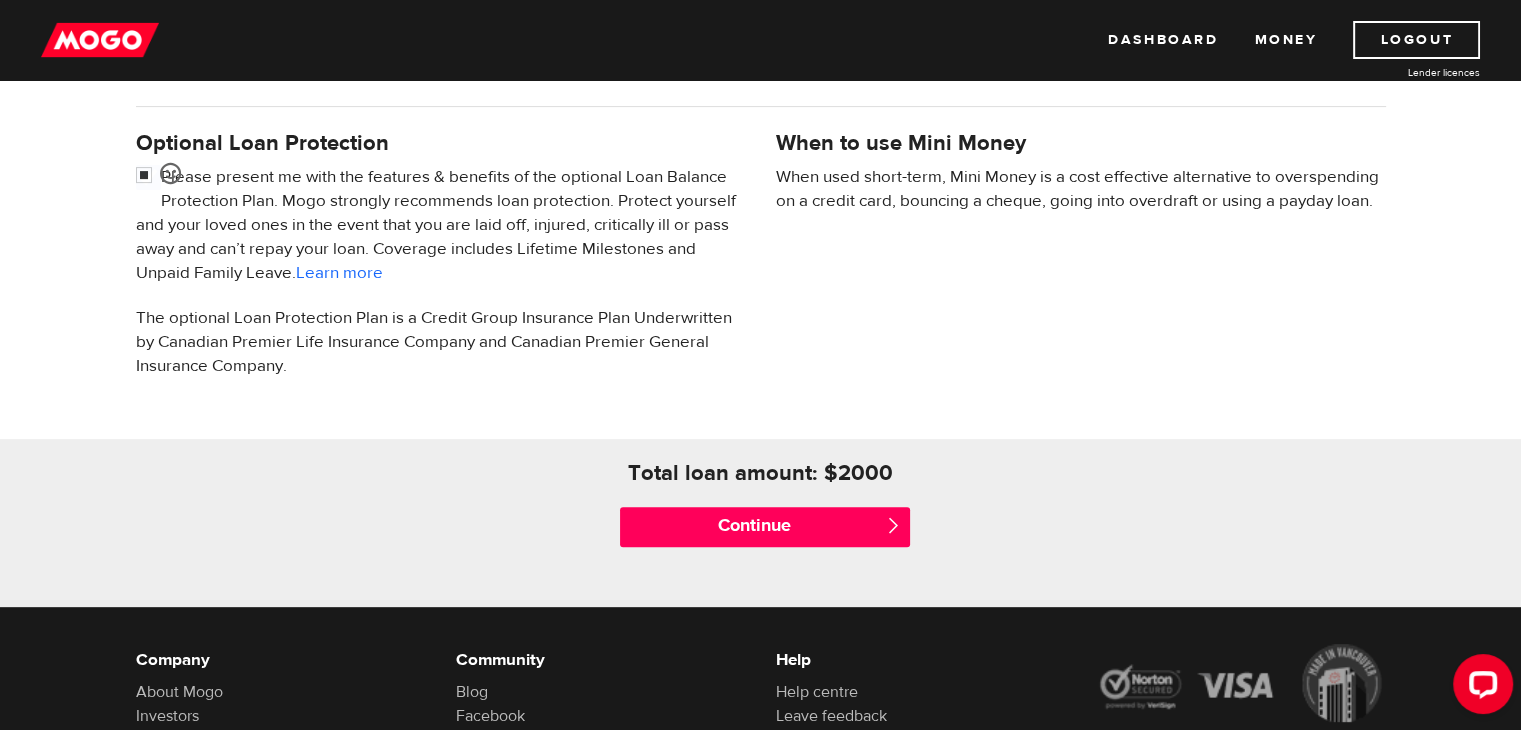 scroll, scrollTop: 640, scrollLeft: 0, axis: vertical 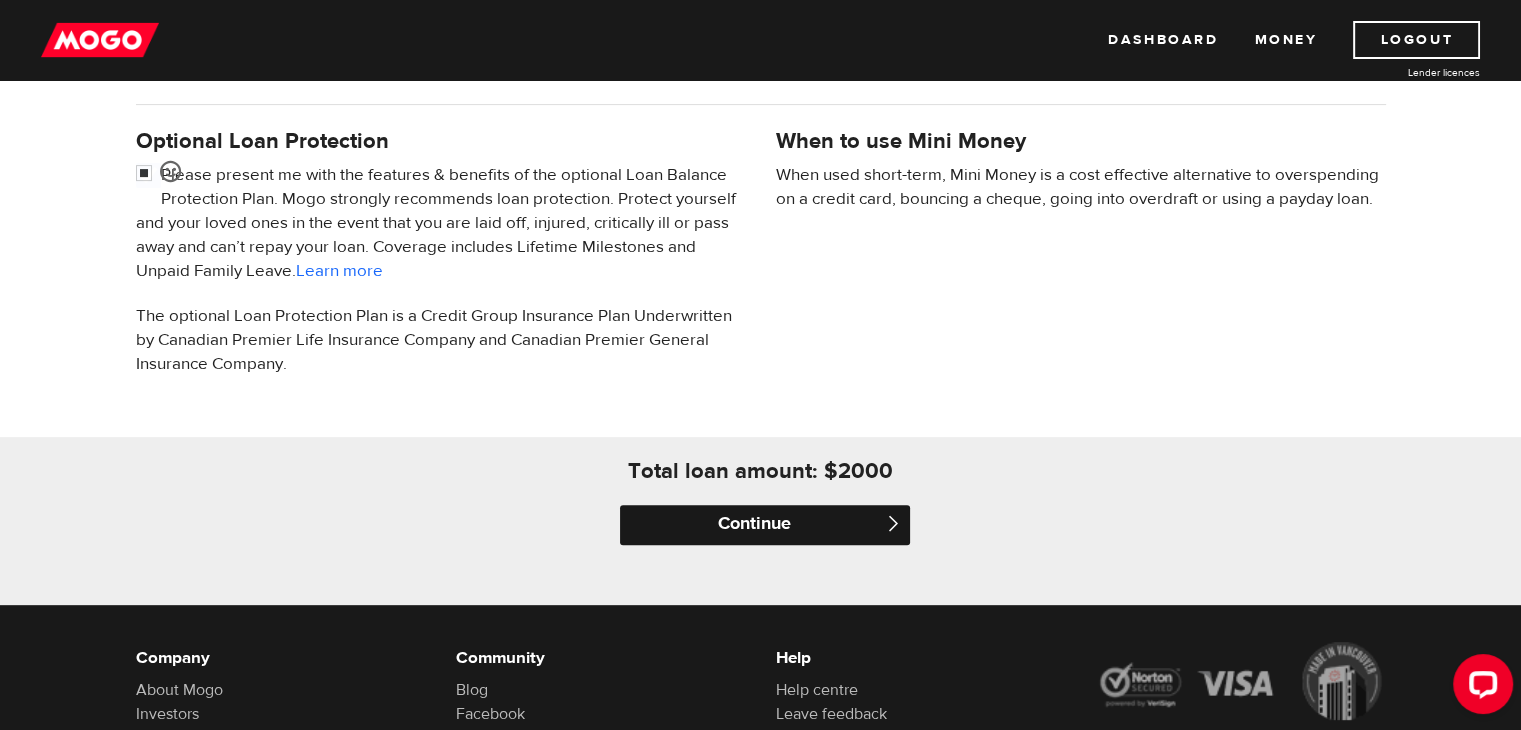 click on "Continue" at bounding box center (765, 525) 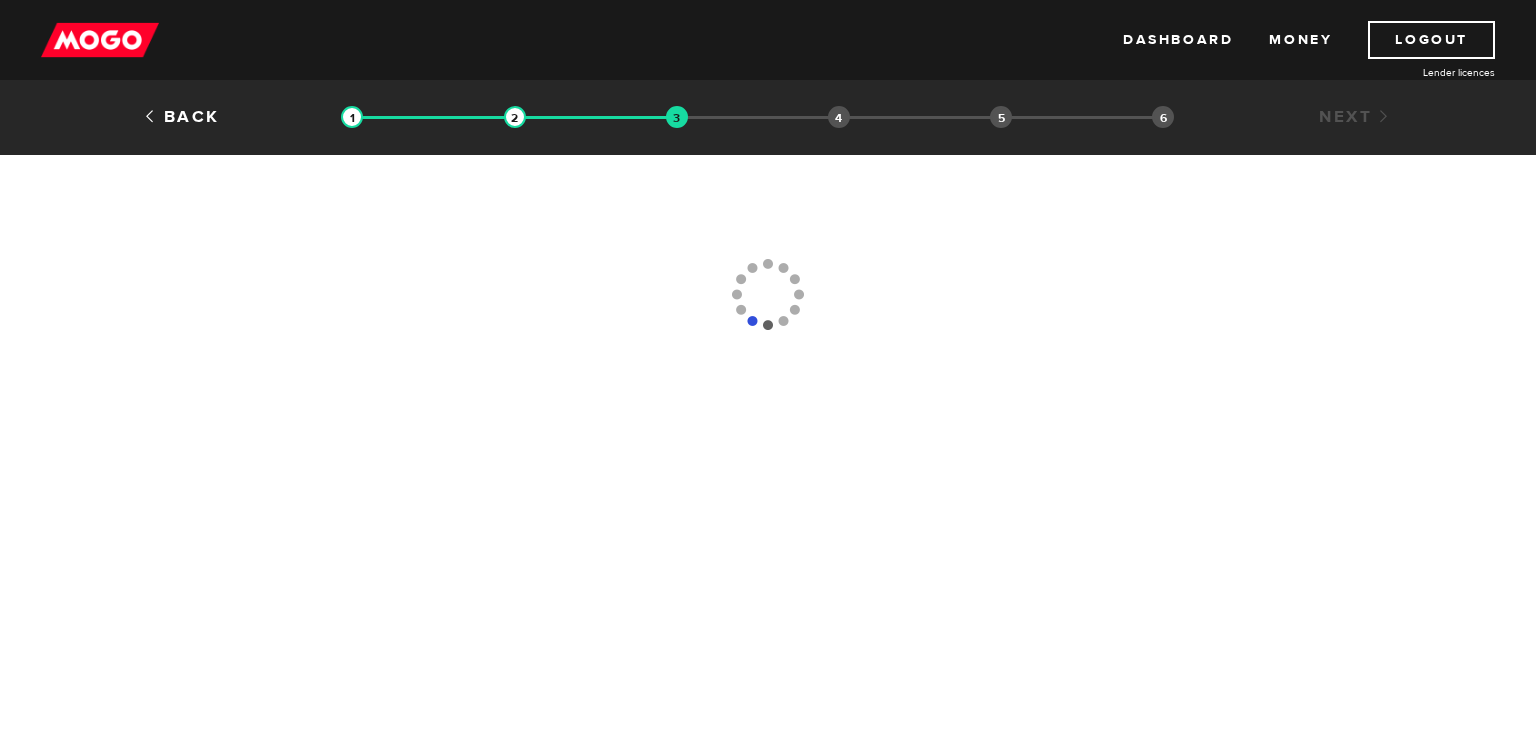 scroll, scrollTop: 0, scrollLeft: 0, axis: both 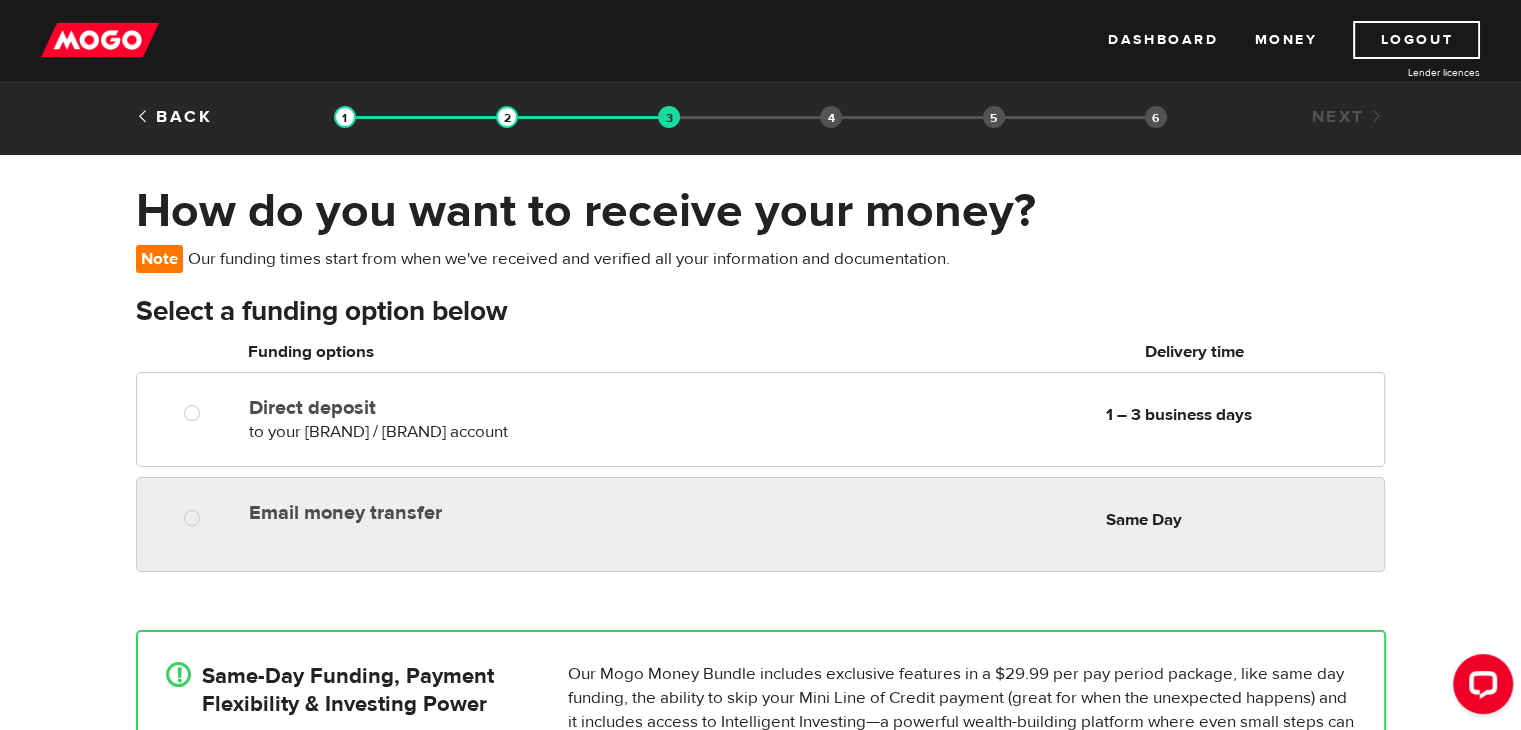radio on "true" 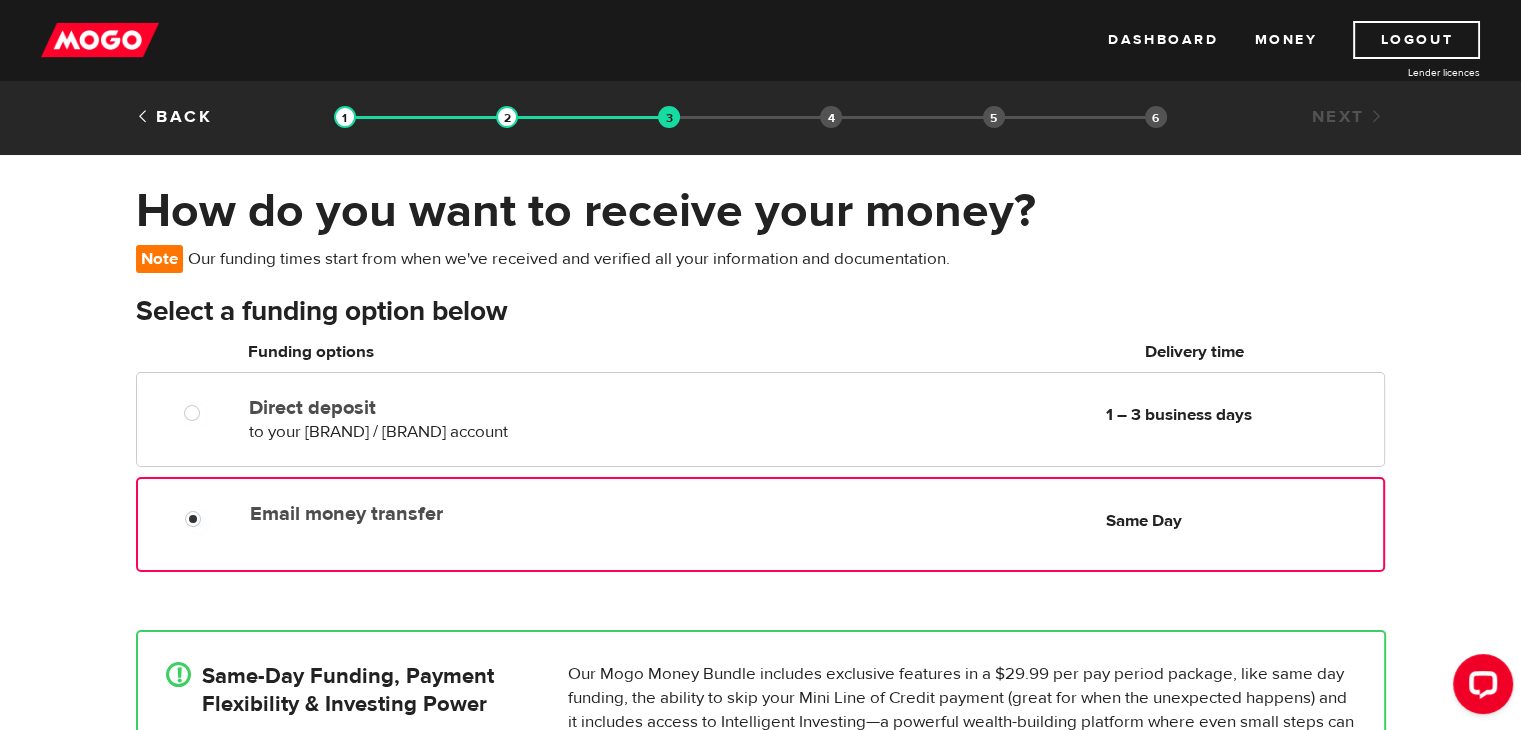 click on "Email money transfer" at bounding box center [479, 514] 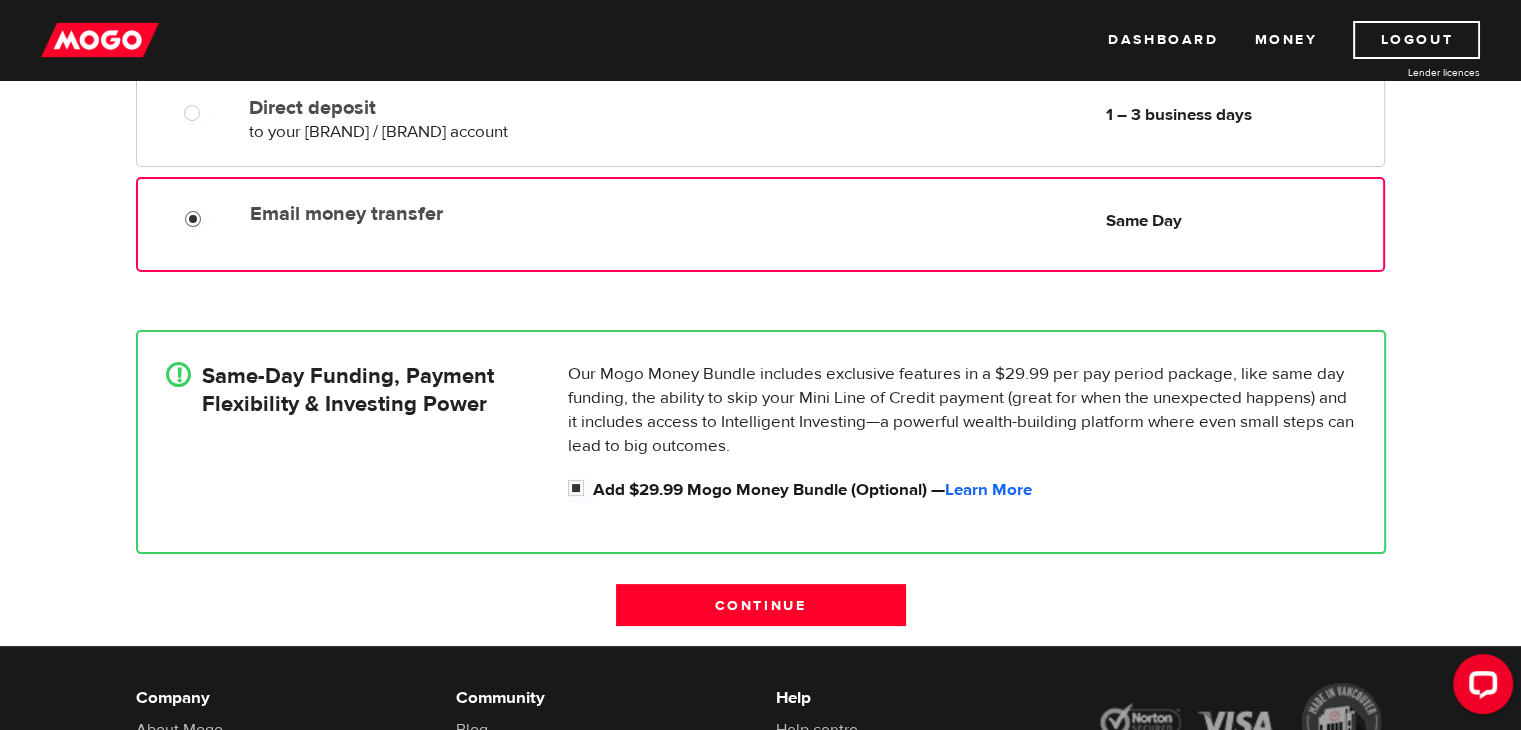scroll, scrollTop: 302, scrollLeft: 0, axis: vertical 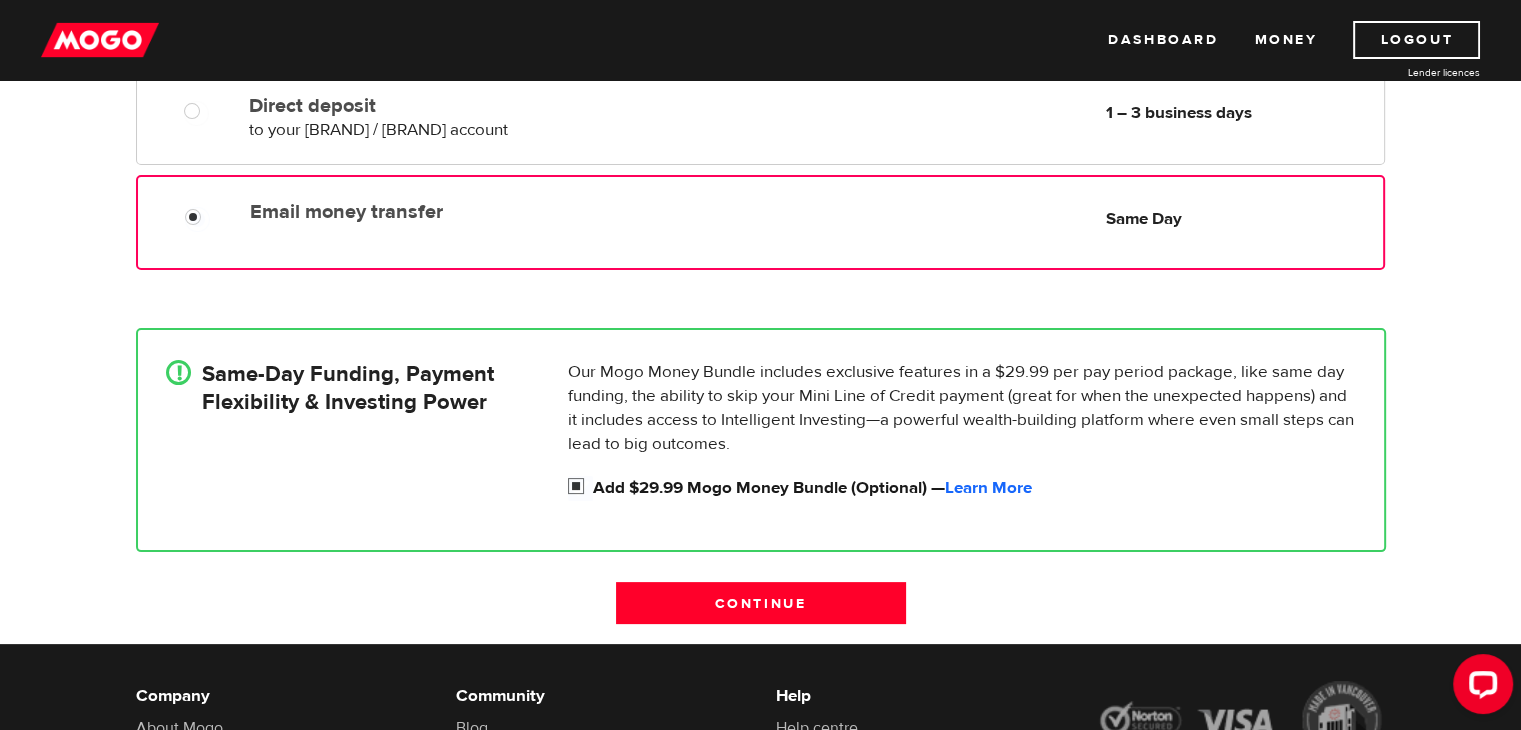 click on "Add $29.99 Mogo Money Bundle (Optional) —  Learn More" at bounding box center [580, 488] 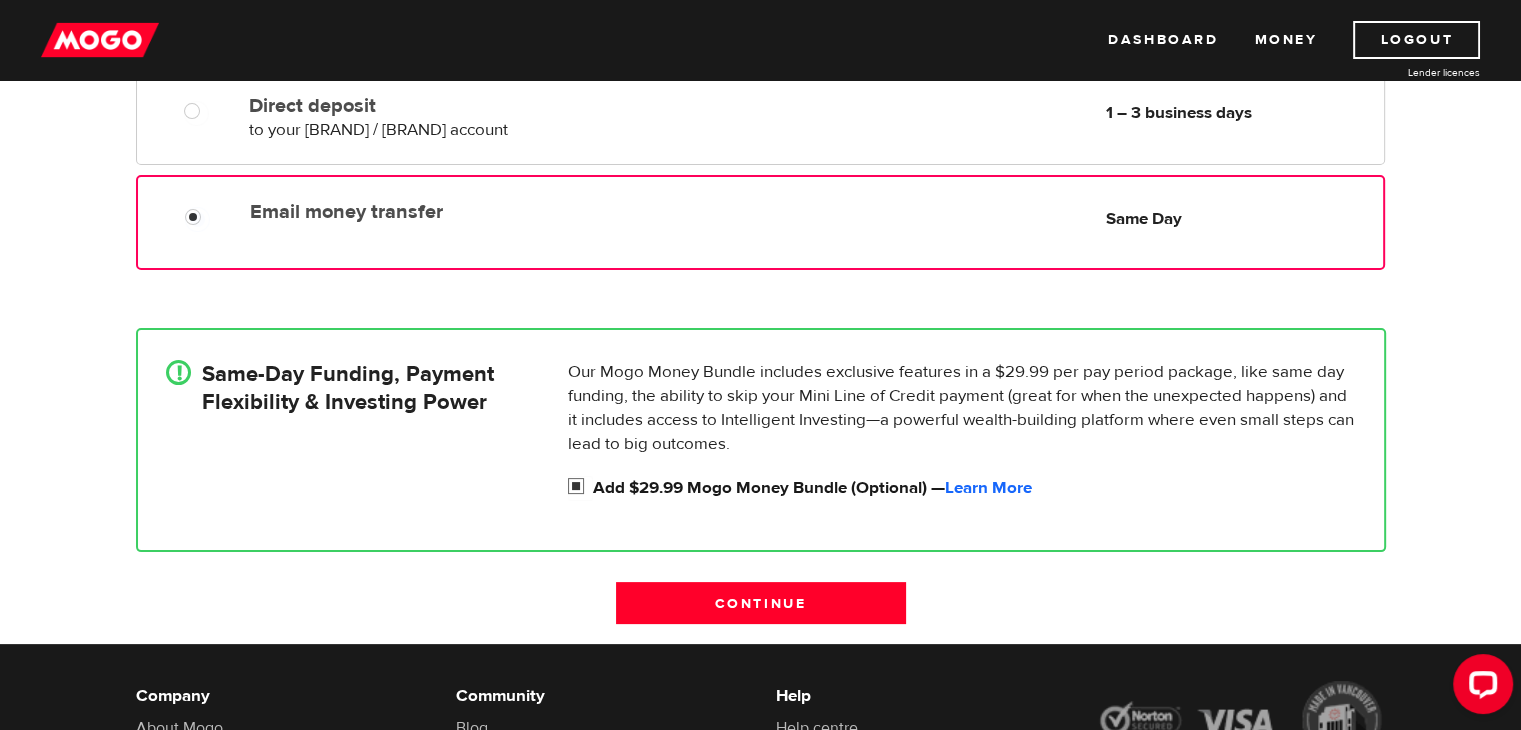 radio on "false" 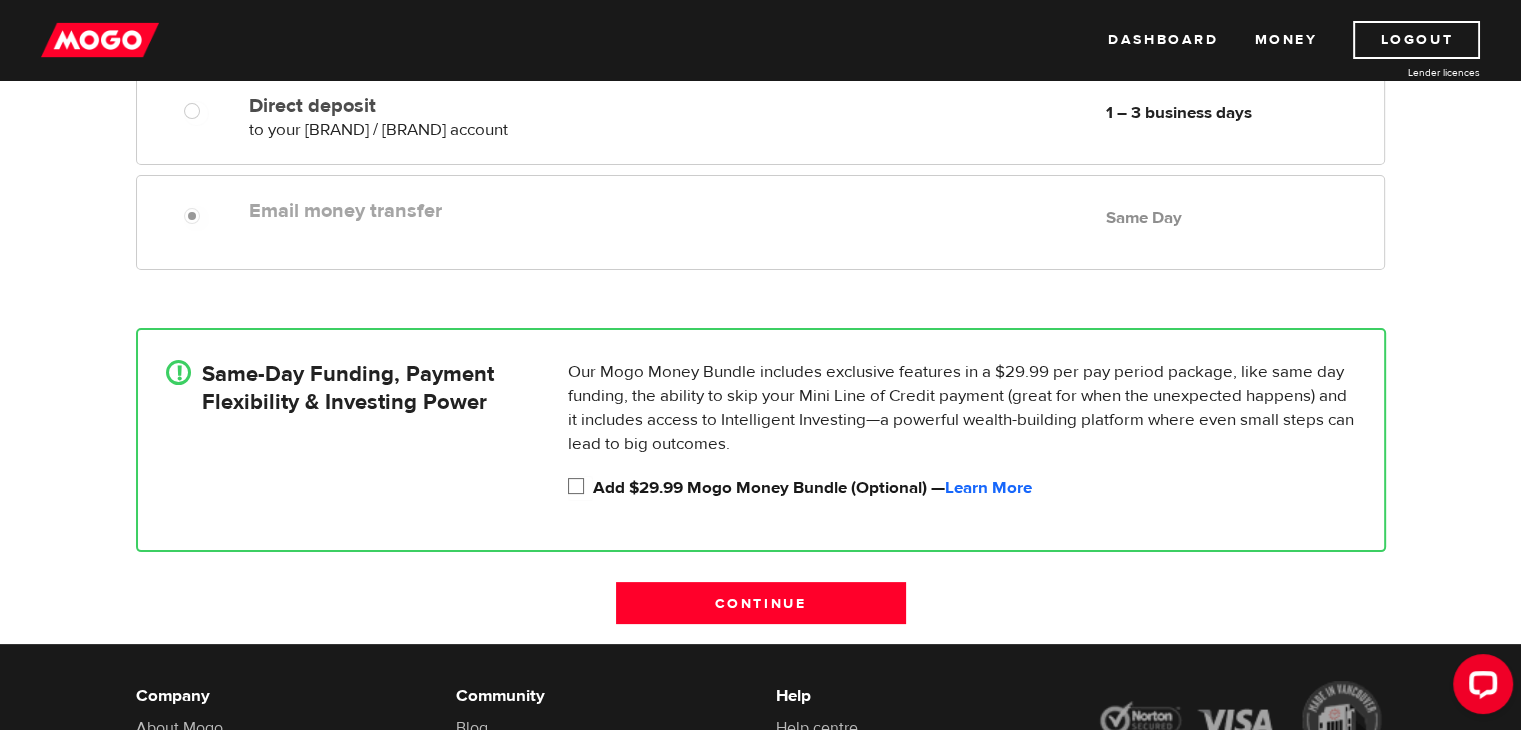click on "Add $29.99 Mogo Money Bundle (Optional) —  Learn More" at bounding box center [580, 488] 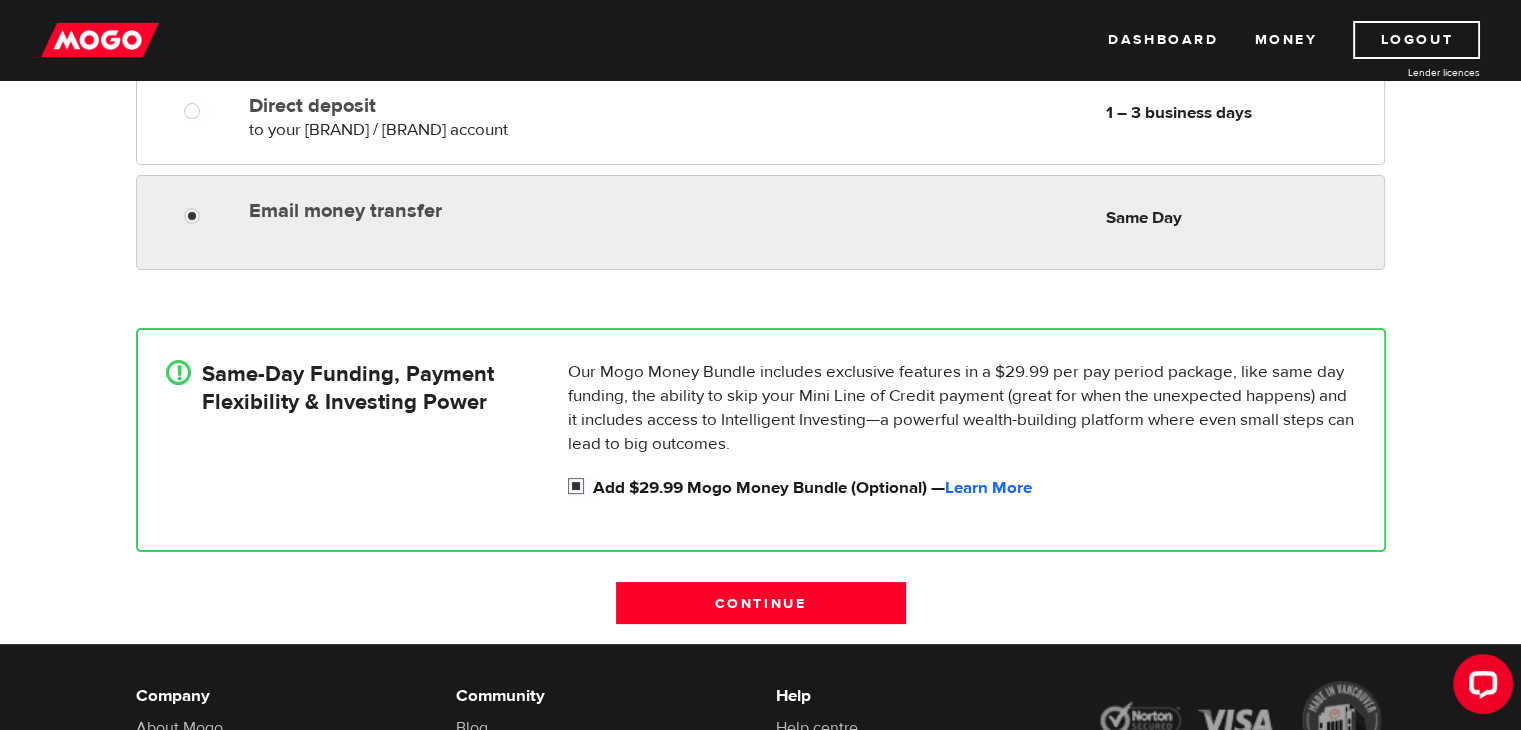 radio on "true" 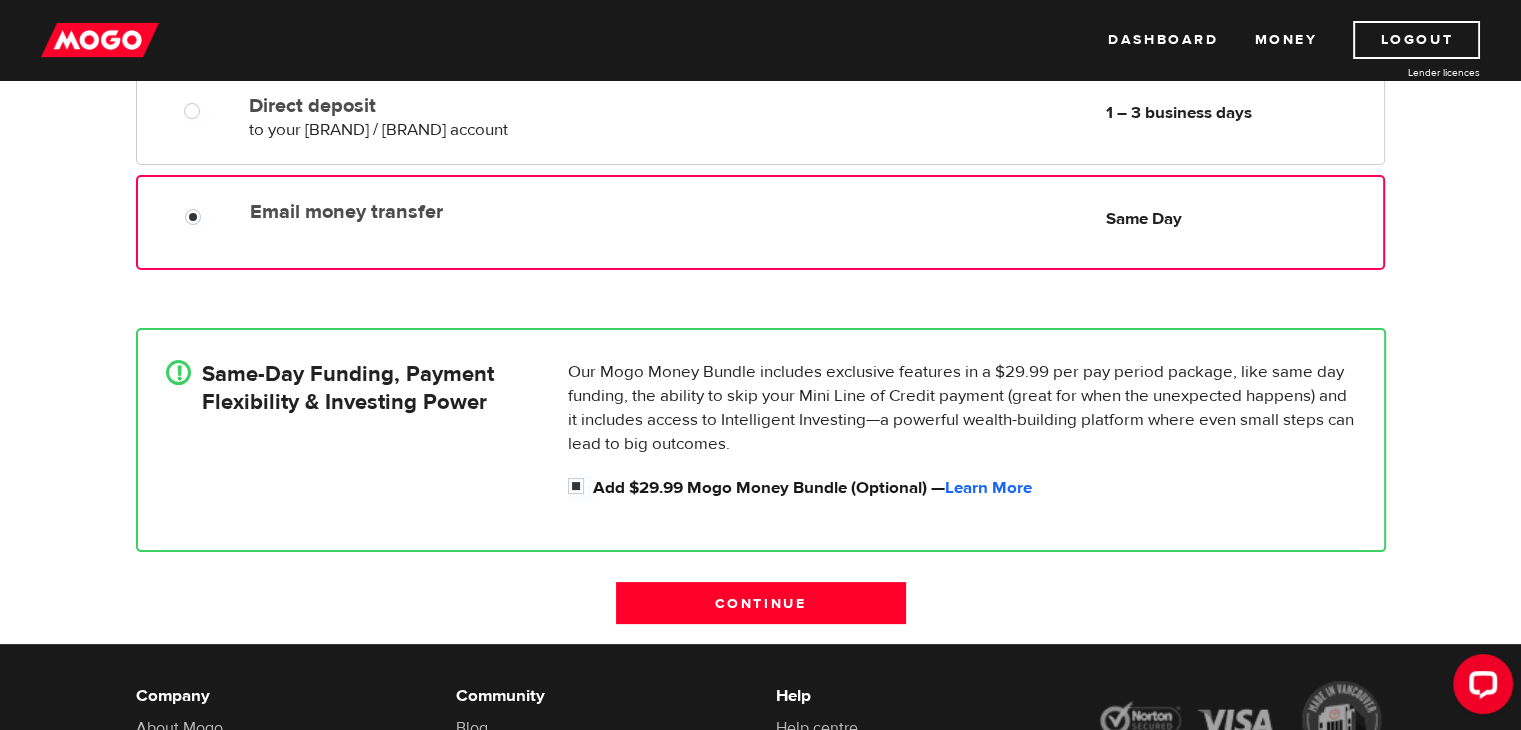 click on "Email money transfer" at bounding box center (479, 212) 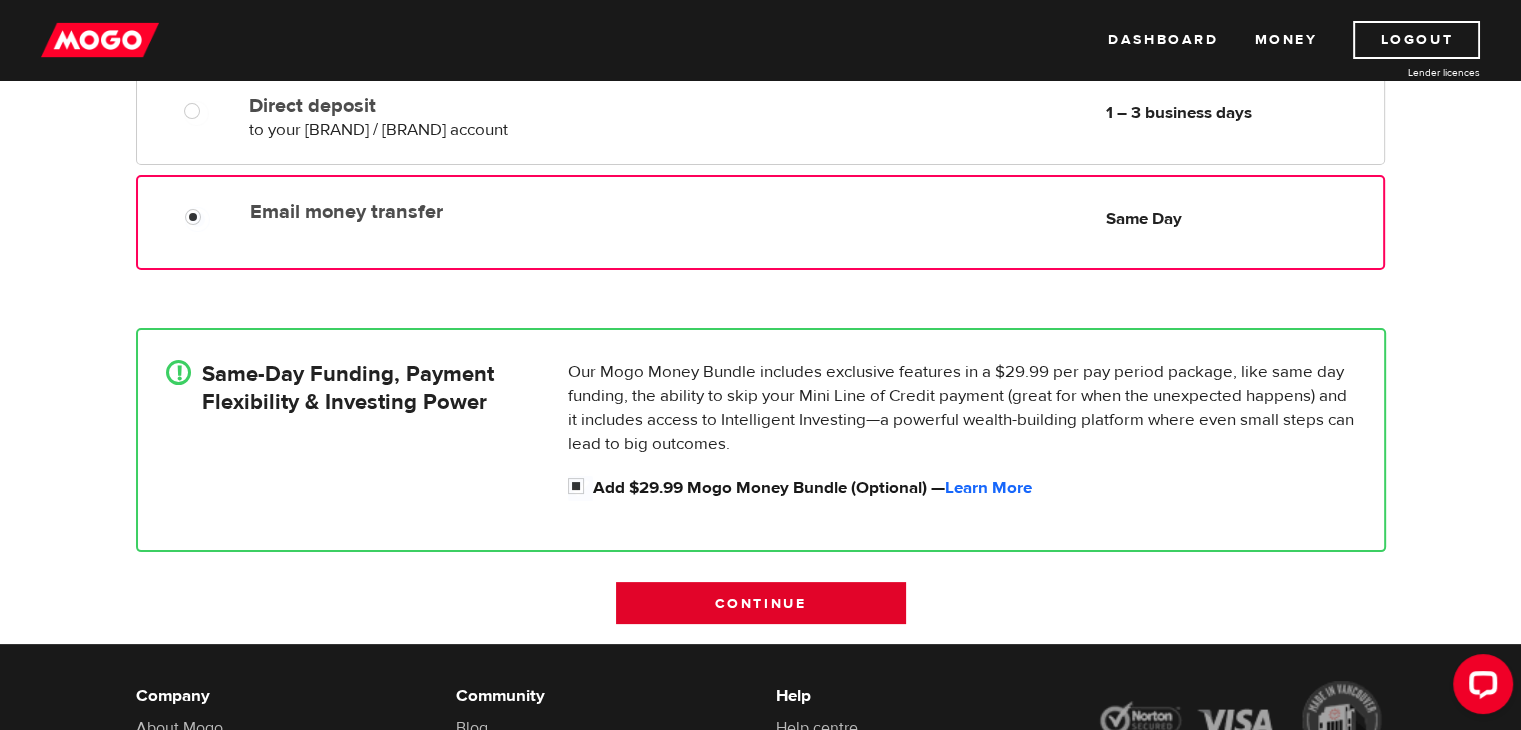 click on "Continue" at bounding box center (761, 603) 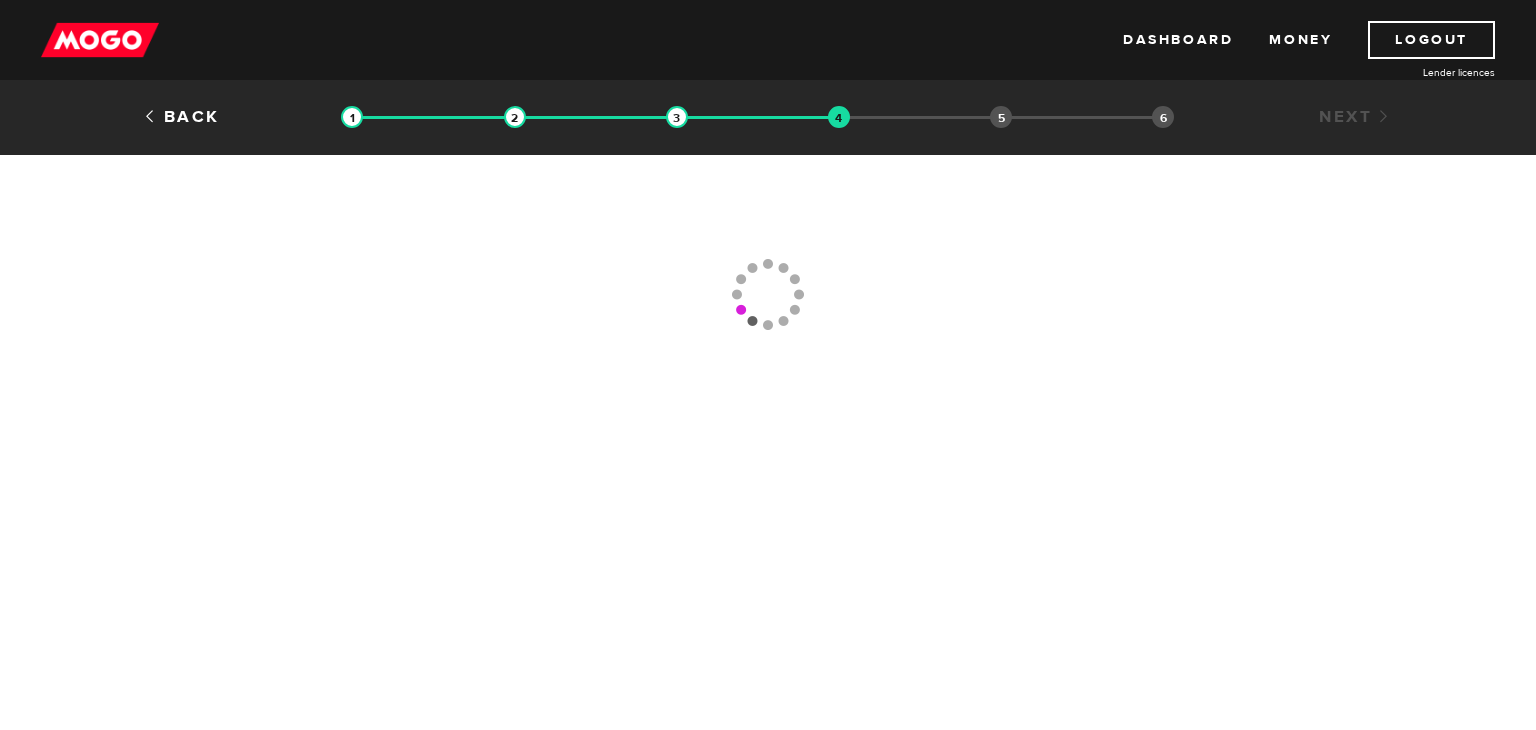 scroll, scrollTop: 0, scrollLeft: 0, axis: both 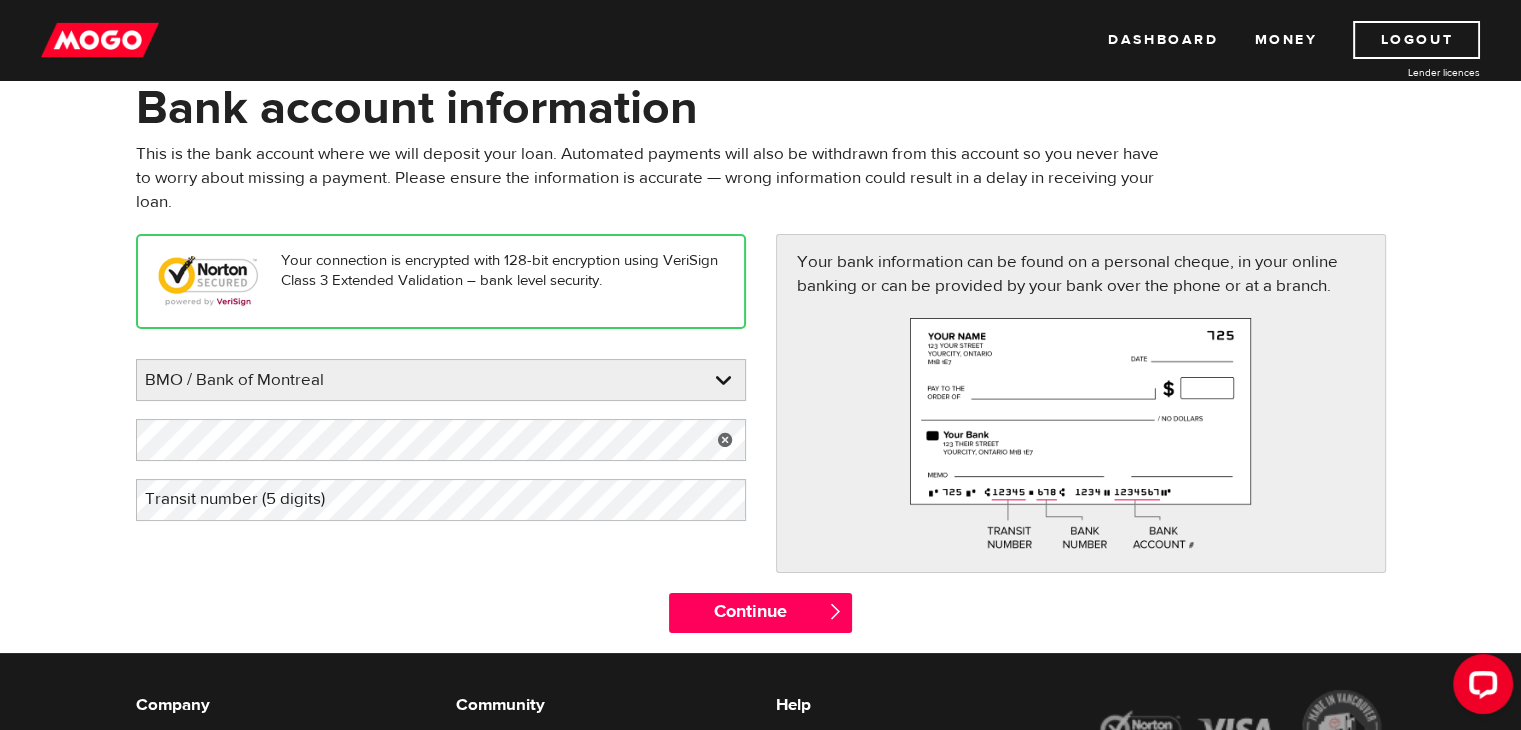 click on "Transit number (5 digits)" at bounding box center [251, 499] 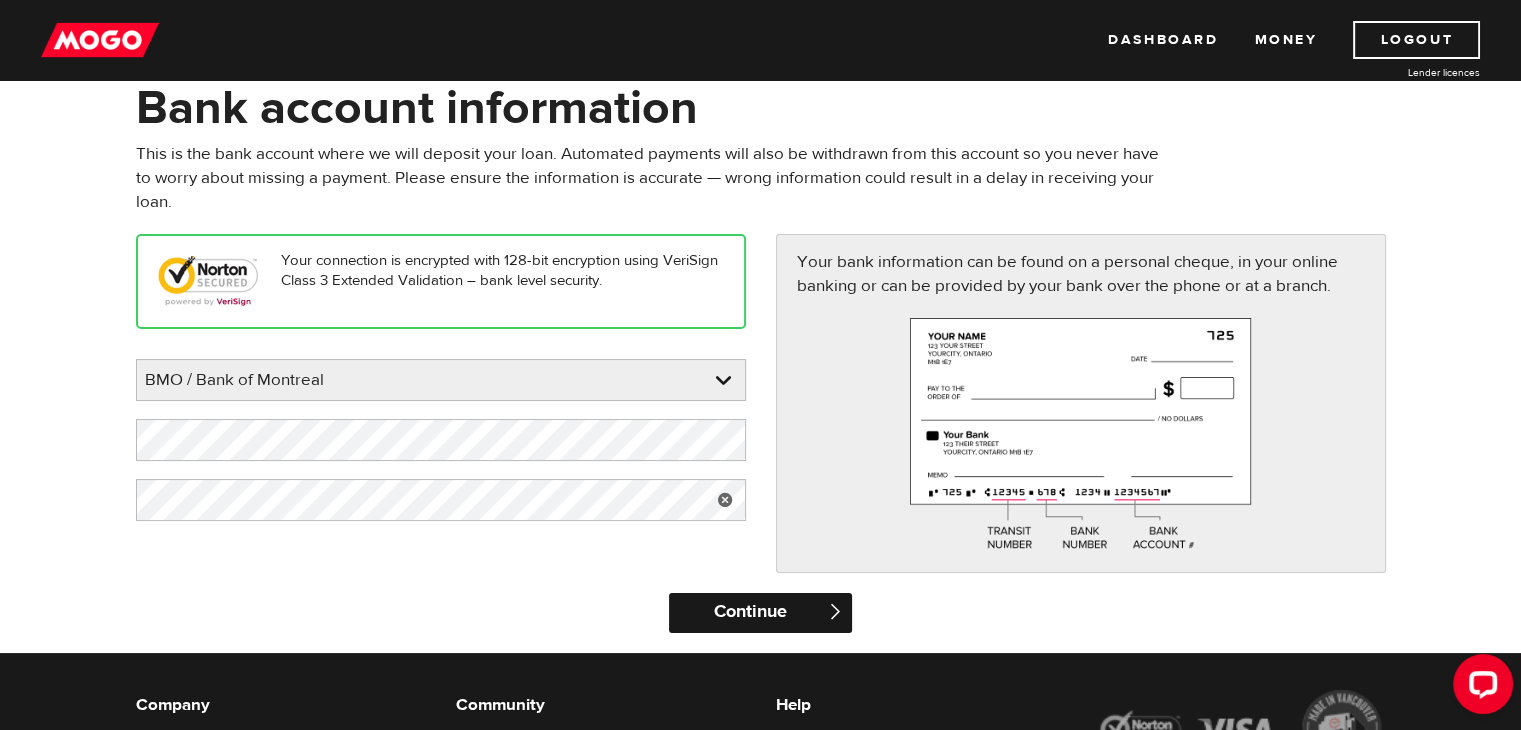 click on "Continue" at bounding box center [760, 613] 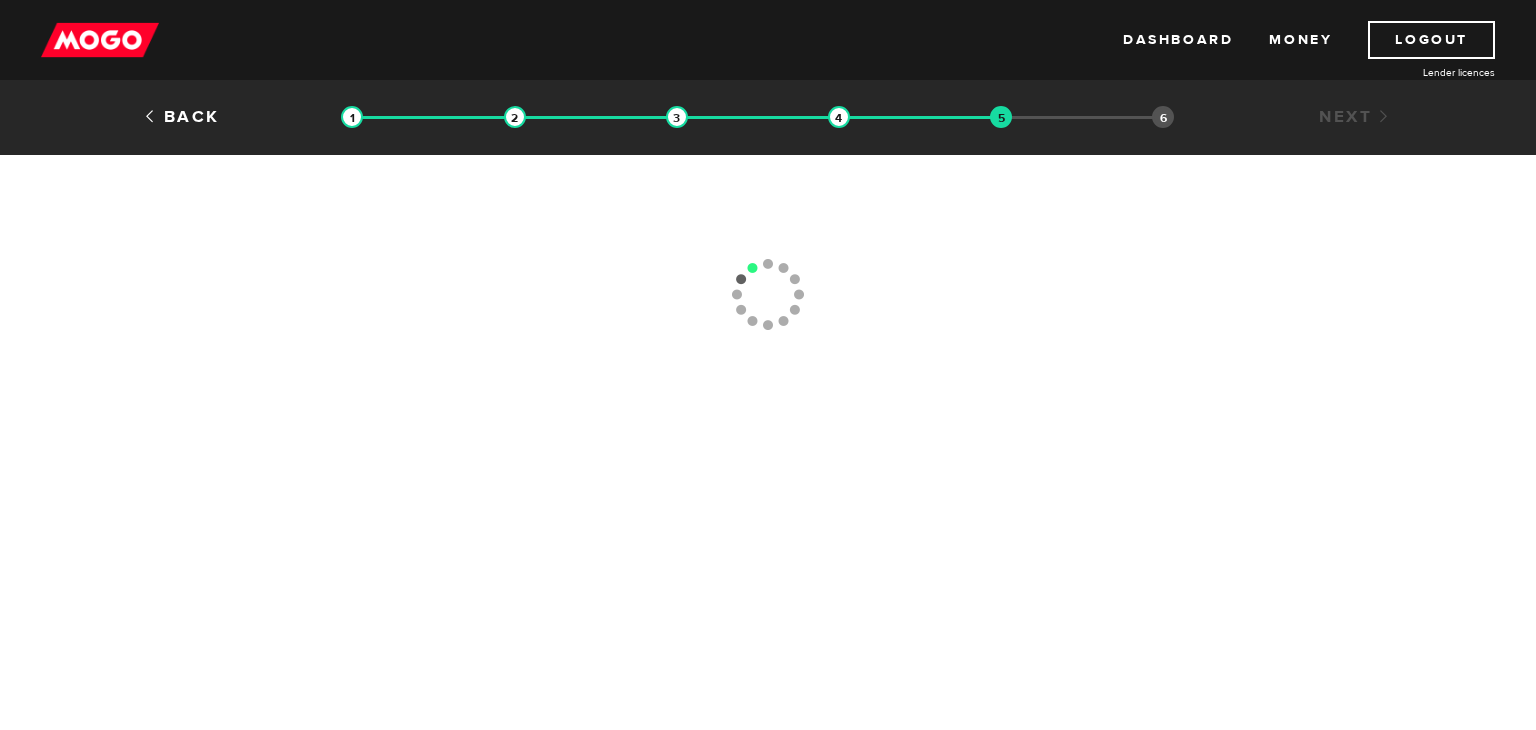 scroll, scrollTop: 0, scrollLeft: 0, axis: both 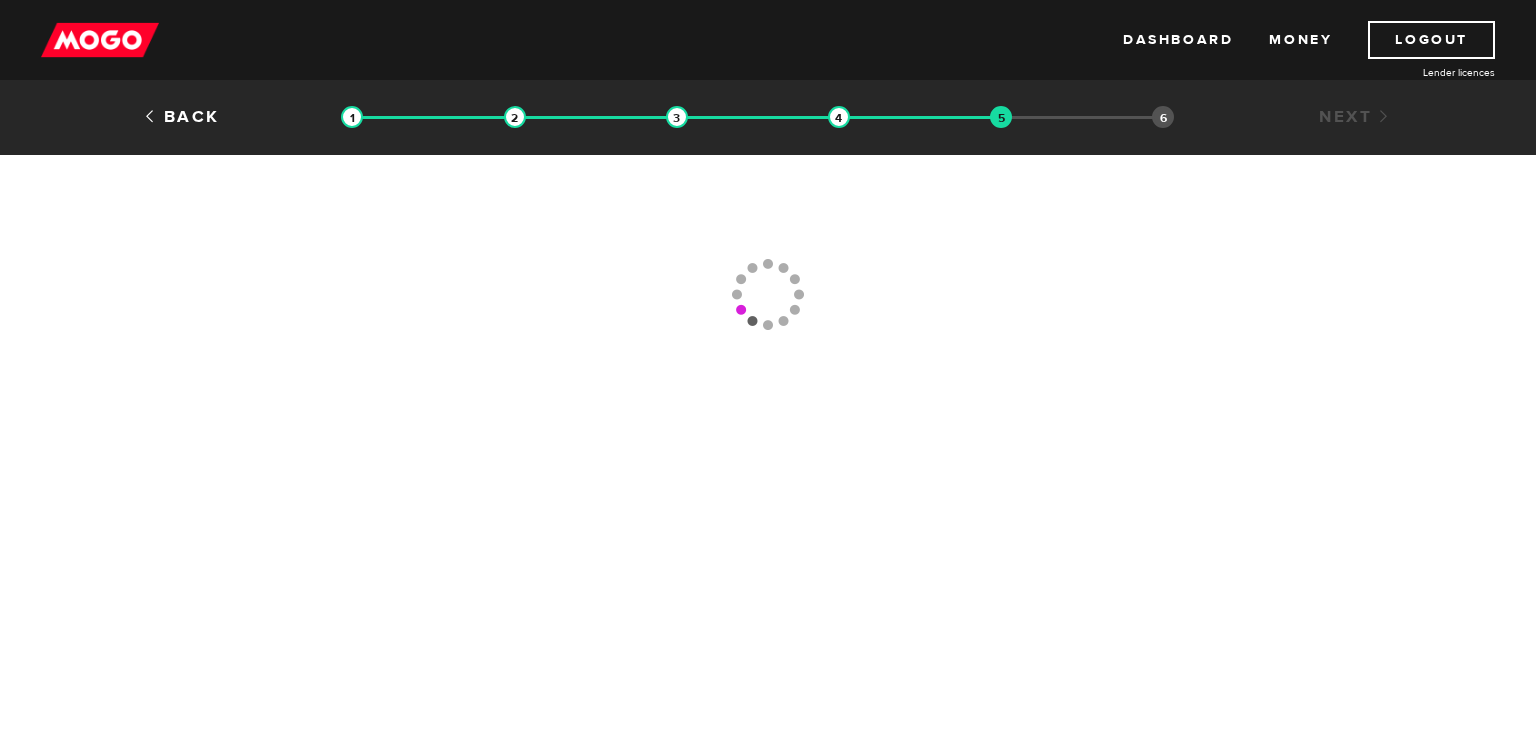 type 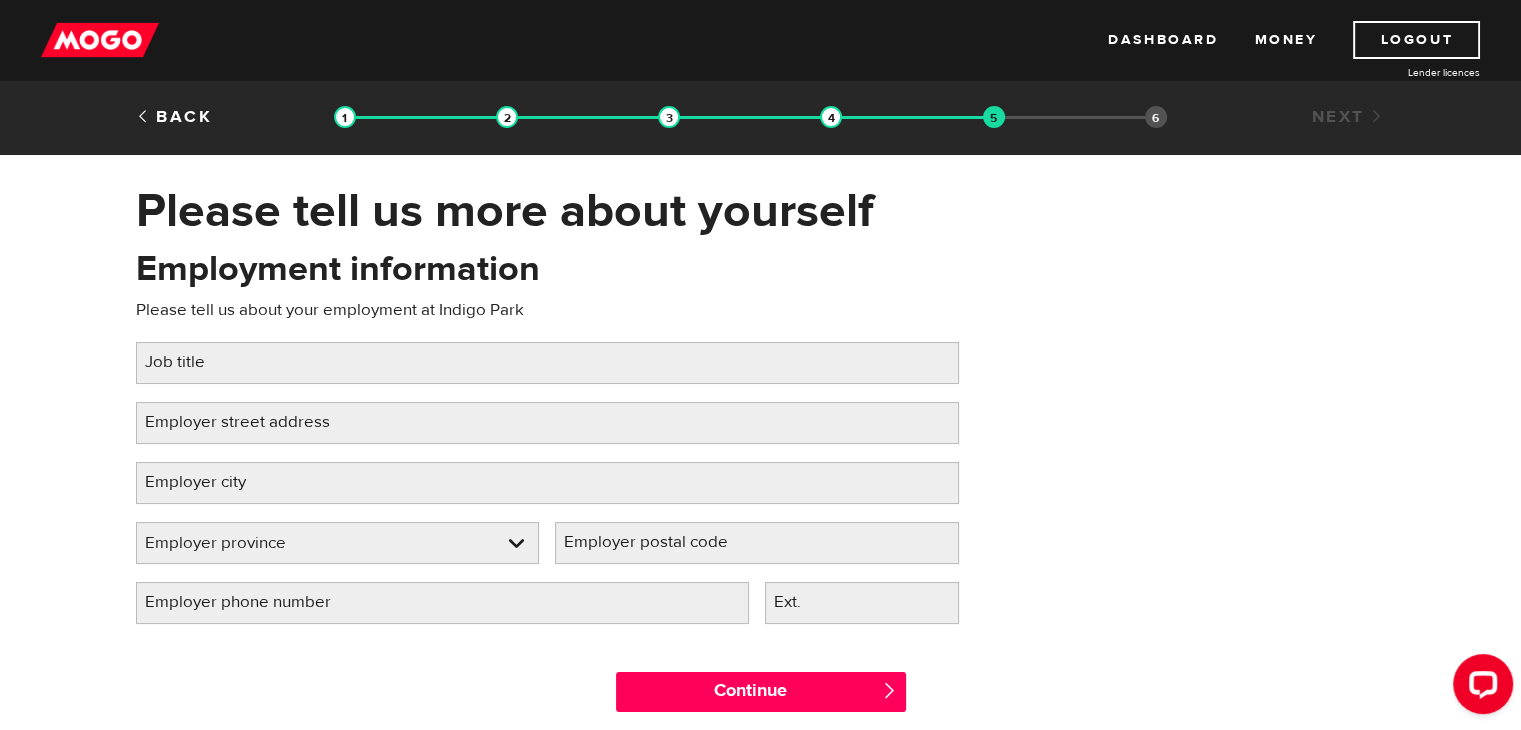 scroll, scrollTop: 0, scrollLeft: 0, axis: both 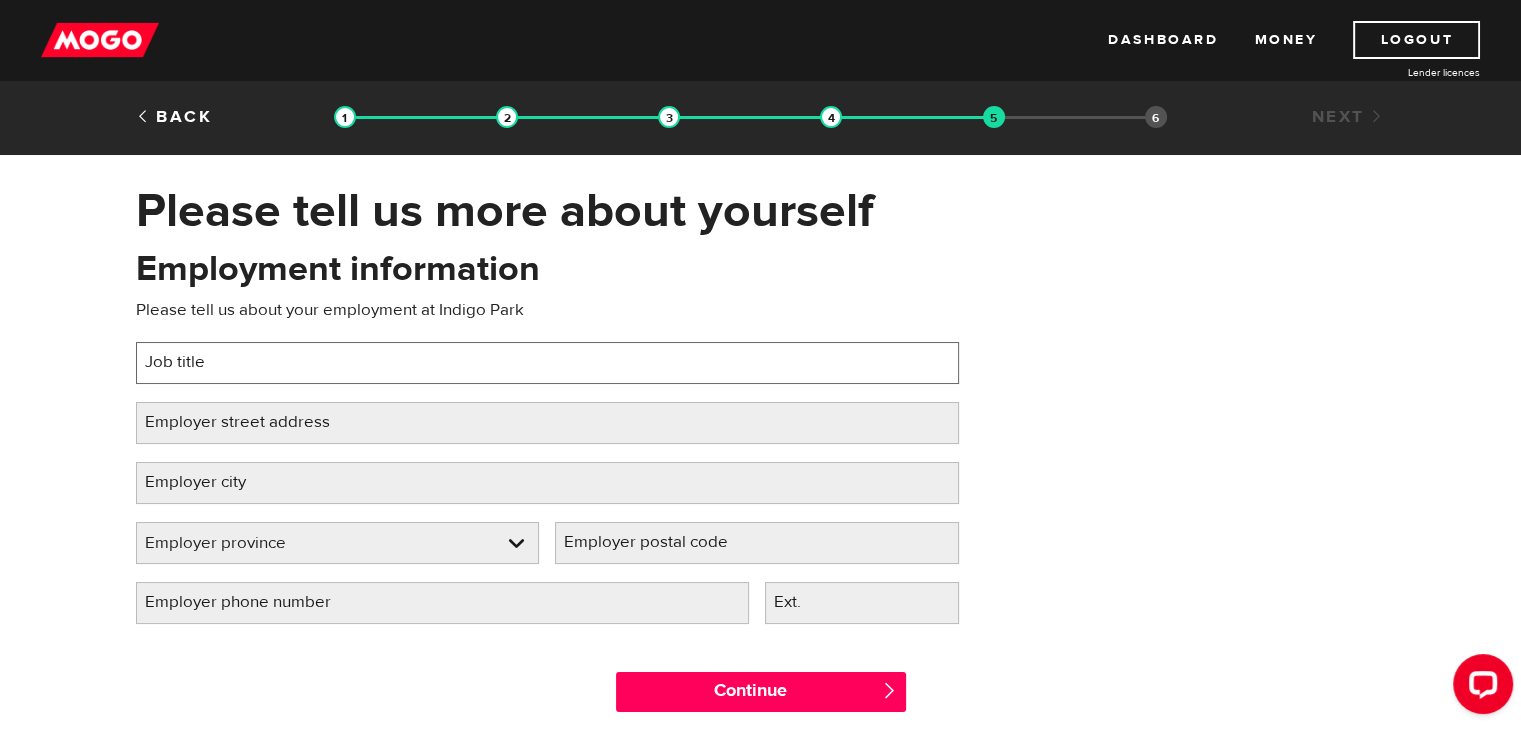 click on "Job title" at bounding box center [547, 363] 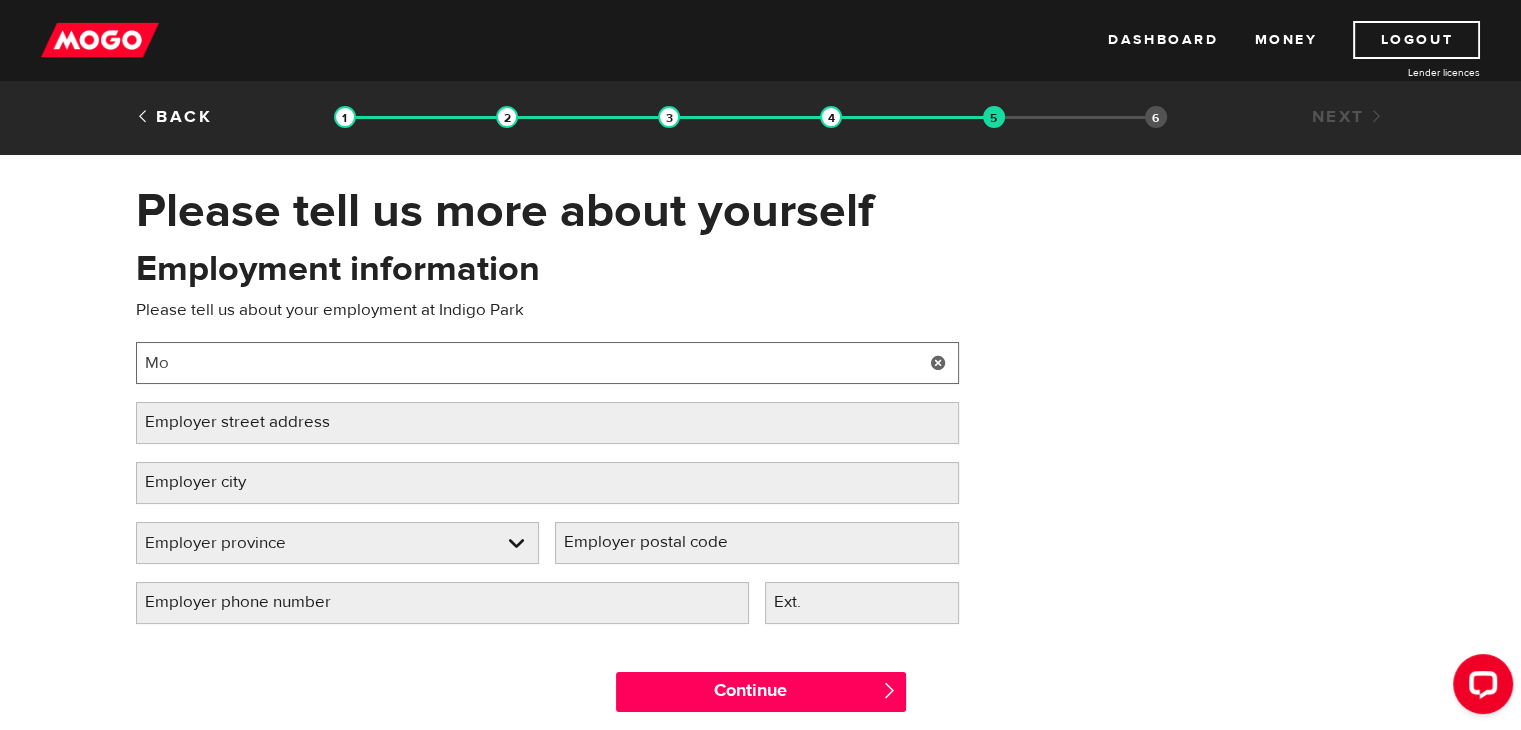 type on "M" 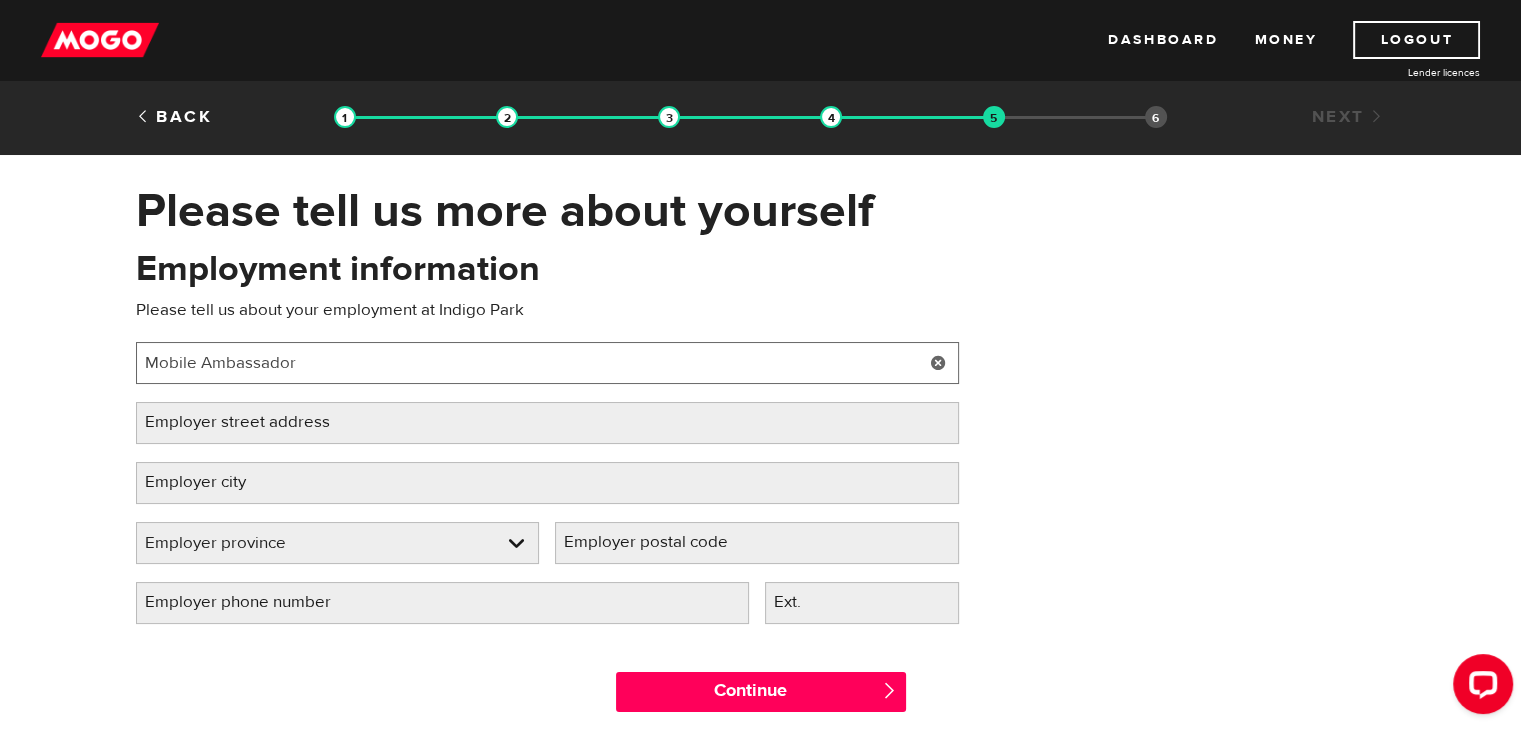 type on "Mobile Ambassador" 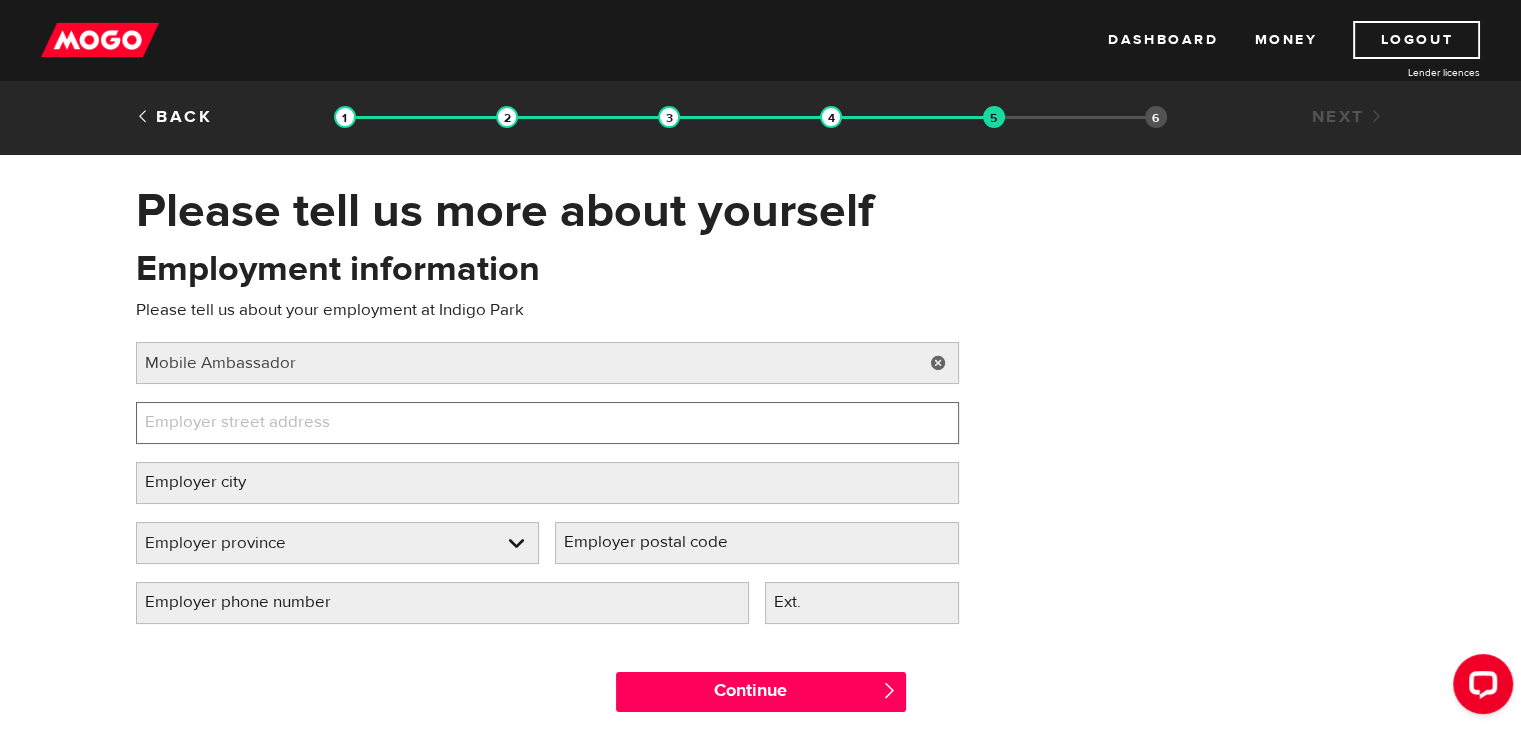 click on "Employer street address" at bounding box center [547, 423] 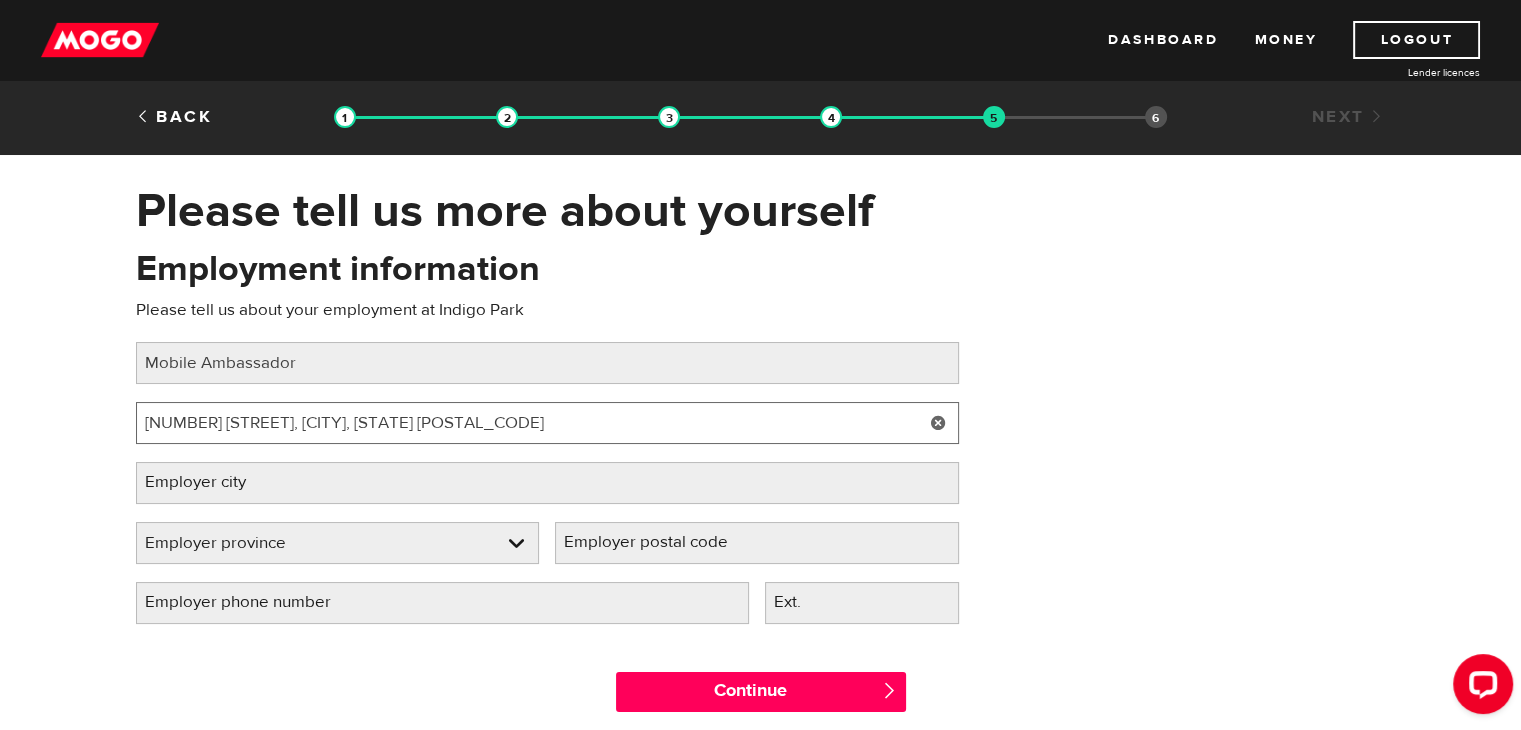 type on "[NUMBER] [STREET], [CITY], [STATE] [POSTAL_CODE]" 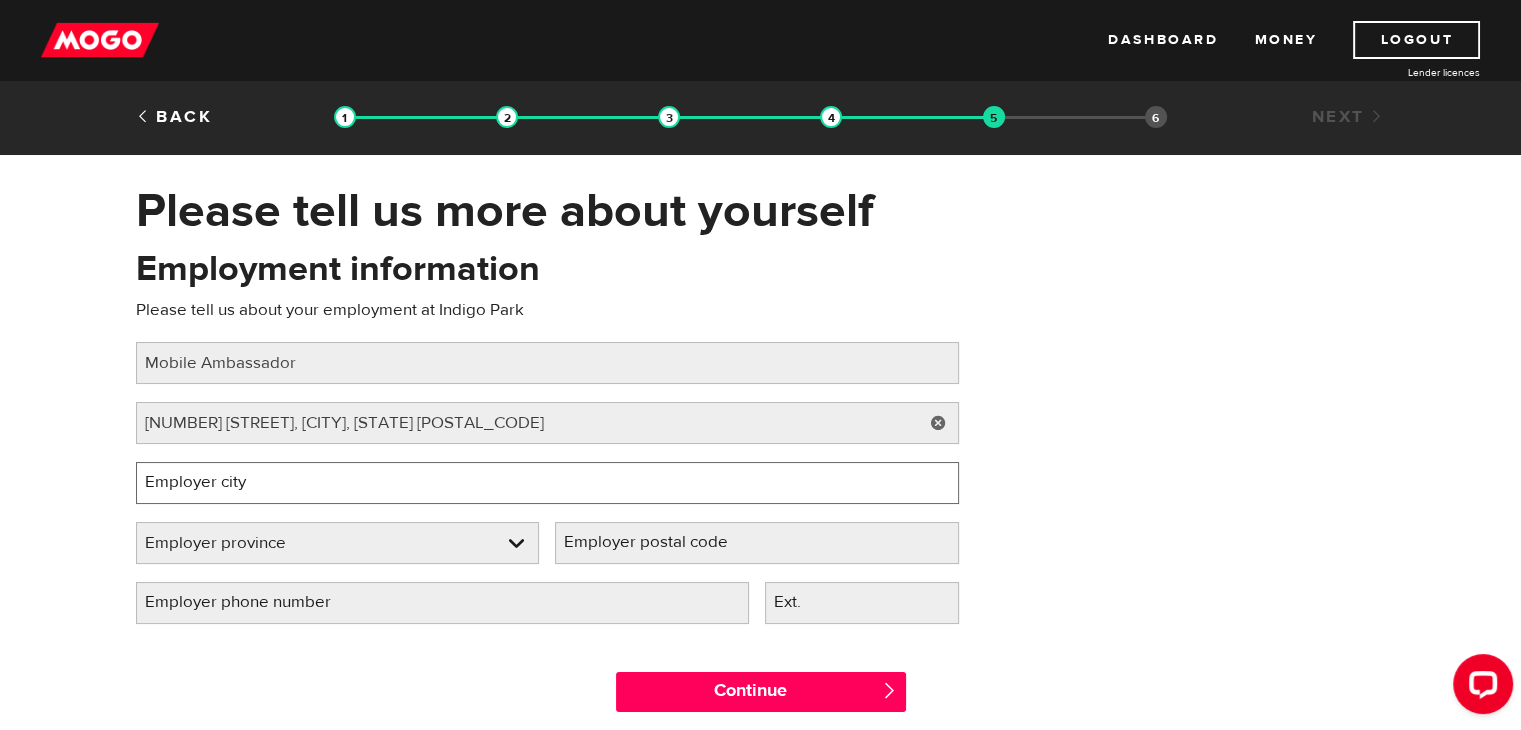click on "Employer city" at bounding box center [547, 483] 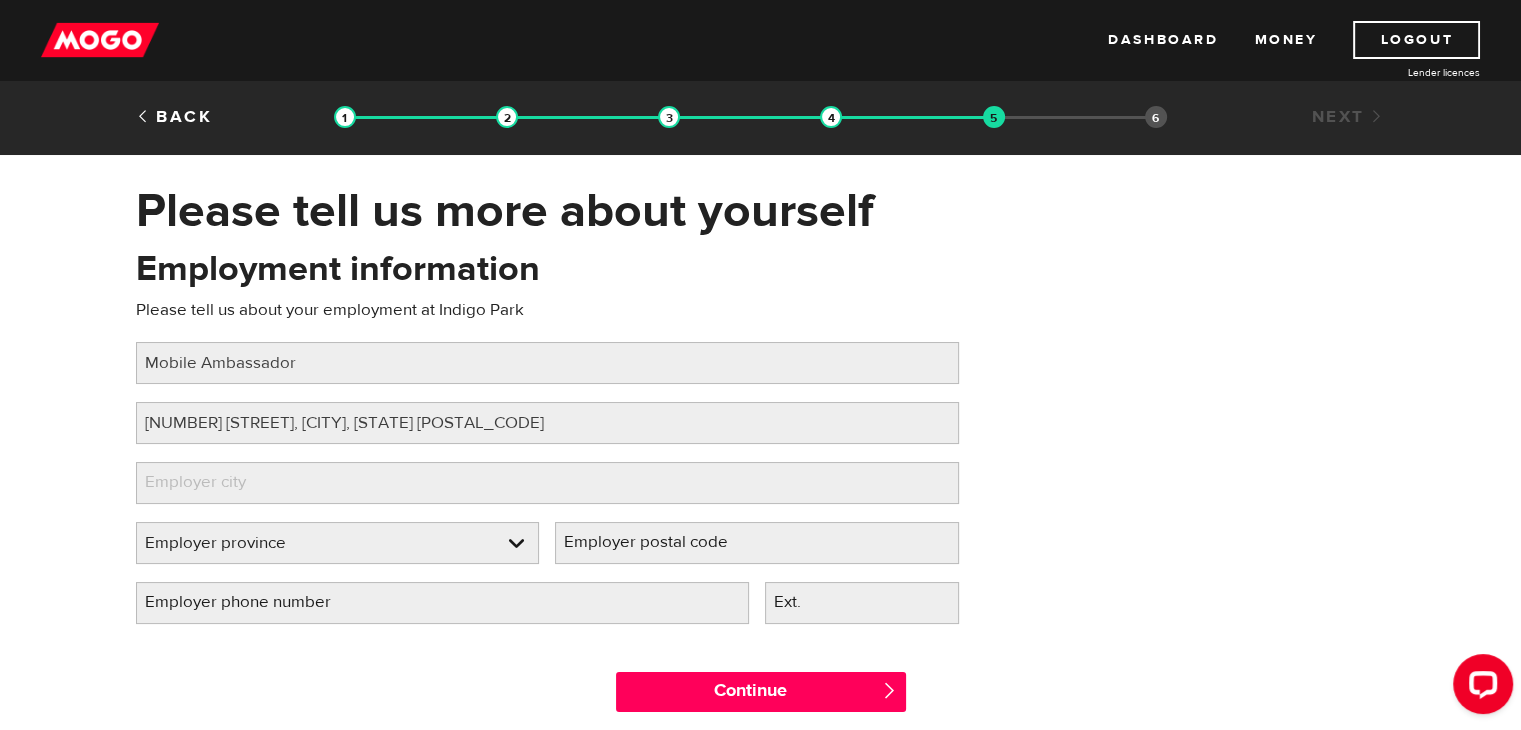 click on "Employment information Please tell us about your employment at Indigo Park Job title Please fill in your job title Mobile Ambassador Employer street address Please fill in your employer's street address 6301 Silver Dart Dr, [CITY], [PROVINCE] [POSTAL_CODE] Employer city Please fill in your employer's city Employer province Please select your employer's province Employer province Employer province Alberta
British Columbia
Ontario
Manitoba
New Brunswick
Newfoundland and Labrador
Nova Scotia
Northwest Territories
Nunavut
Prince Edward Island
Quebec
Saskatchewan
Yukon Employer province Alberta British Columbia Ontario Manitoba New Brunswick Newfoundland and Labrador Nova Scotia Northwest Territories Nunavut Prince Edward Island Quebec Saskatchewan Yukon Employer postal code Please fill in your employer's postal code Employer phone number Please fill in your employer's phone number Ext." at bounding box center [761, 443] 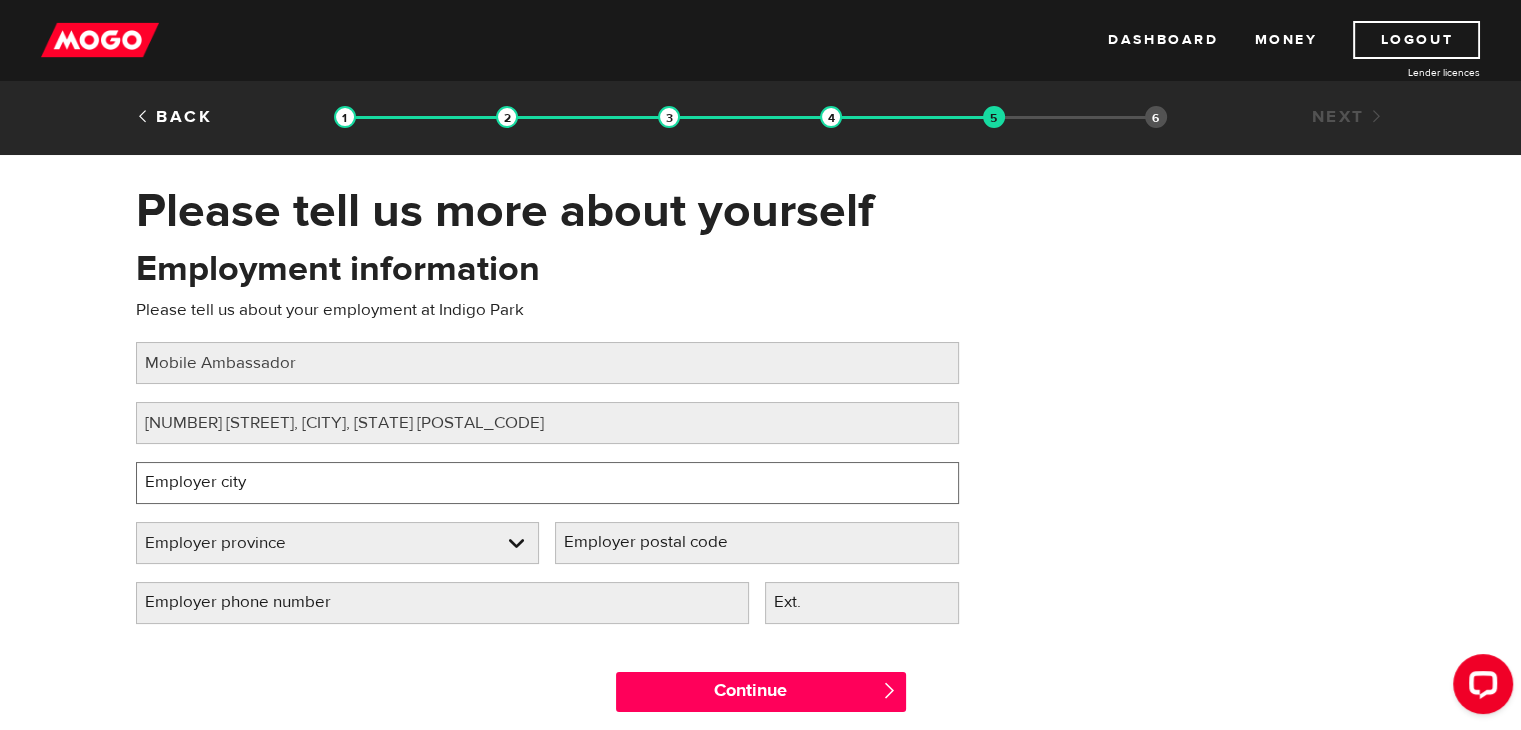 click on "Employer city" at bounding box center (547, 483) 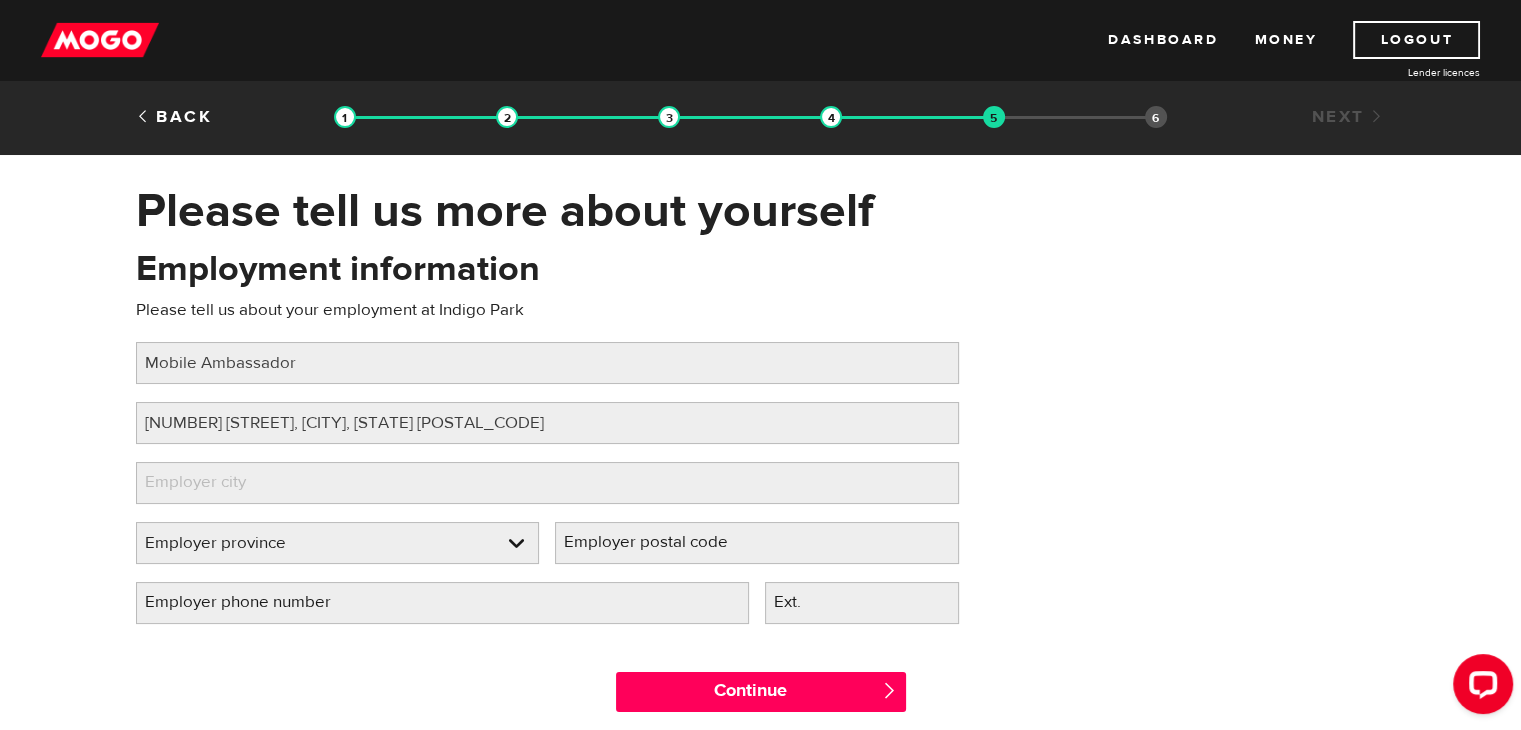 click on "Employment information Please tell us about your employment at Indigo Park Job title Please fill in your job title Mobile Ambassador Employer street address Please fill in your employer's street address 6301 Silver Dart Dr, [CITY], [PROVINCE] [POSTAL_CODE] Employer city Please fill in your employer's city Employer province Please select your employer's province Employer province Employer province Alberta
British Columbia
Ontario
Manitoba
New Brunswick
Newfoundland and Labrador
Nova Scotia
Northwest Territories
Nunavut
Prince Edward Island
Quebec
Saskatchewan
Yukon Employer province Alberta British Columbia Ontario Manitoba New Brunswick Newfoundland and Labrador Nova Scotia Northwest Territories Nunavut Prince Edward Island Quebec Saskatchewan Yukon Employer postal code Please fill in your employer's postal code Employer phone number Please fill in your employer's phone number Ext." at bounding box center [761, 443] 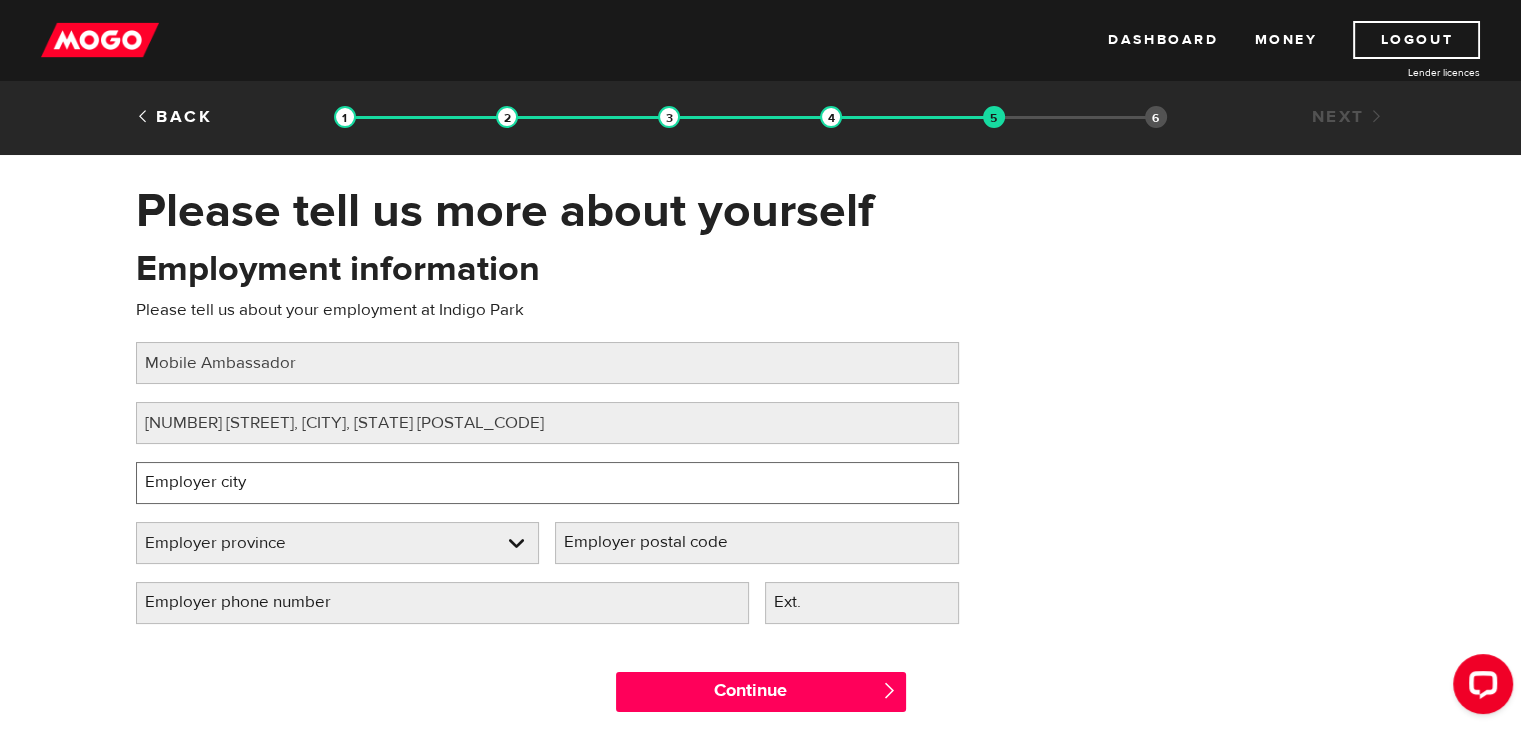 click on "Employer city" at bounding box center (547, 483) 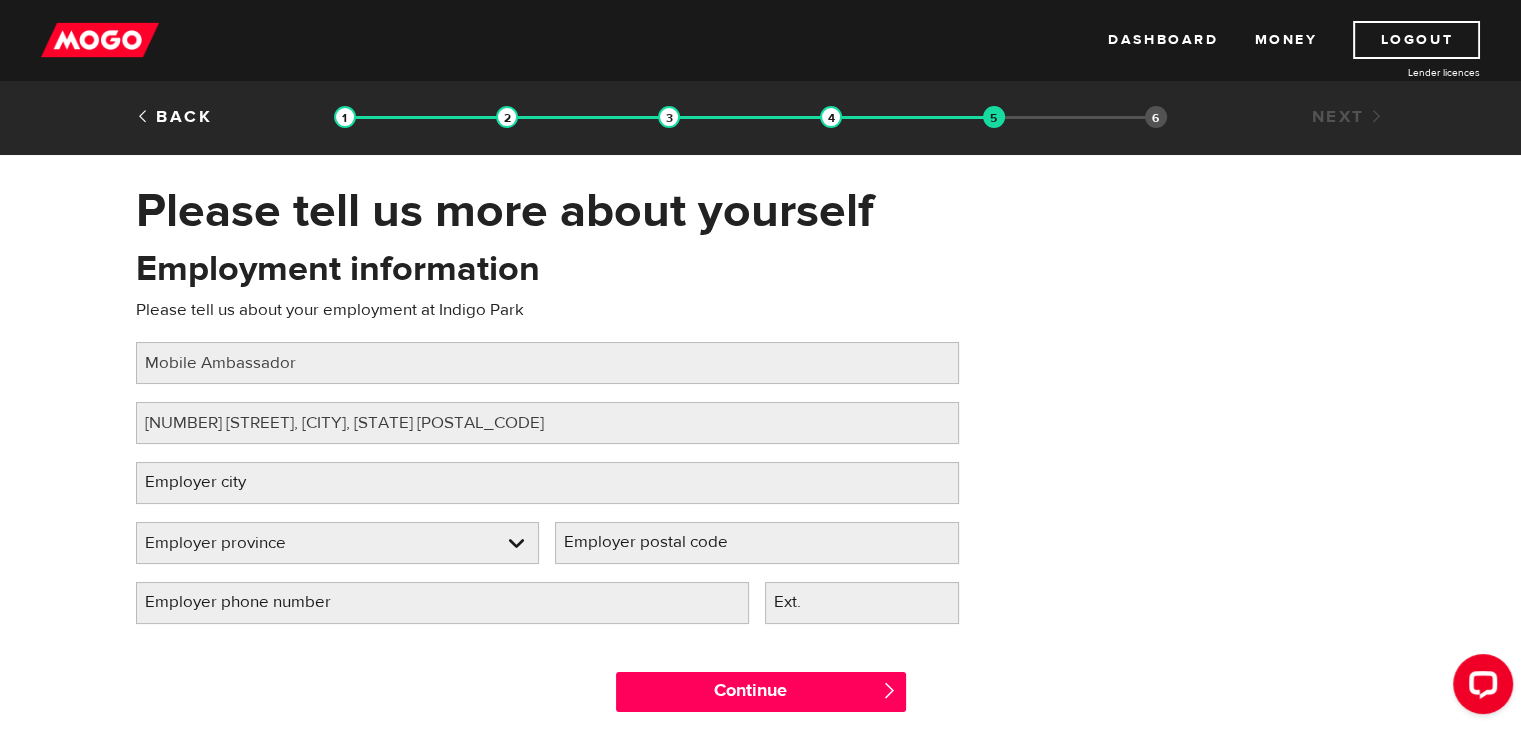 click on "Employment information Please tell us about your employment at Indigo Park Job title Please fill in your job title Mobile Ambassador Employer street address Please fill in your employer's street address 6301 Silver Dart Dr, [CITY], [PROVINCE] [POSTAL_CODE] Employer city Please fill in your employer's city Employer province Please select your employer's province Employer province Employer province Alberta
British Columbia
Ontario
Manitoba
New Brunswick
Newfoundland and Labrador
Nova Scotia
Northwest Territories
Nunavut
Prince Edward Island
Quebec
Saskatchewan
Yukon Employer province Alberta British Columbia Ontario Manitoba New Brunswick Newfoundland and Labrador Nova Scotia Northwest Territories Nunavut Prince Edward Island Quebec Saskatchewan Yukon Employer postal code Please fill in your employer's postal code Employer phone number Please fill in your employer's phone number Ext." at bounding box center [761, 443] 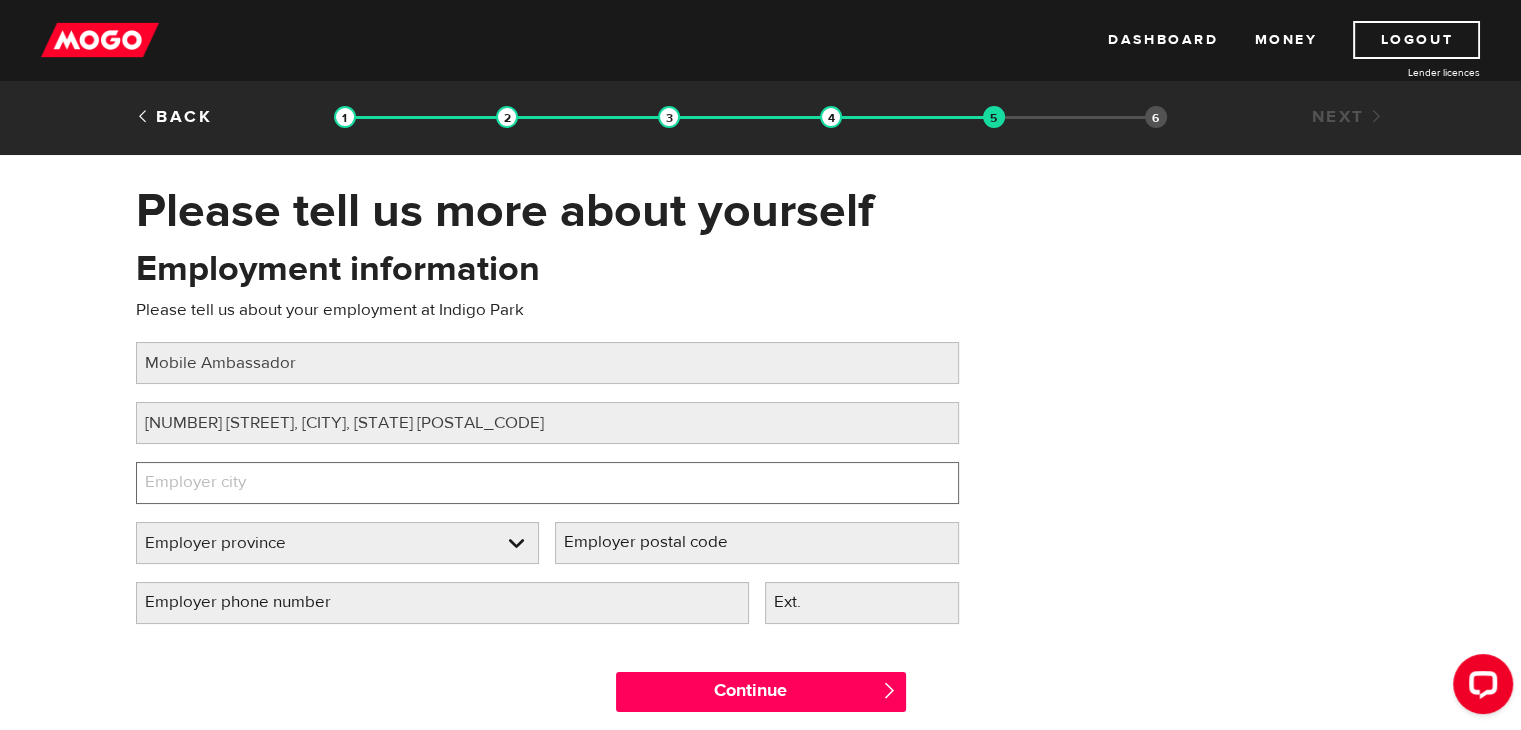 click on "Employer city" at bounding box center (547, 483) 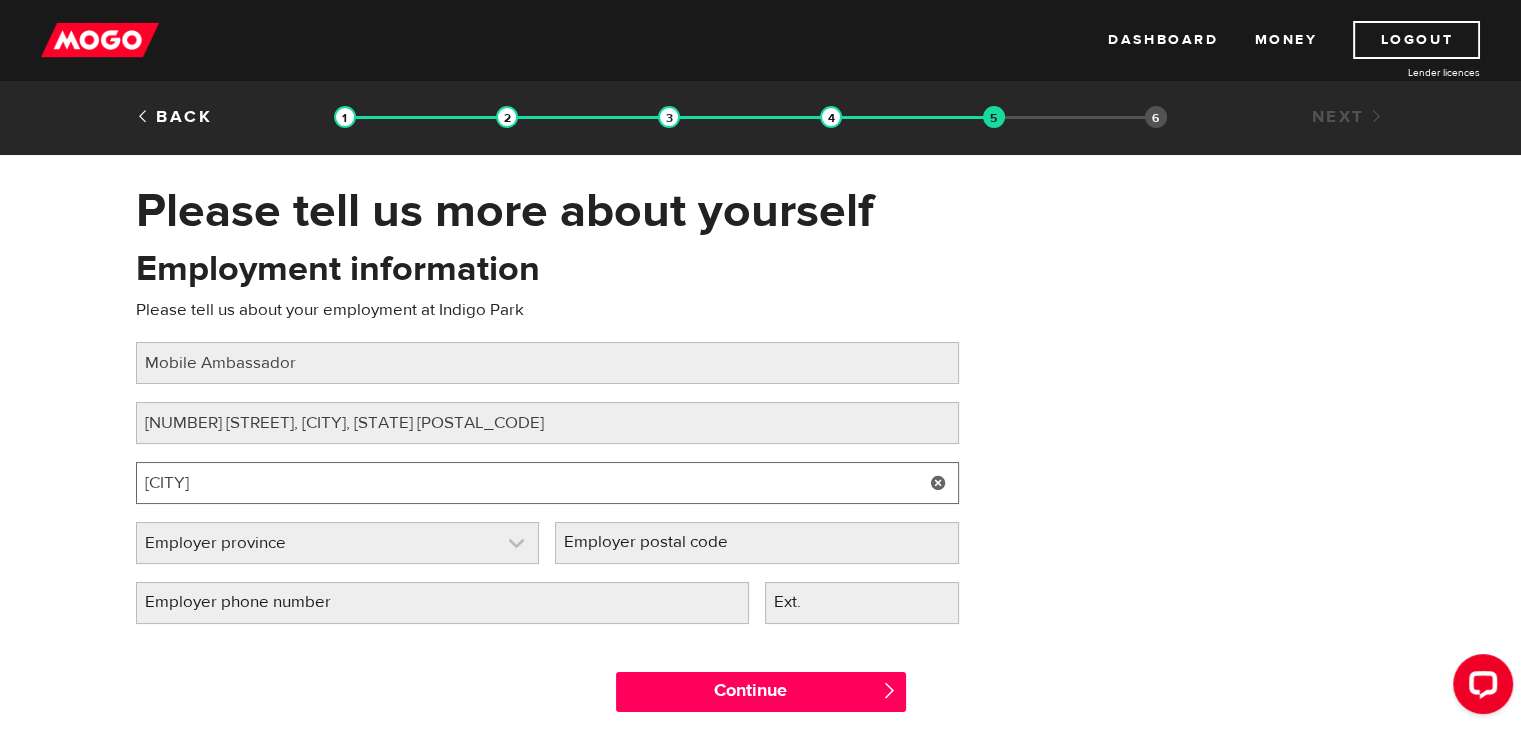 type on "[CITY]" 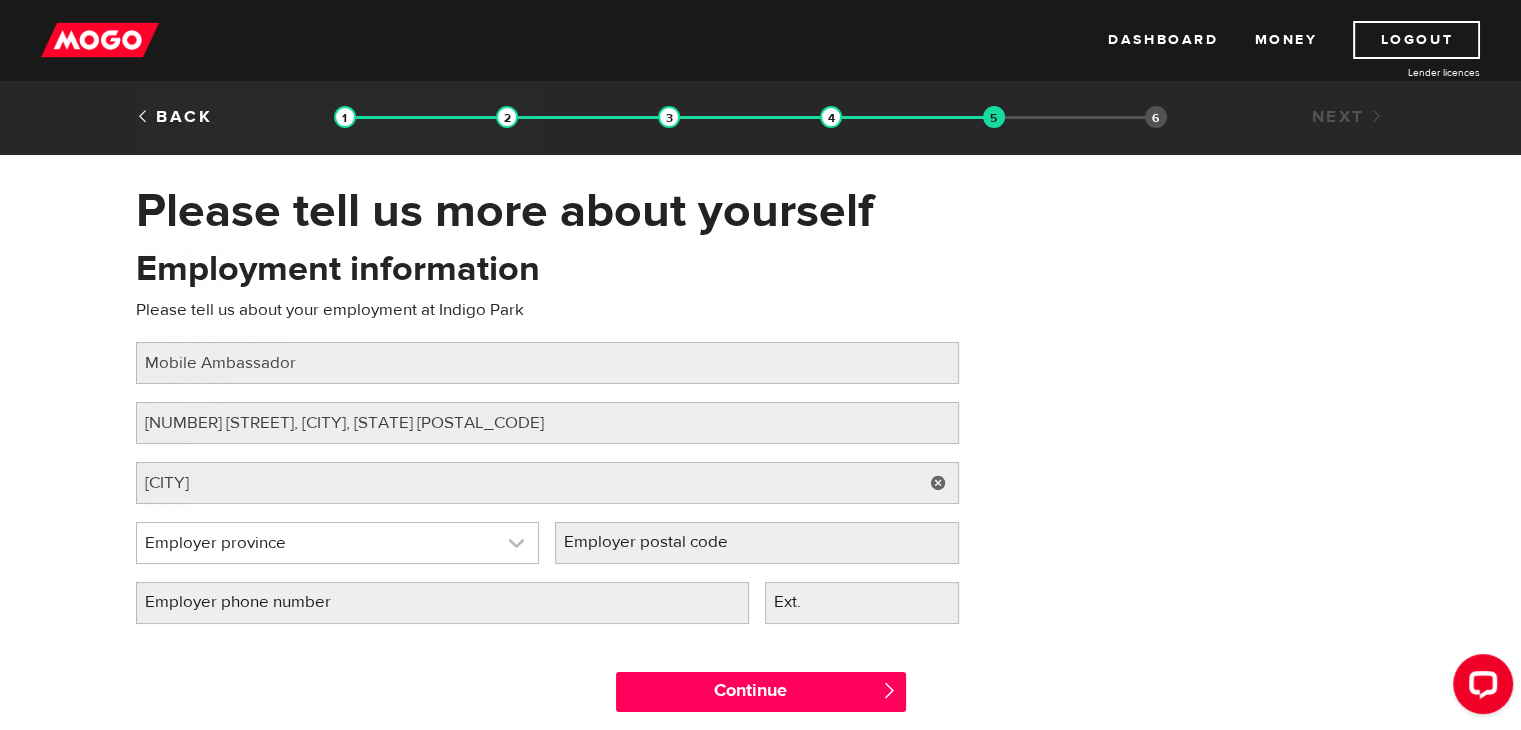 click at bounding box center (338, 543) 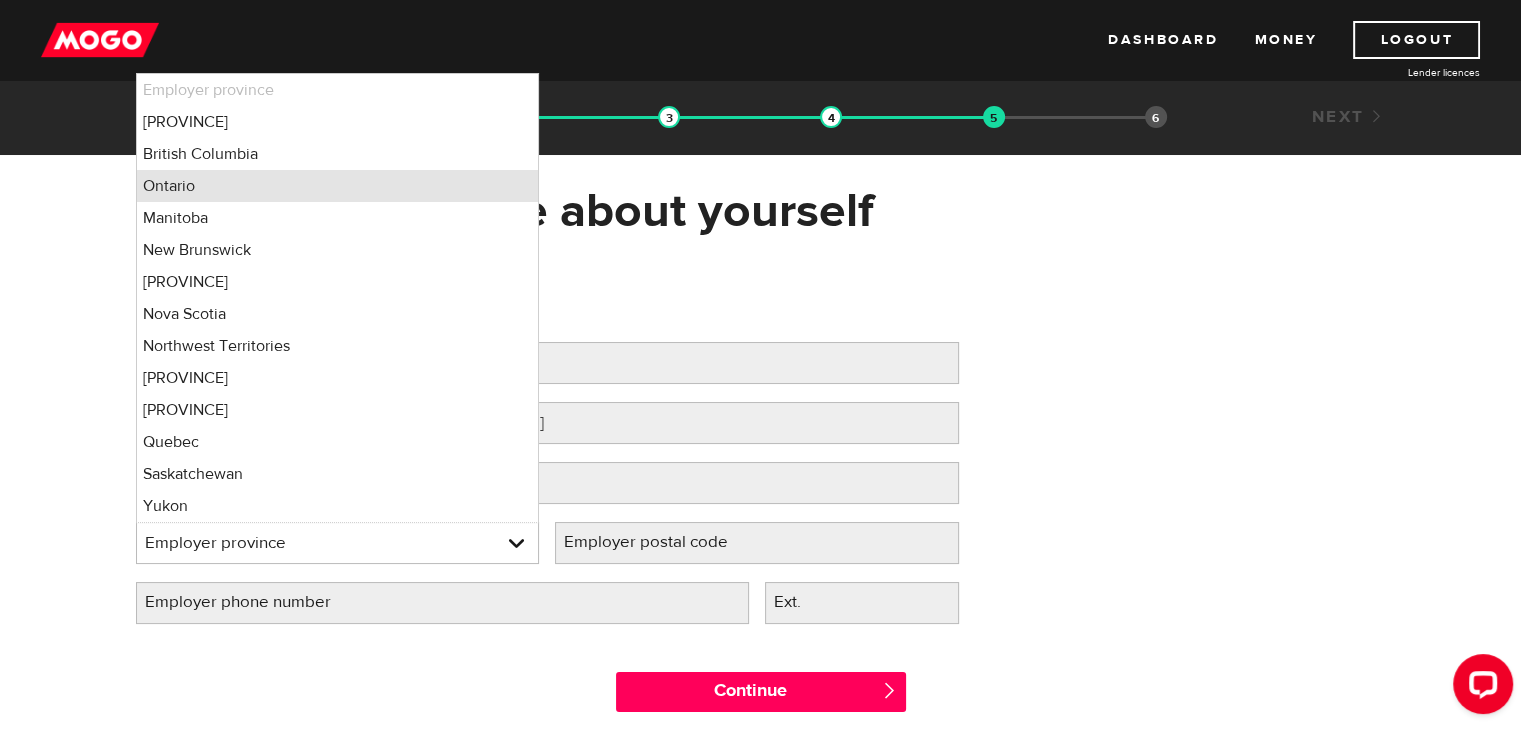 click on "Ontario" at bounding box center [338, 186] 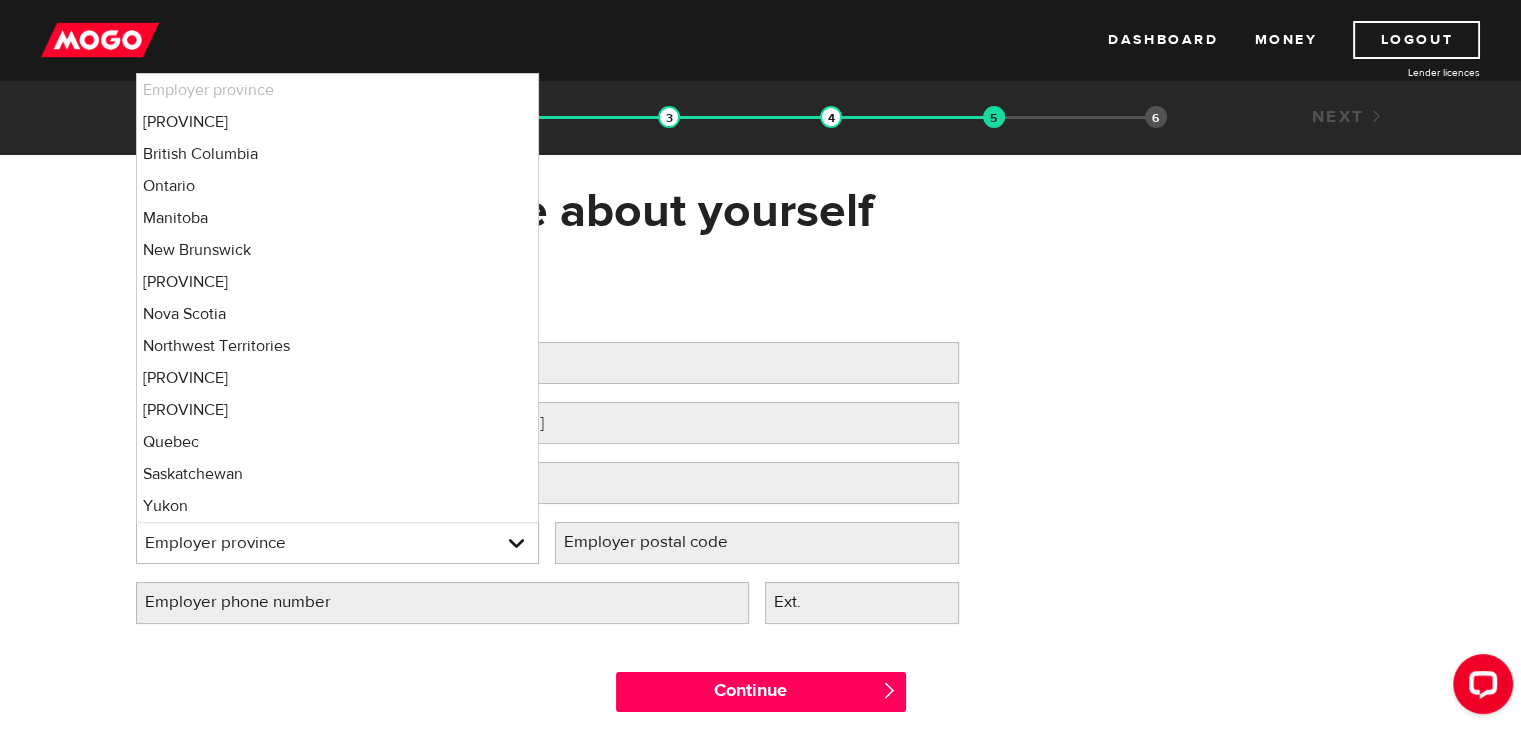 select on "ON" 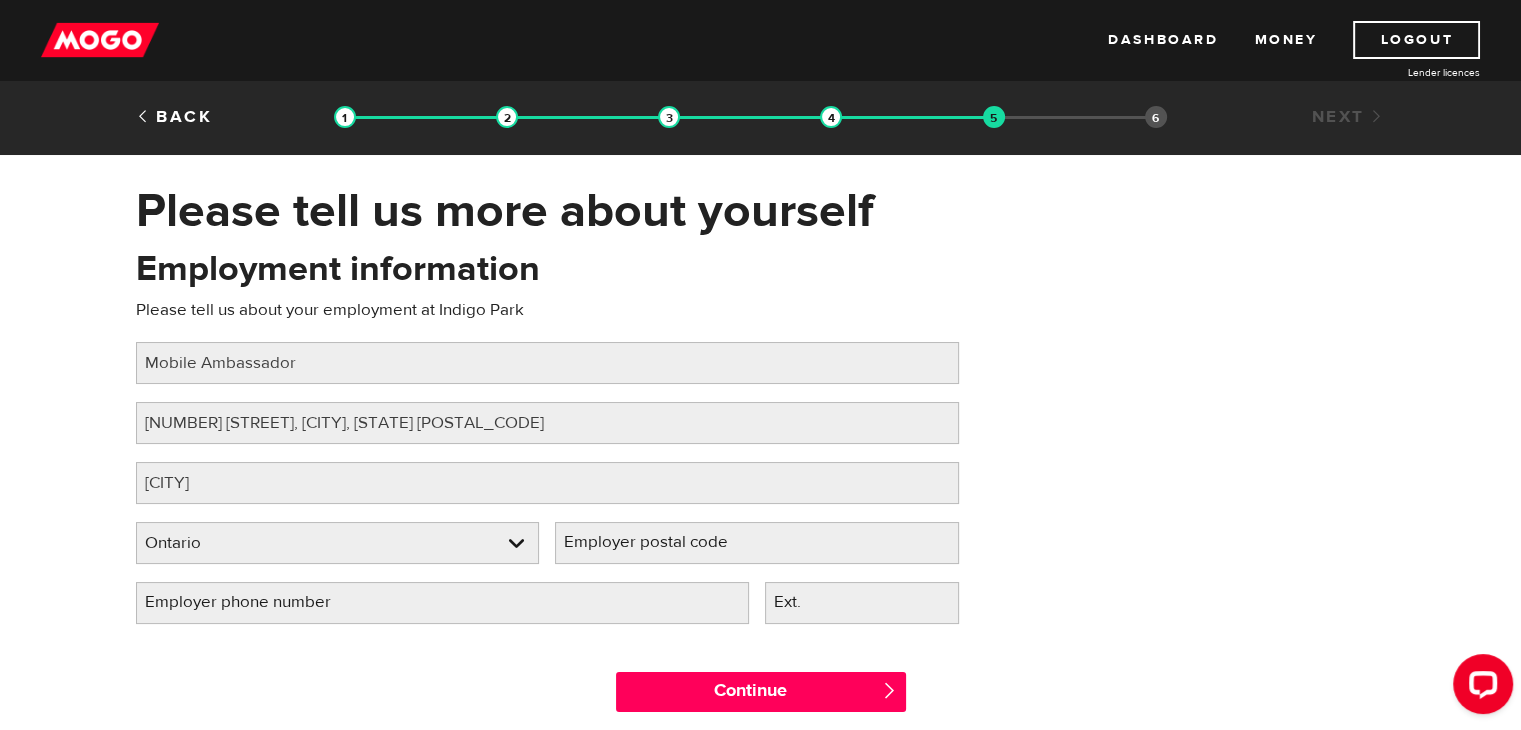 click on "Employer postal code" at bounding box center [662, 542] 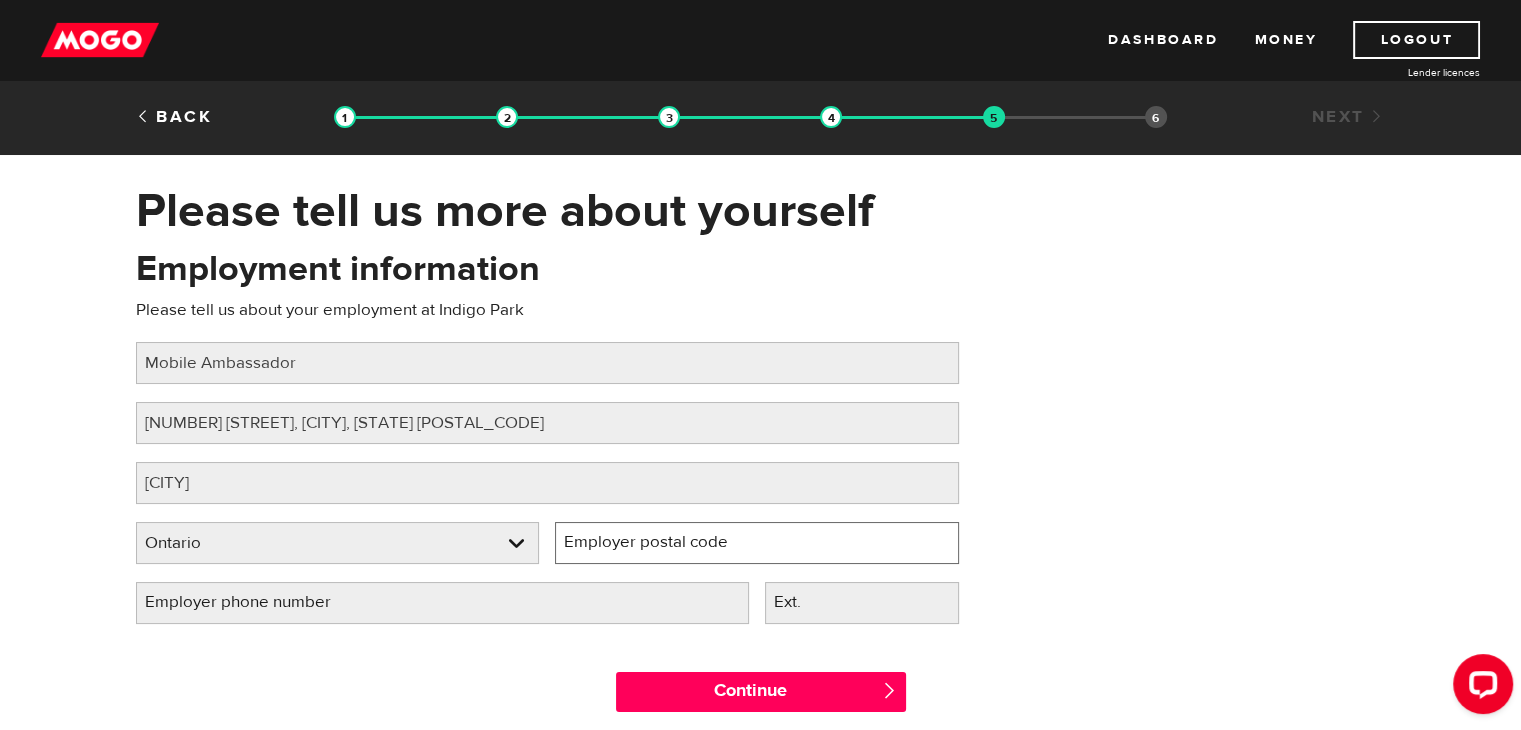 click on "Employer postal code" at bounding box center [757, 543] 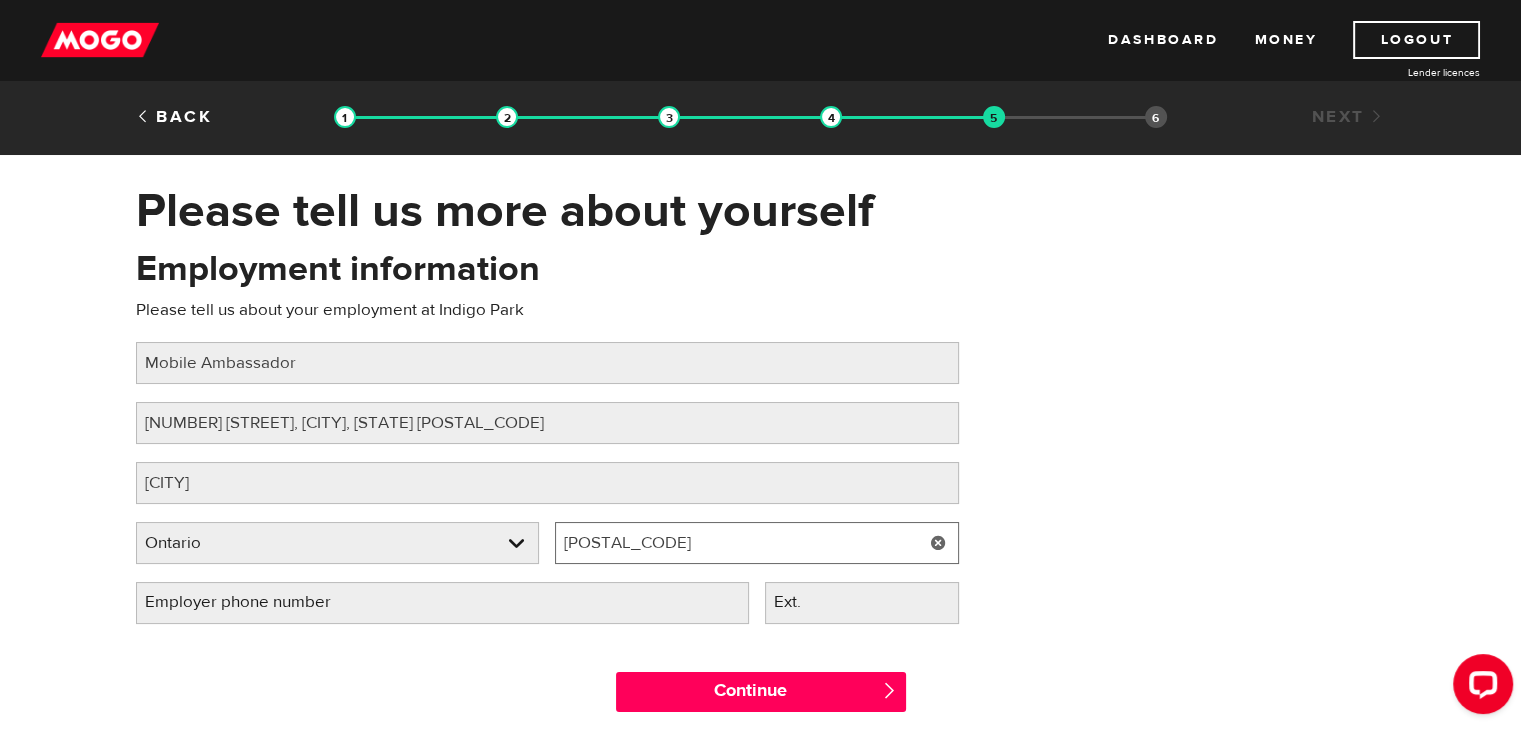 type on "[POSTAL_CODE]" 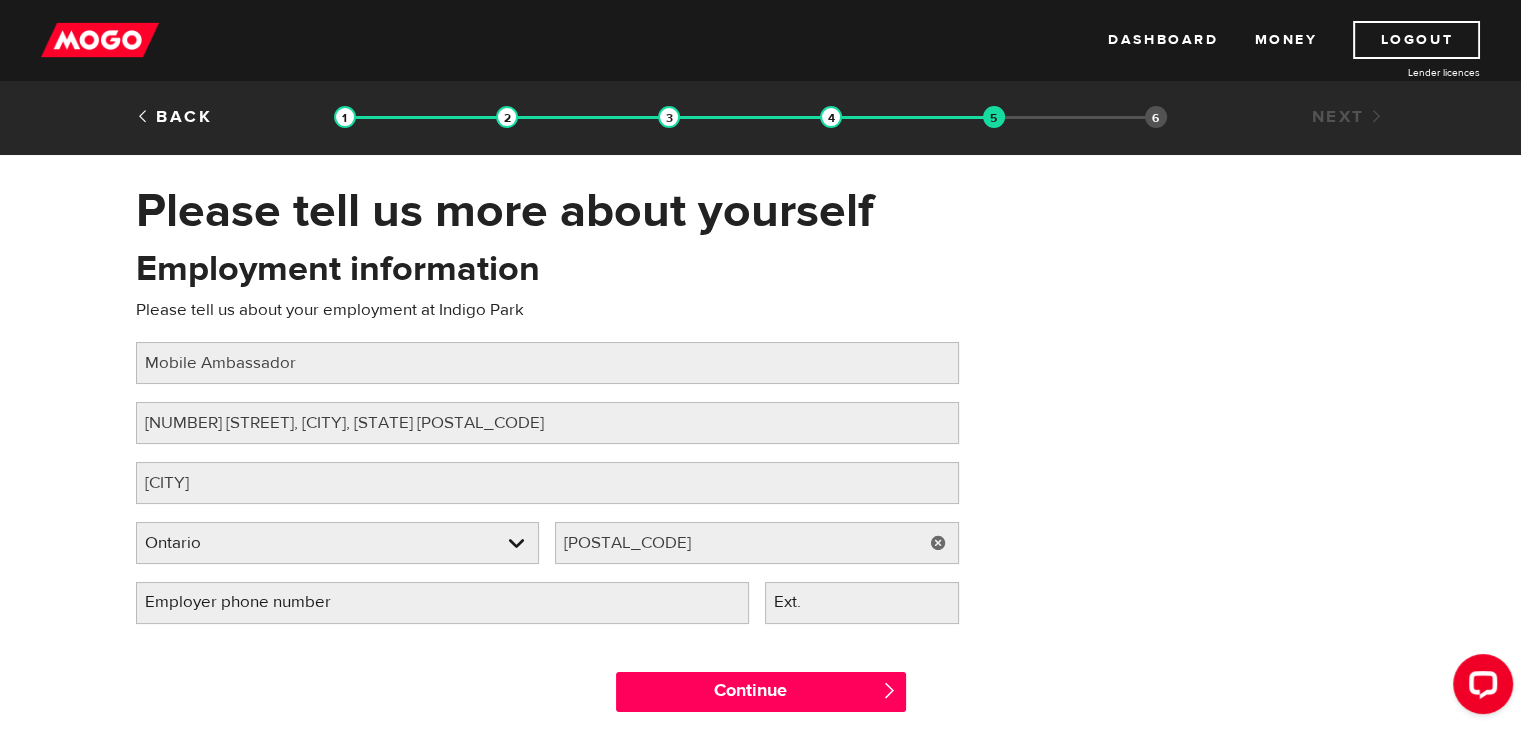 click on "Employer phone number" at bounding box center [254, 602] 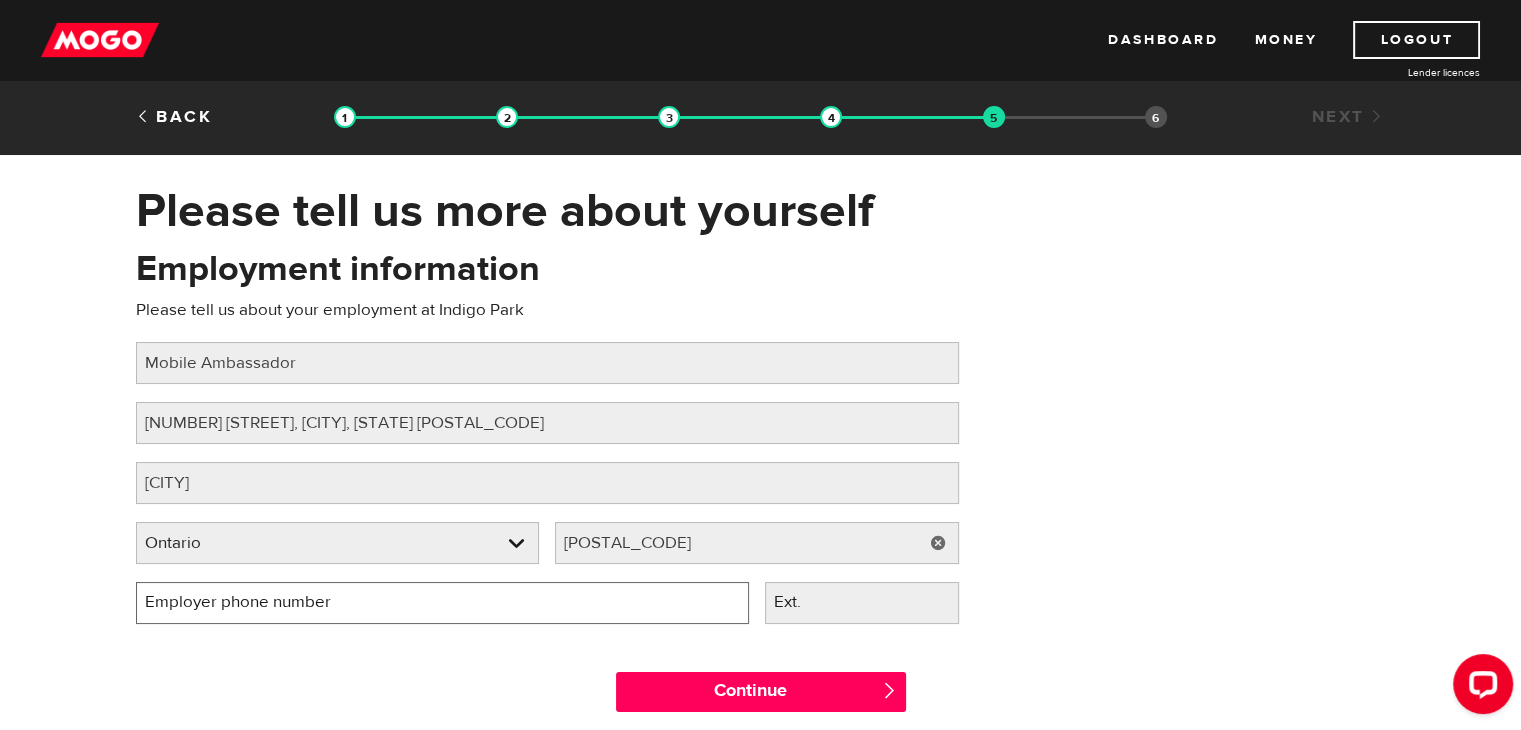 click on "Employer phone number" at bounding box center [442, 603] 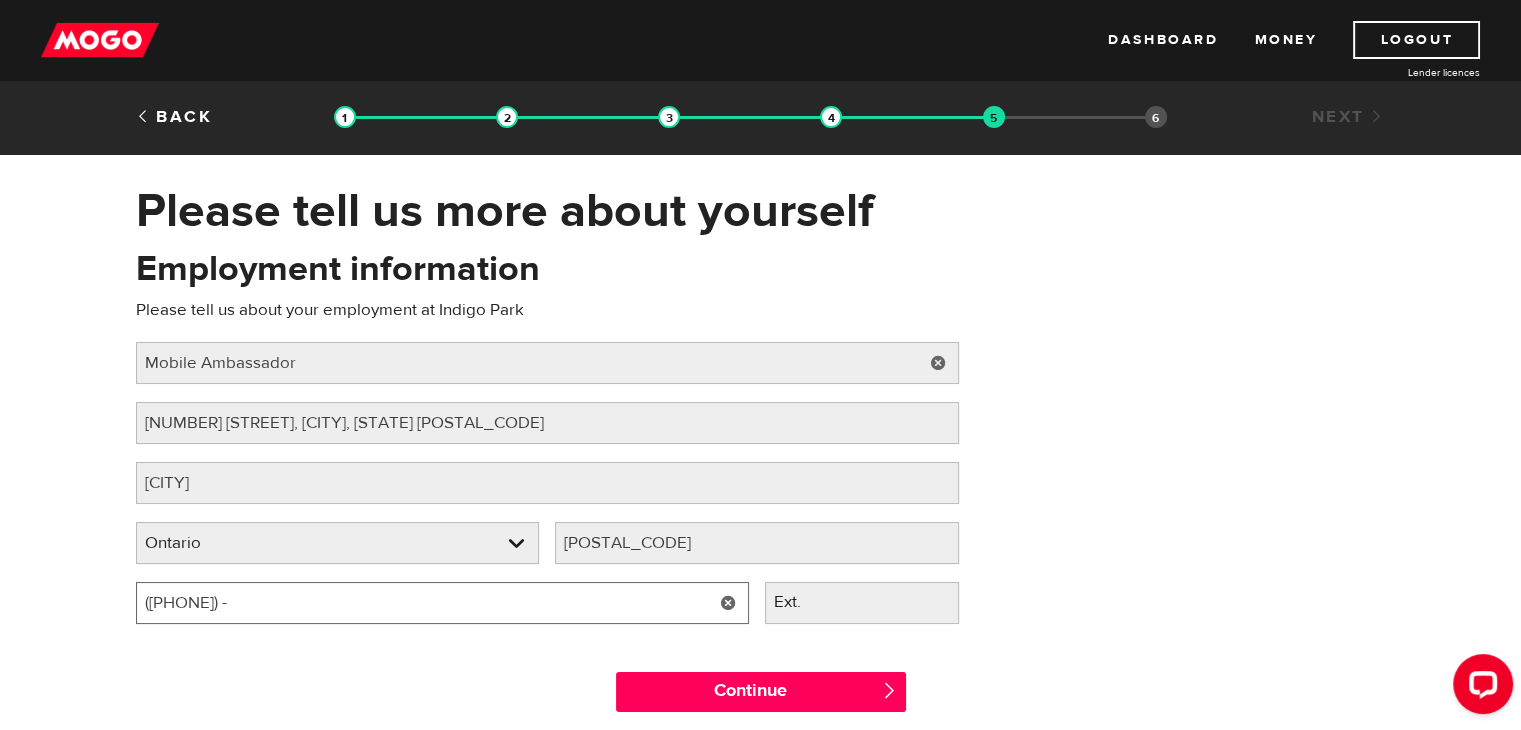 type on "[PHONE]" 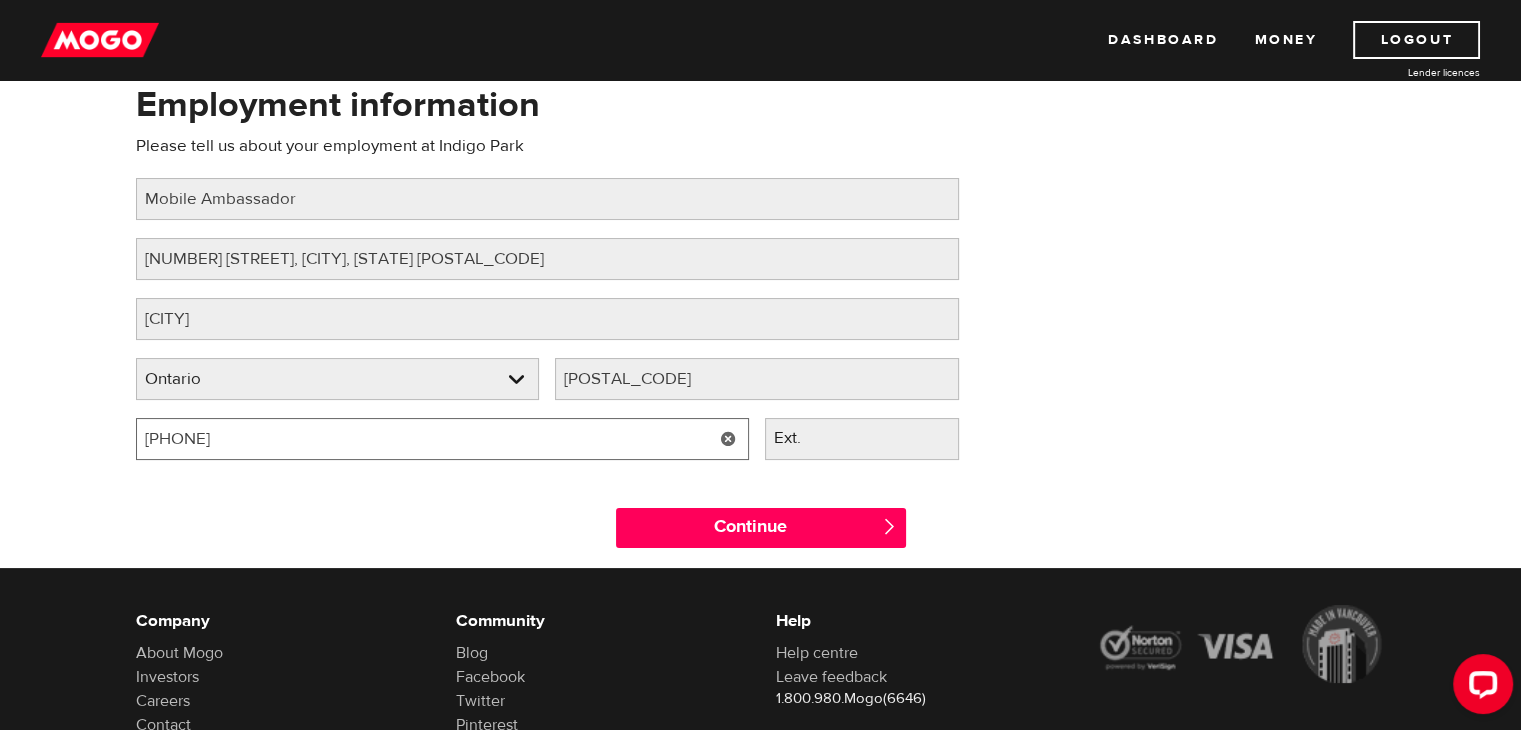 scroll, scrollTop: 166, scrollLeft: 0, axis: vertical 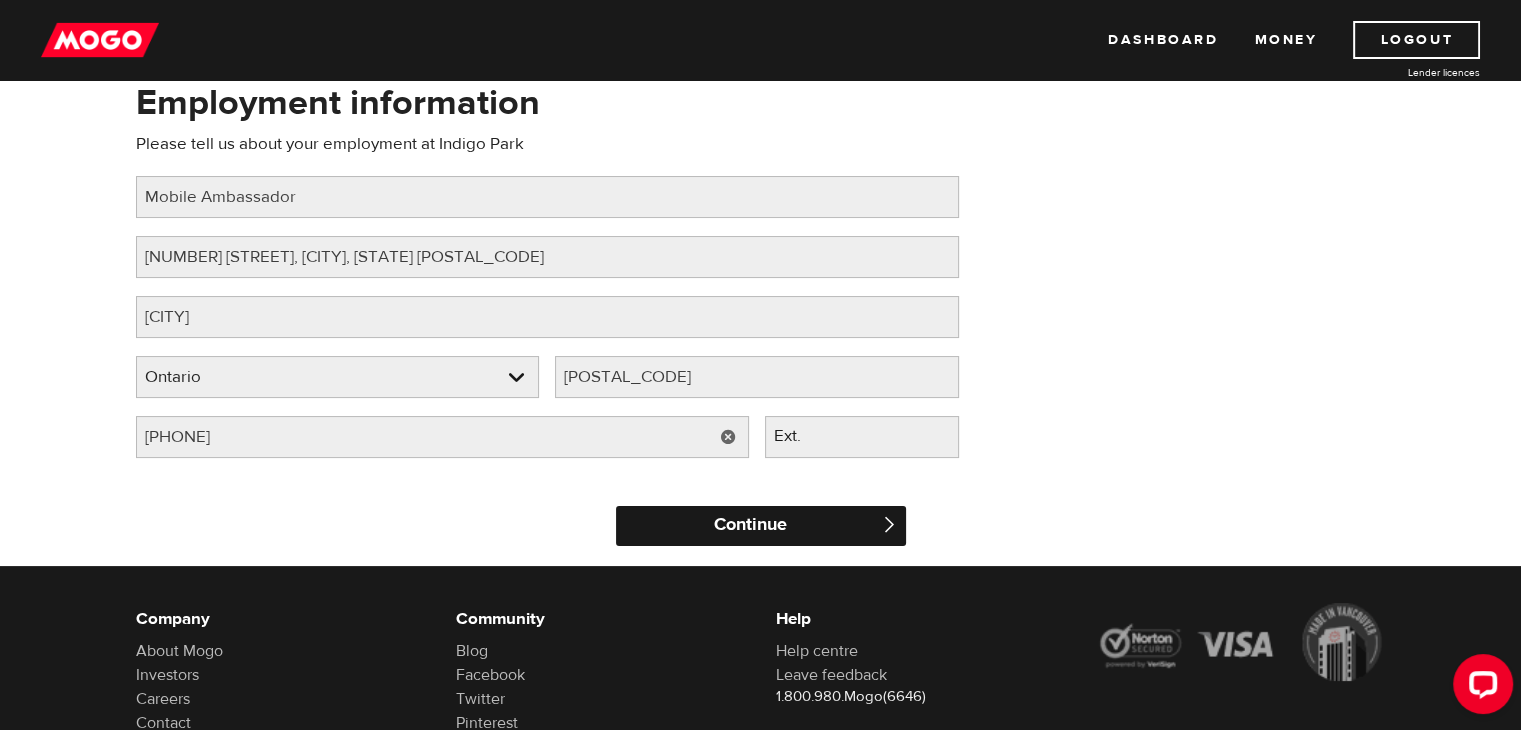 click on "Continue" at bounding box center (761, 526) 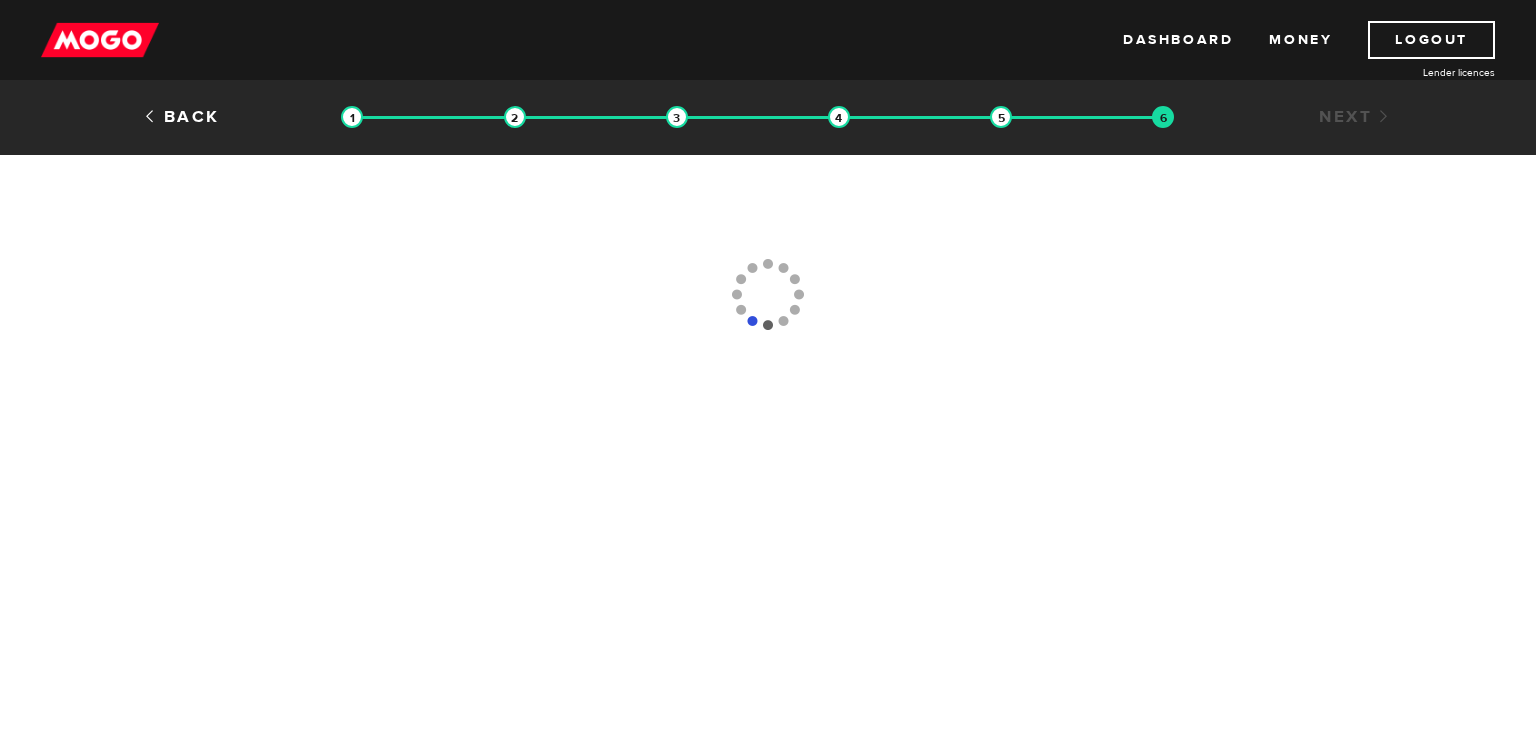 scroll, scrollTop: 0, scrollLeft: 0, axis: both 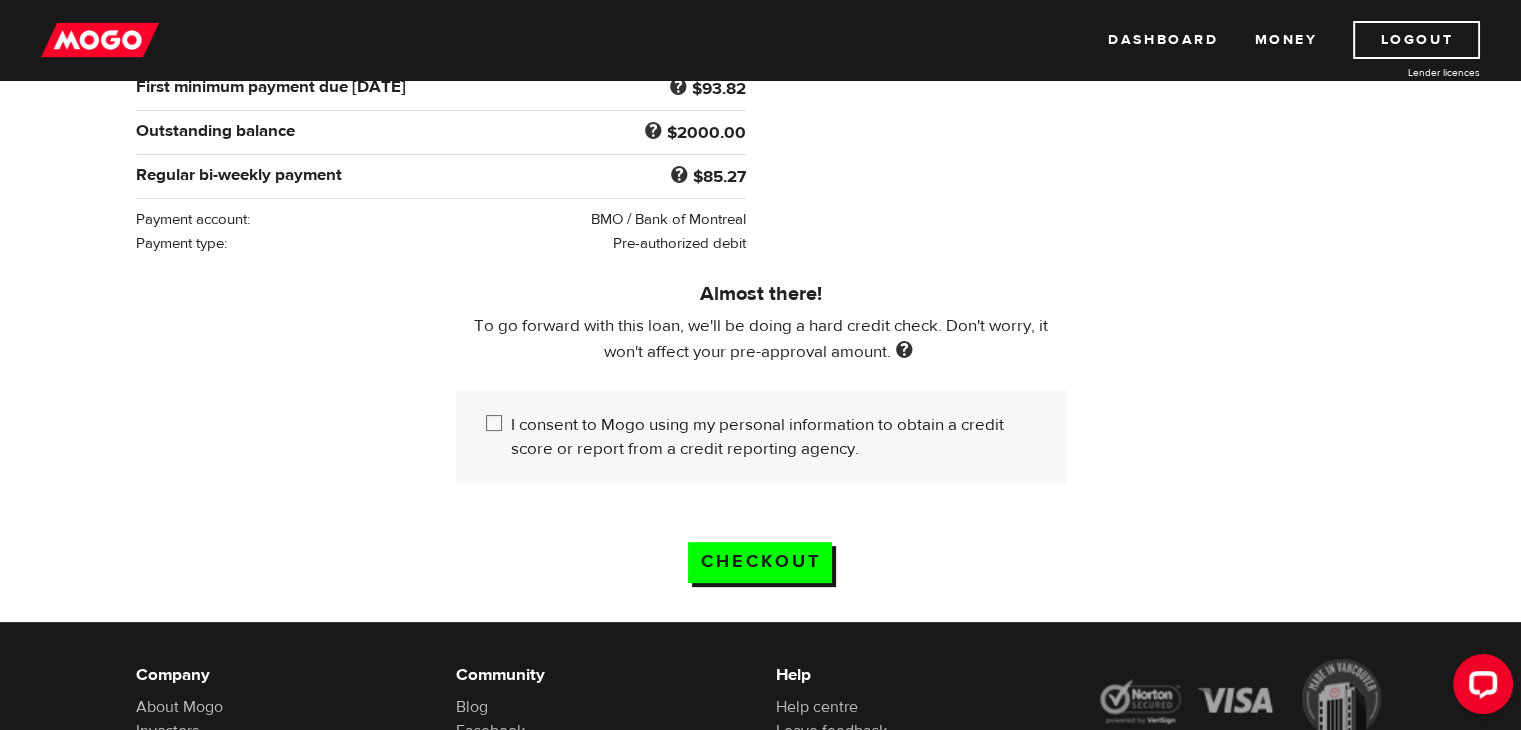 click on "I consent to Mogo using my personal information to obtain a credit score or report from a credit reporting agency." at bounding box center (498, 425) 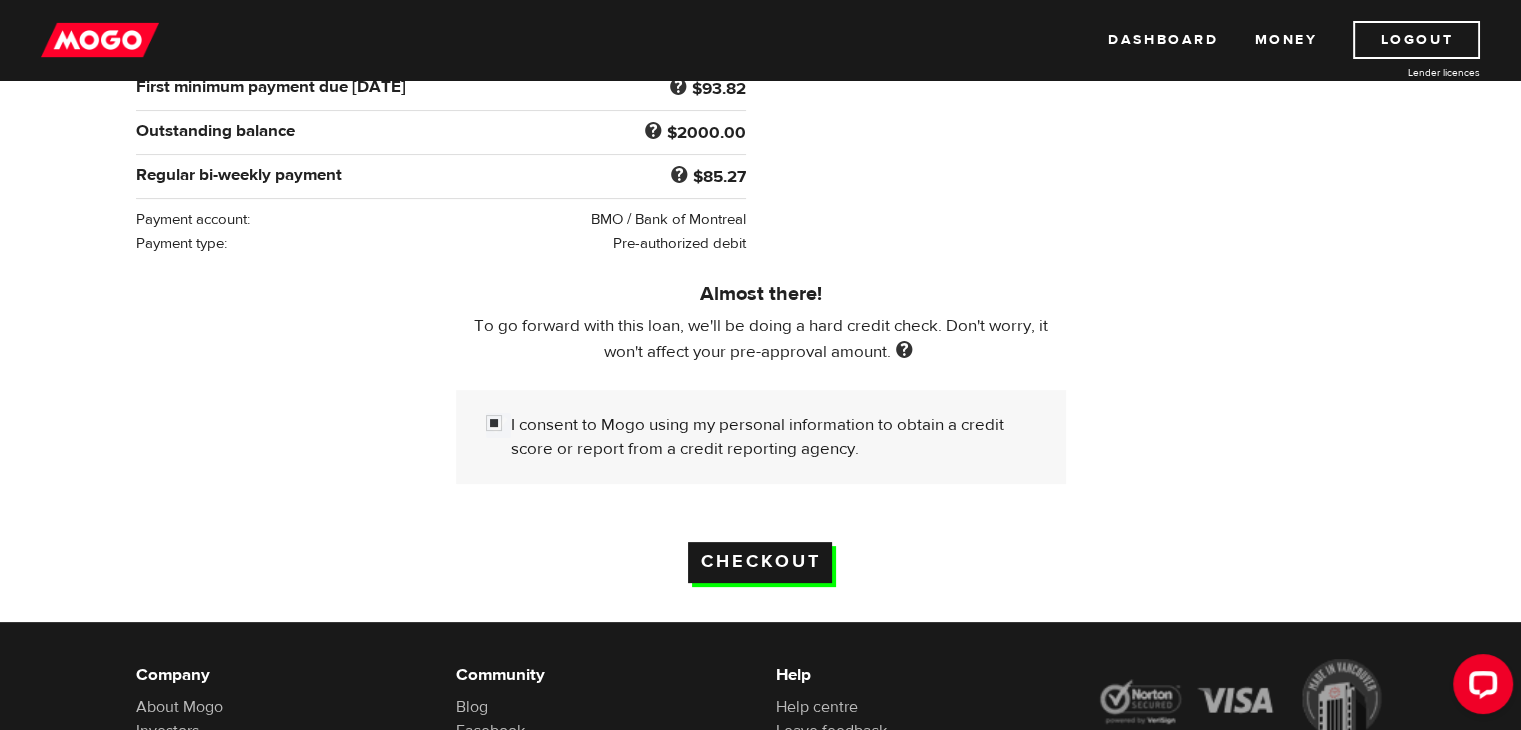 click on "Checkout" at bounding box center (760, 562) 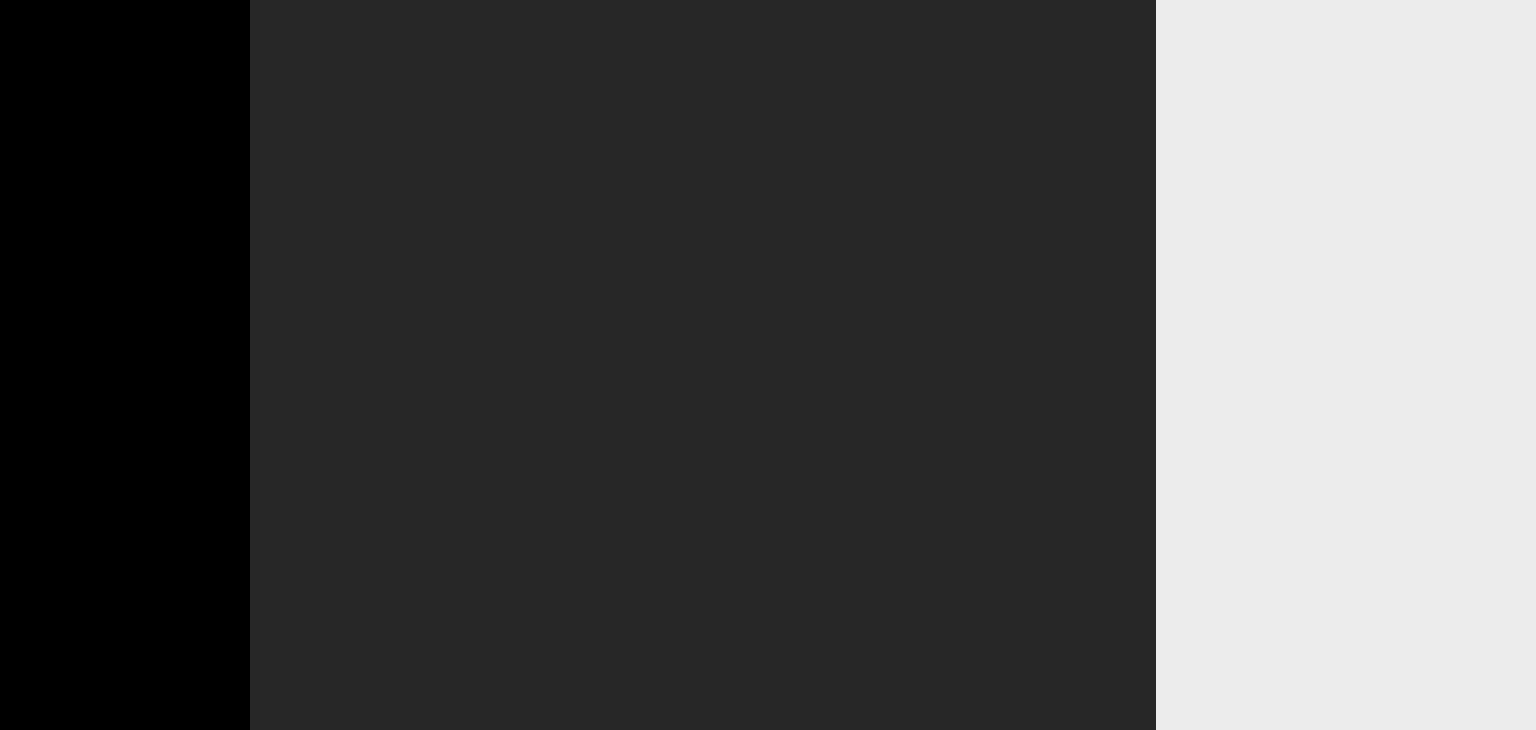 scroll, scrollTop: 0, scrollLeft: 0, axis: both 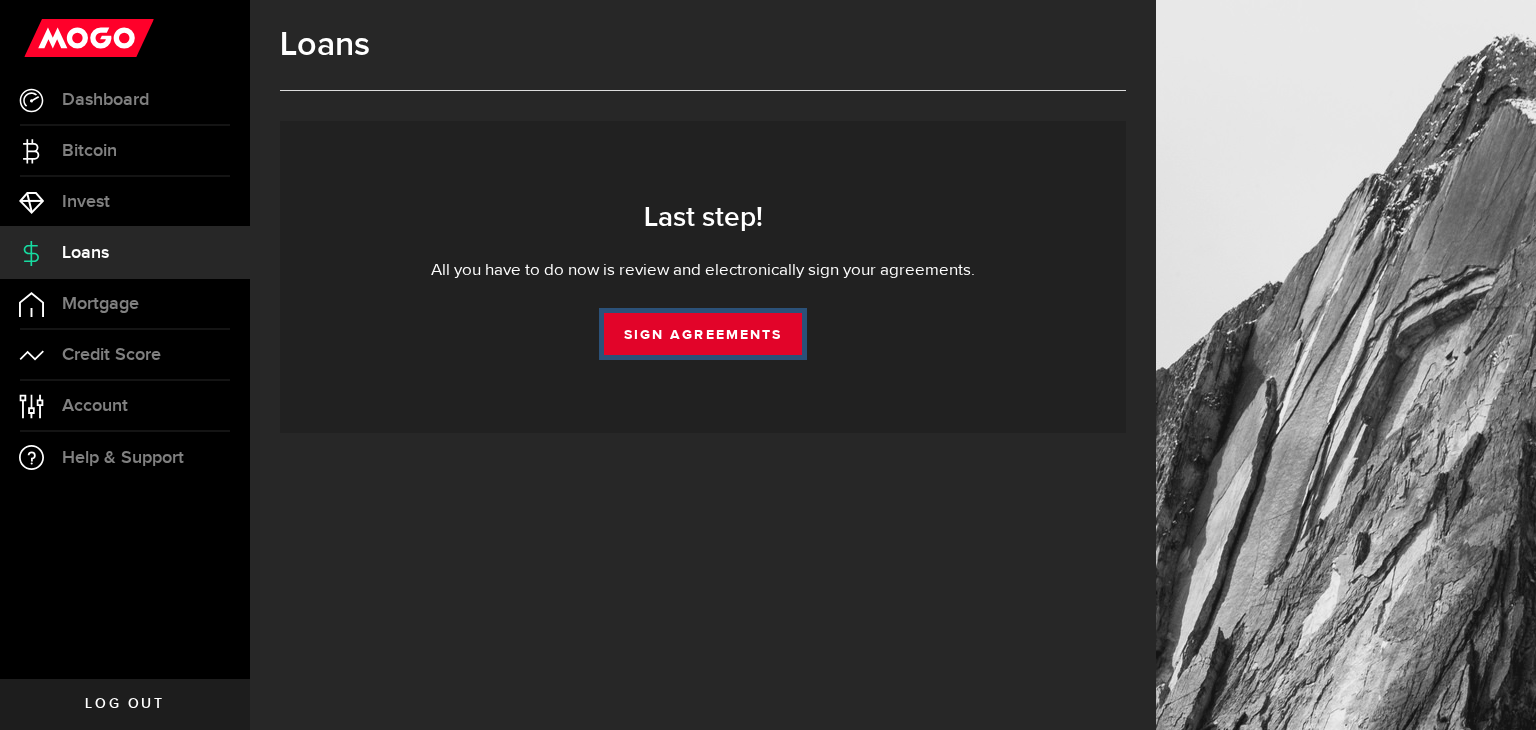click on "Sign Agreements" at bounding box center [703, 334] 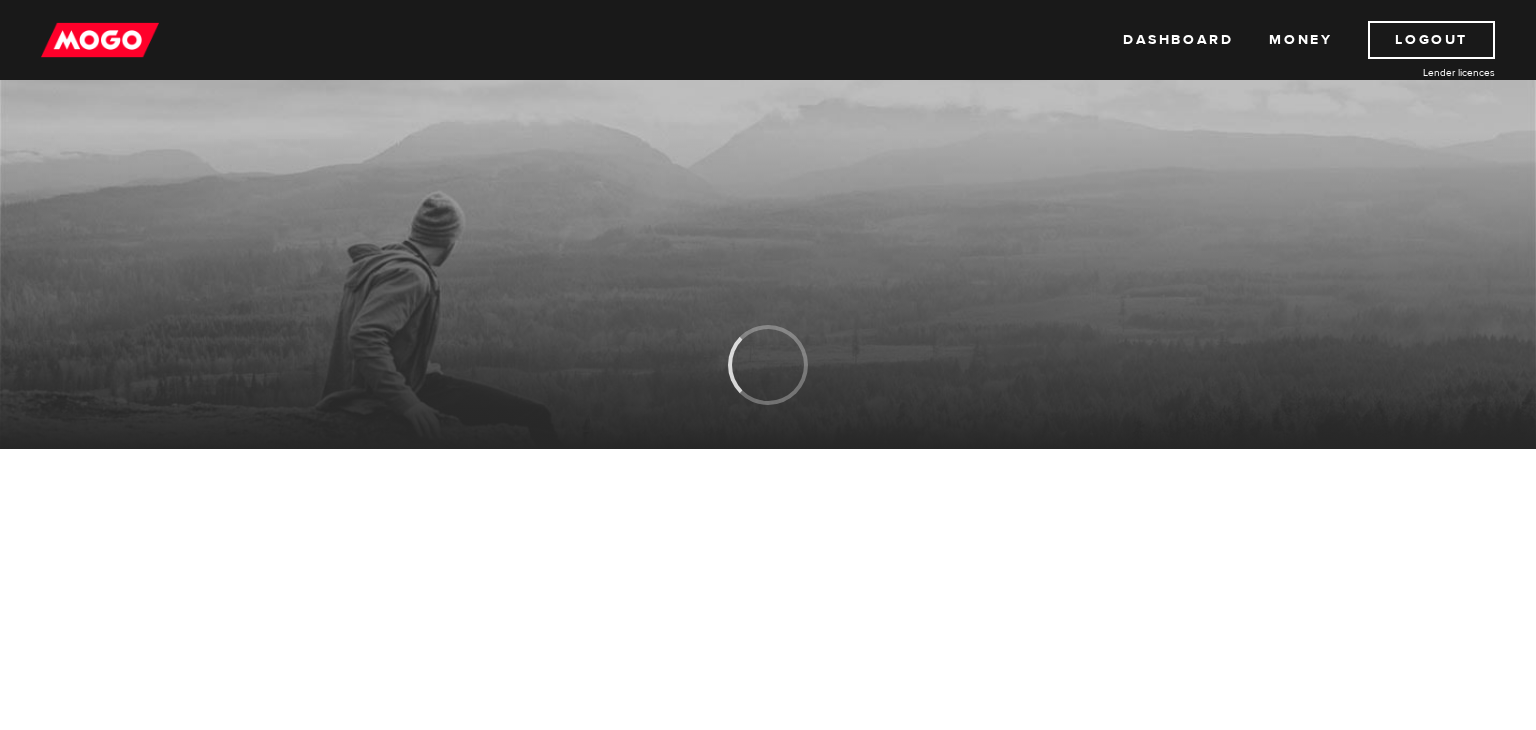 scroll, scrollTop: 0, scrollLeft: 0, axis: both 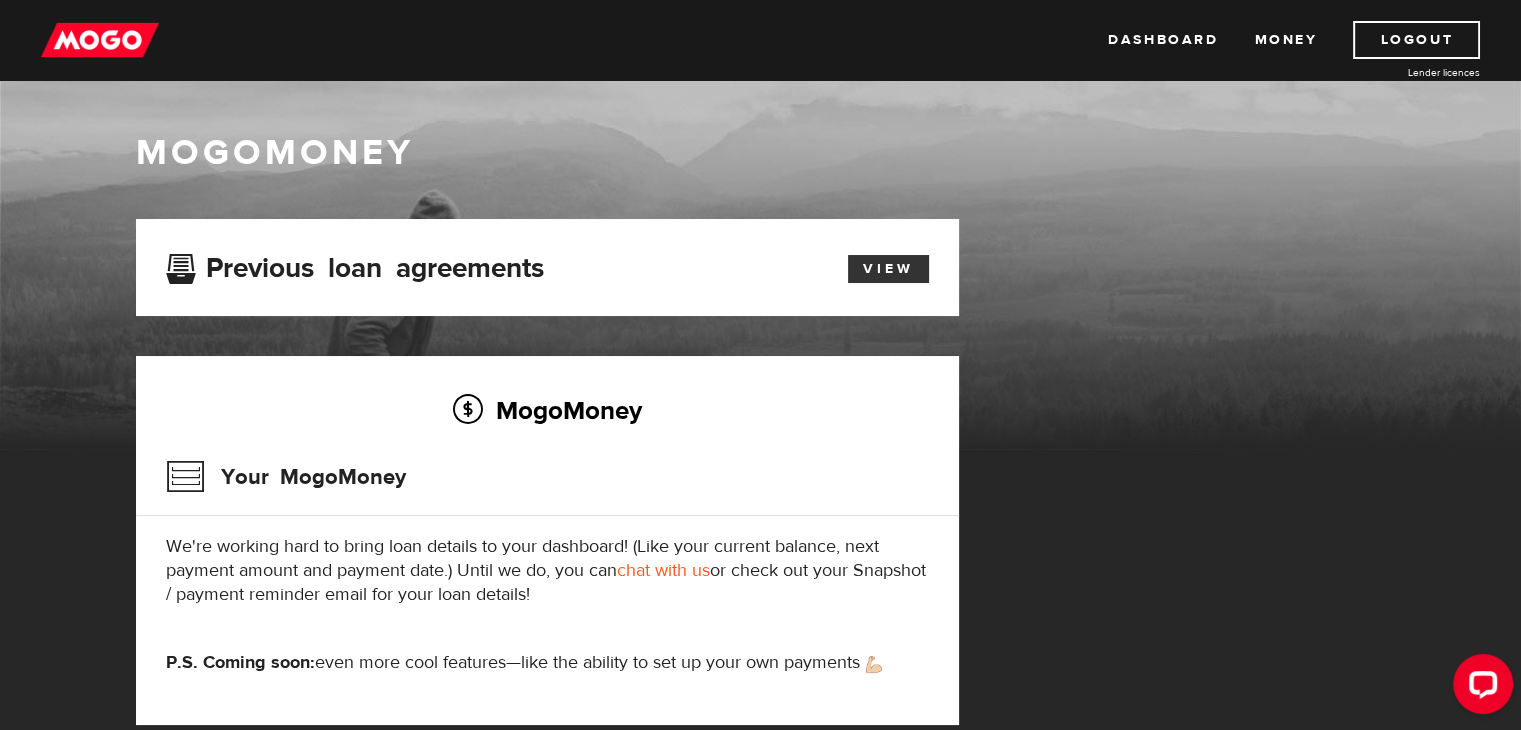 click on "View" at bounding box center (888, 269) 